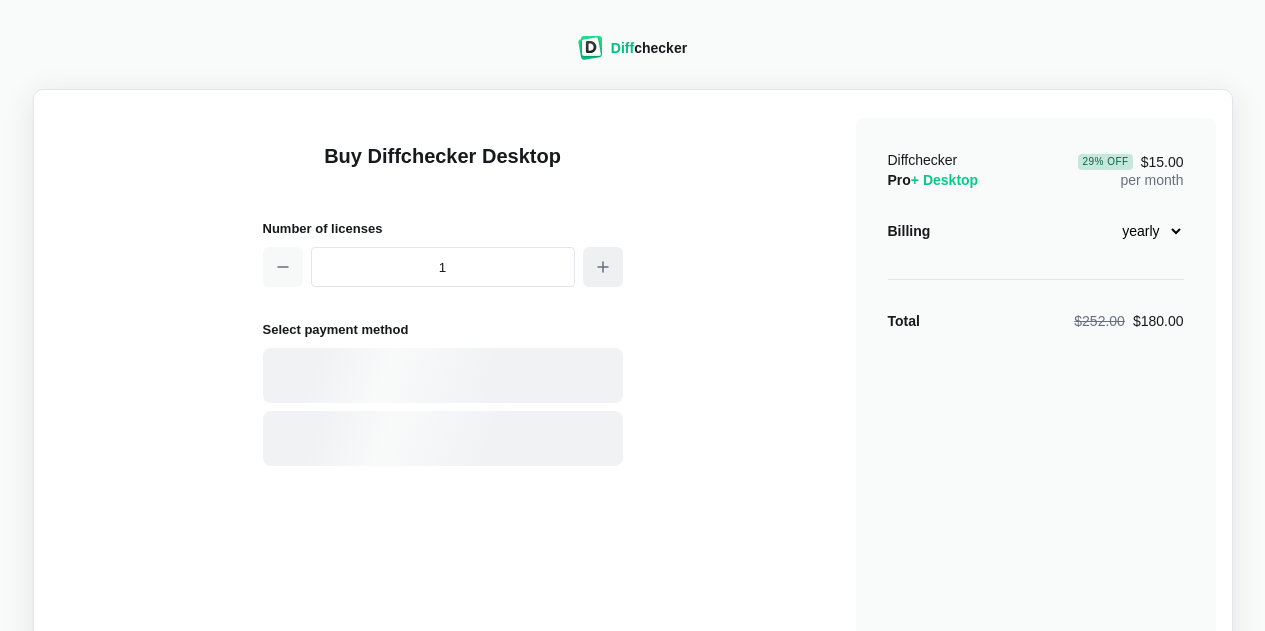 scroll, scrollTop: 0, scrollLeft: 0, axis: both 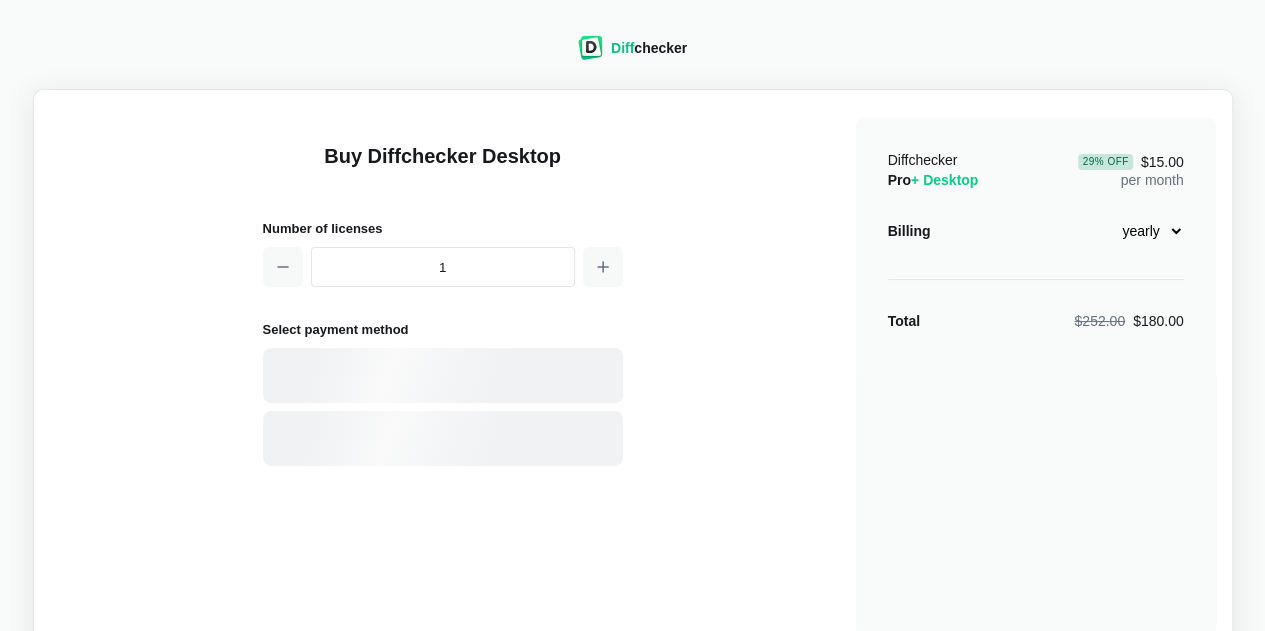 click on "monthly yearly" at bounding box center [1141, 231] 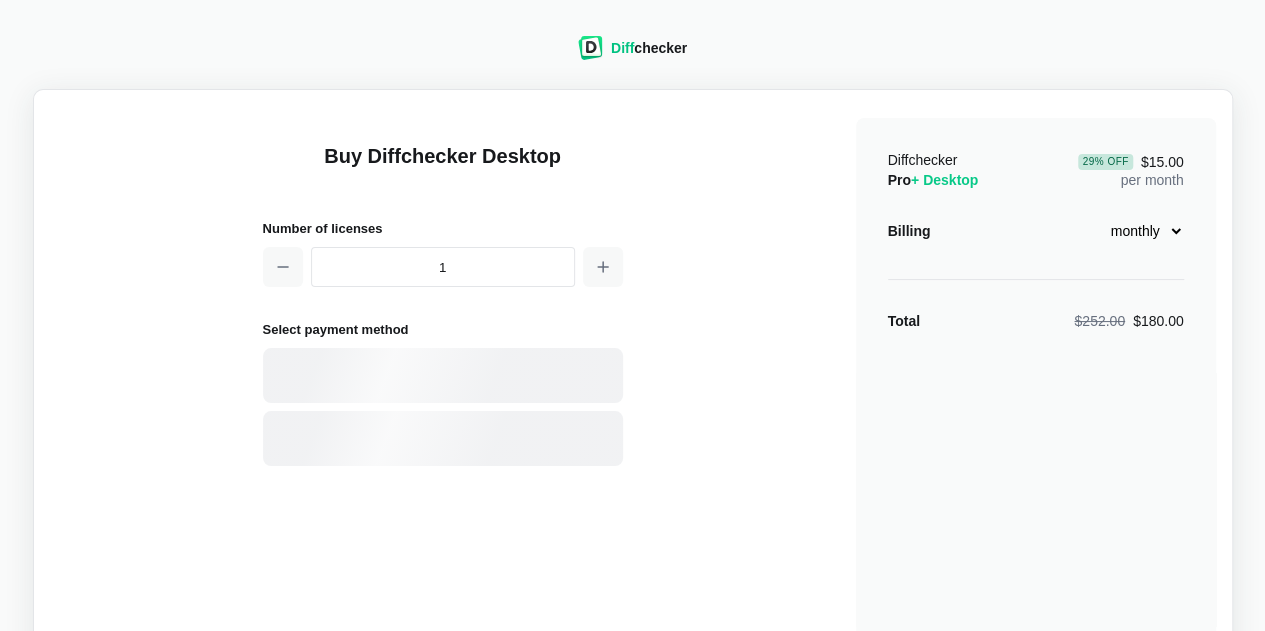 click on "monthly yearly" at bounding box center (1141, 231) 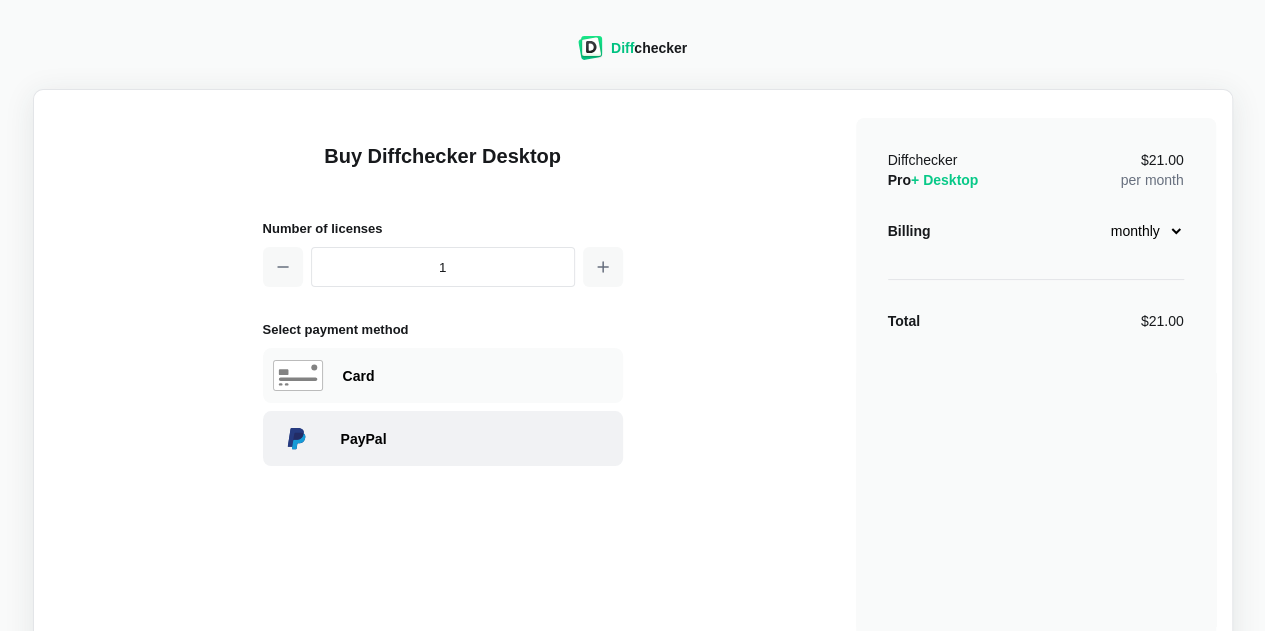 click on "Card" at bounding box center (443, 375) 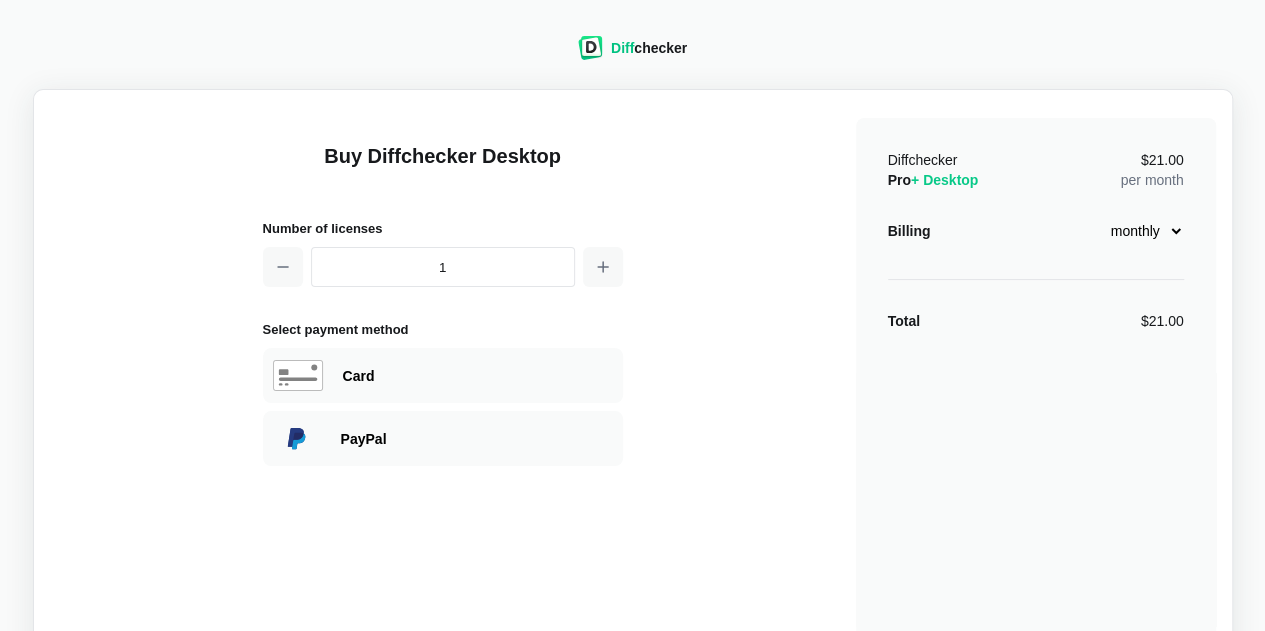 select on "[GEOGRAPHIC_DATA]" 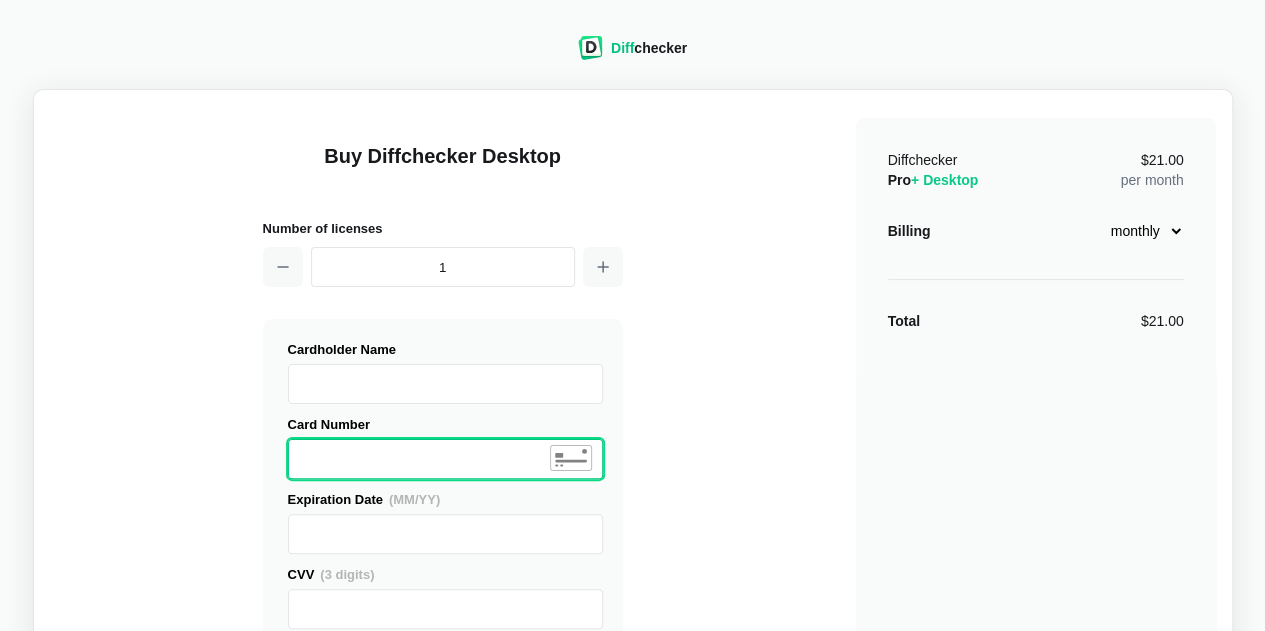 drag, startPoint x: 754, startPoint y: 347, endPoint x: 742, endPoint y: 344, distance: 12.369317 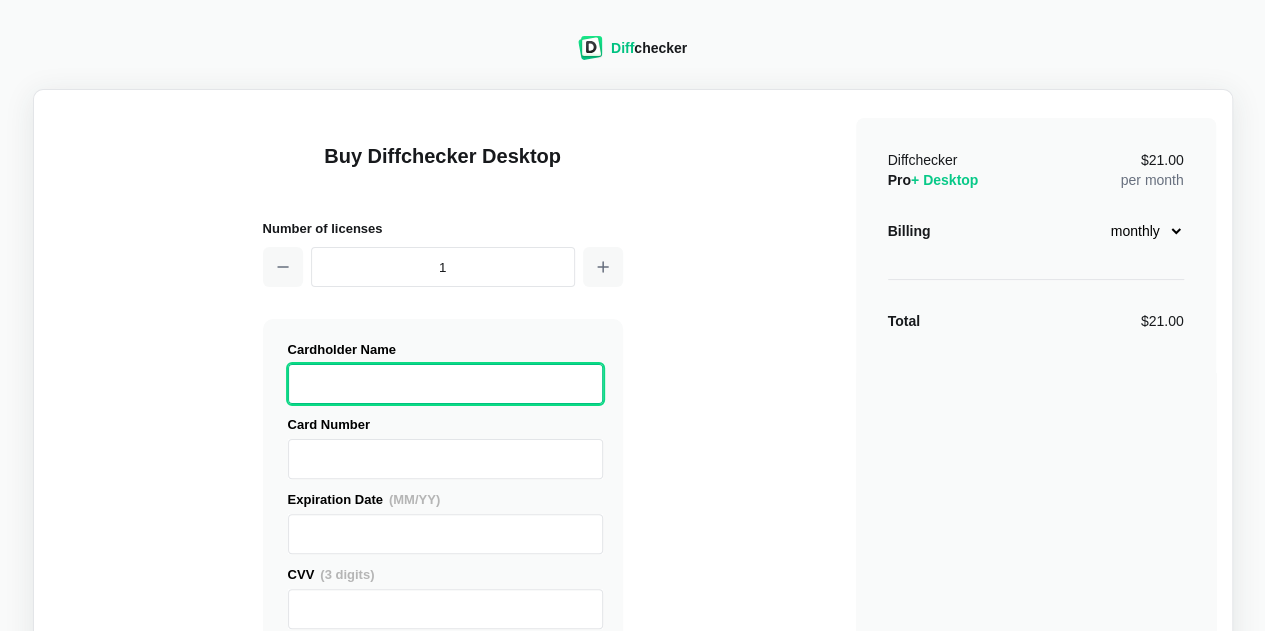 scroll, scrollTop: 600, scrollLeft: 0, axis: vertical 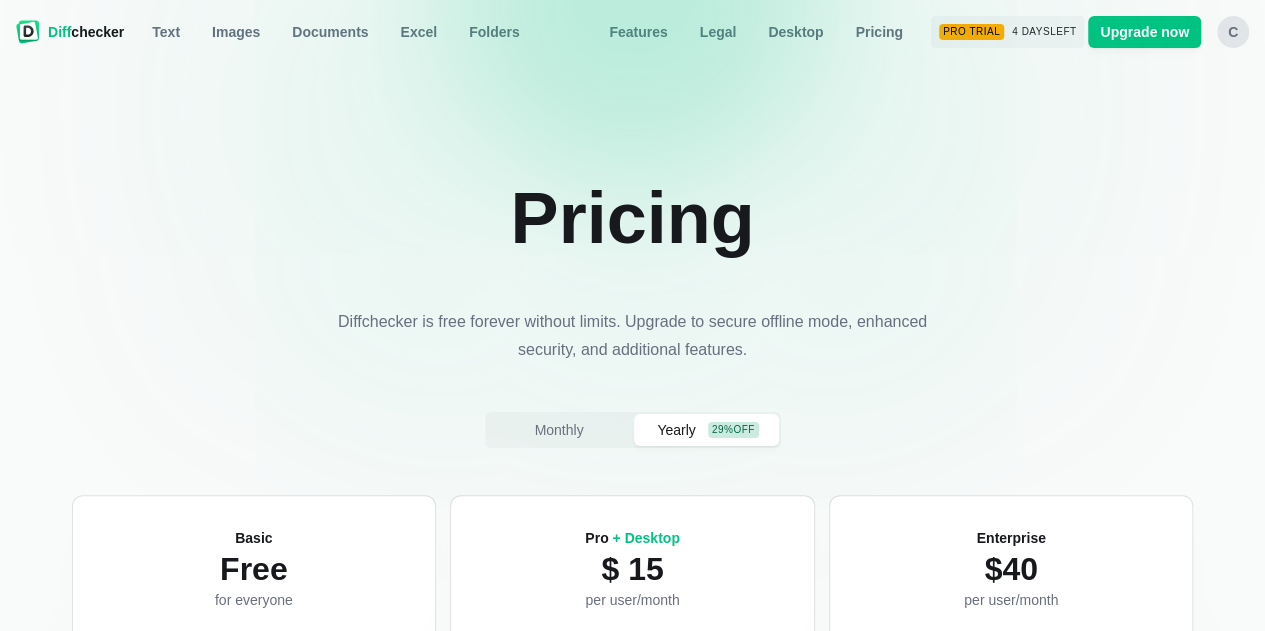 click on "Free" at bounding box center [254, 569] 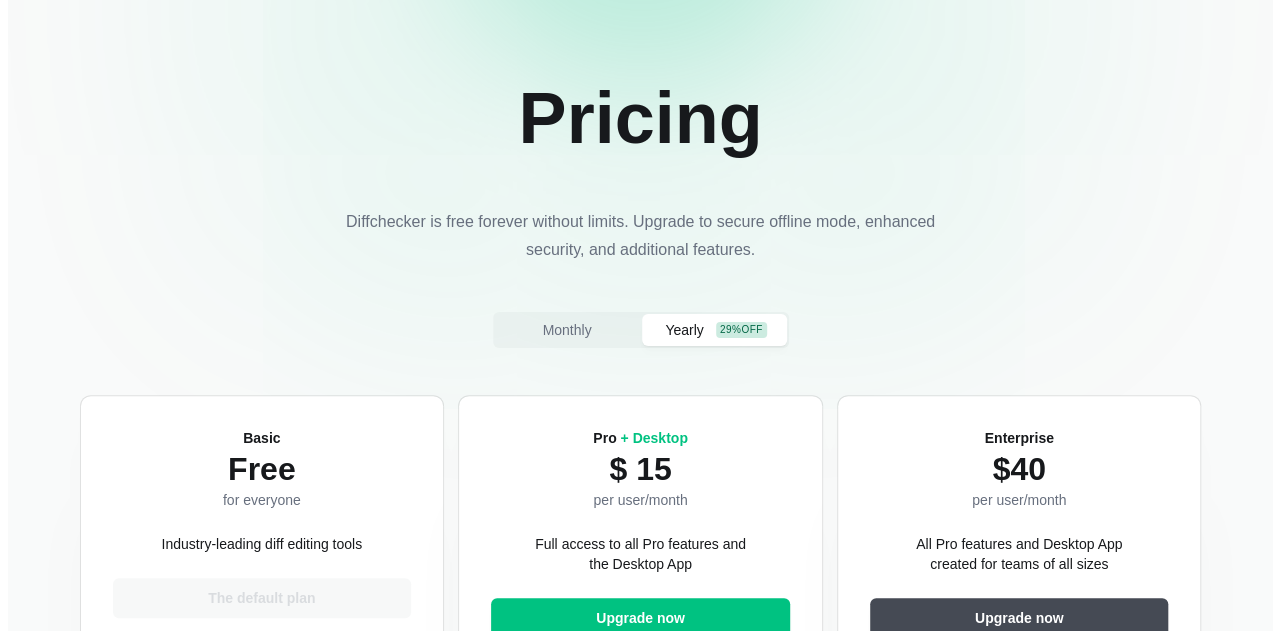 scroll, scrollTop: 0, scrollLeft: 0, axis: both 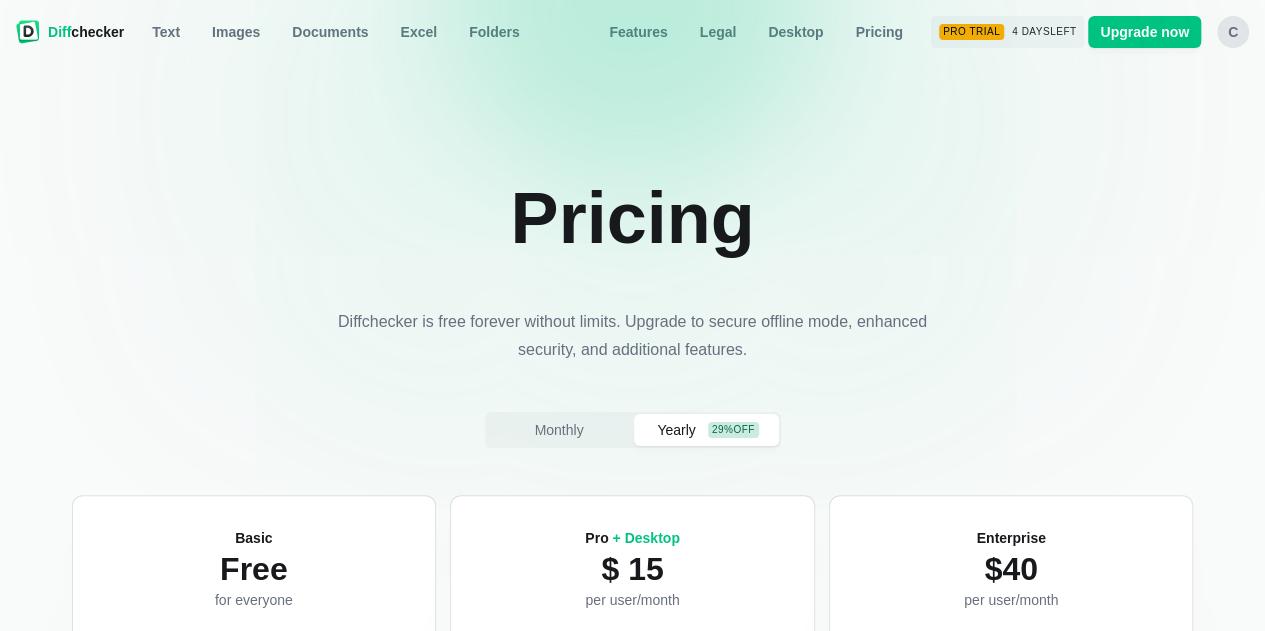 click on "Diff checker" at bounding box center [86, 32] 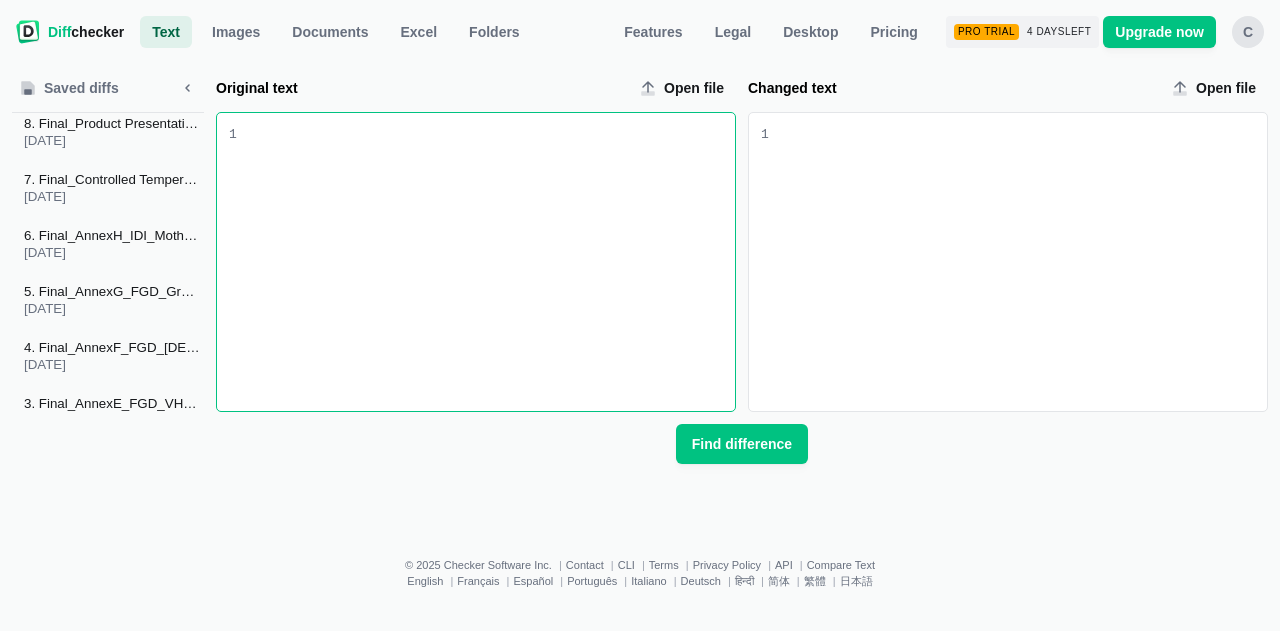 scroll, scrollTop: 0, scrollLeft: 0, axis: both 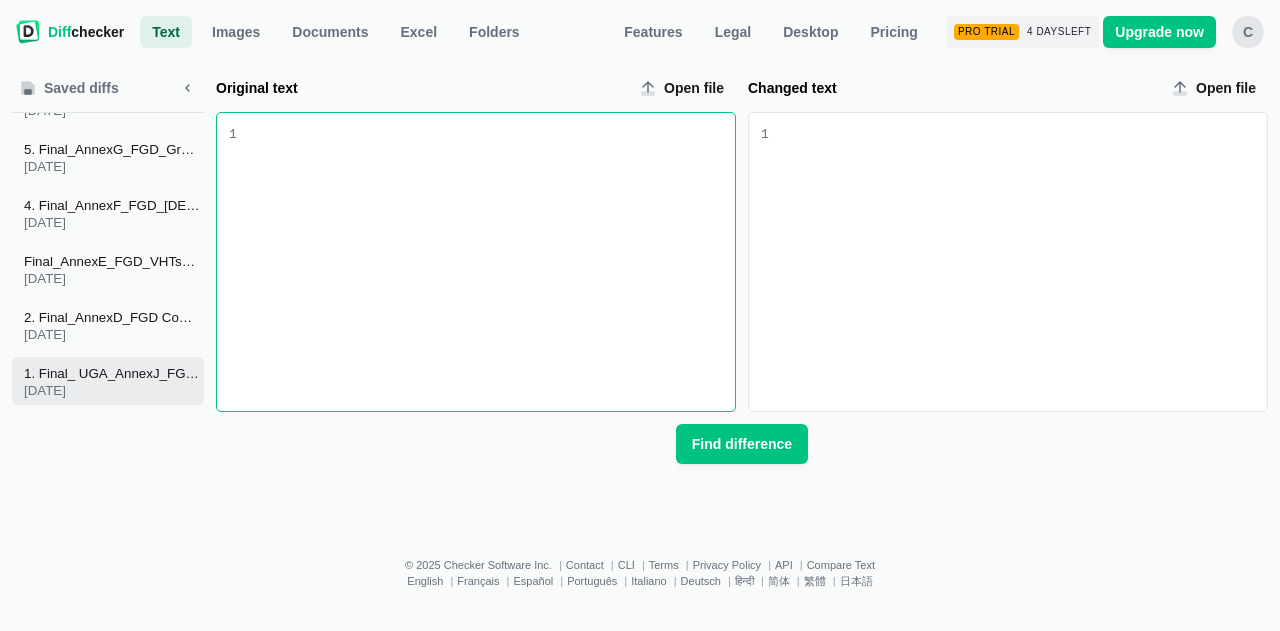 click on "1. Final_ UGA_AnnexJ_FGD_Informed_Consent_Form" at bounding box center [112, 373] 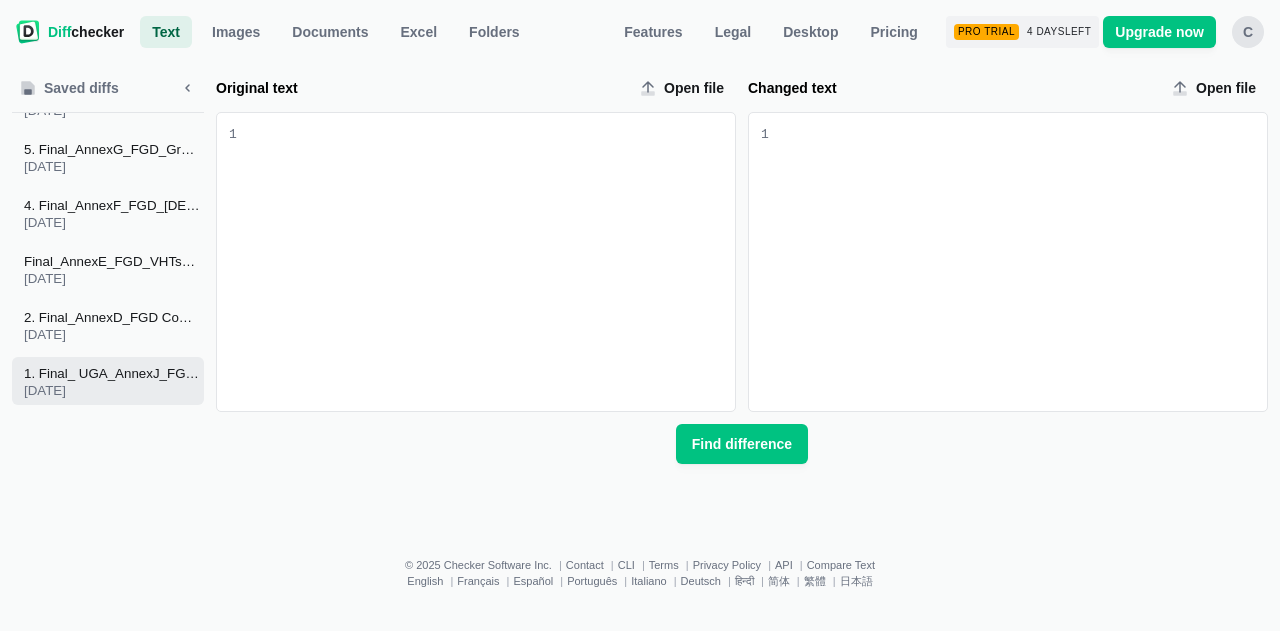 click on "1. Final_ UGA_AnnexJ_FGD_Informed_Consent_Form" at bounding box center [112, 373] 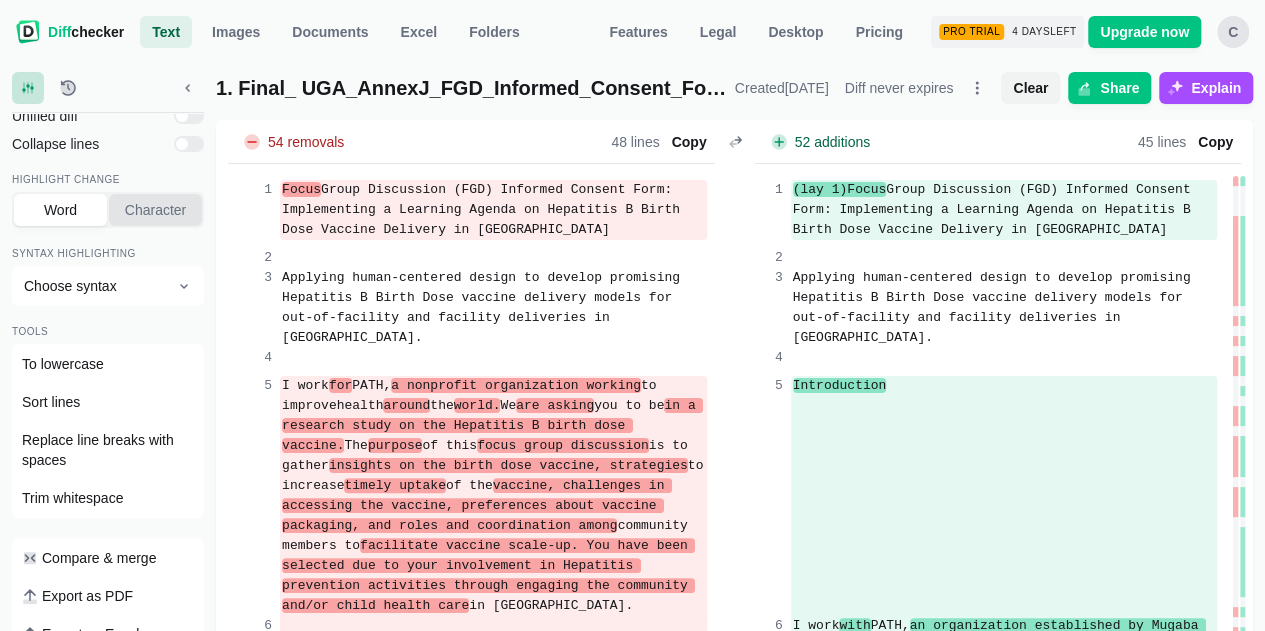 scroll, scrollTop: 73, scrollLeft: 0, axis: vertical 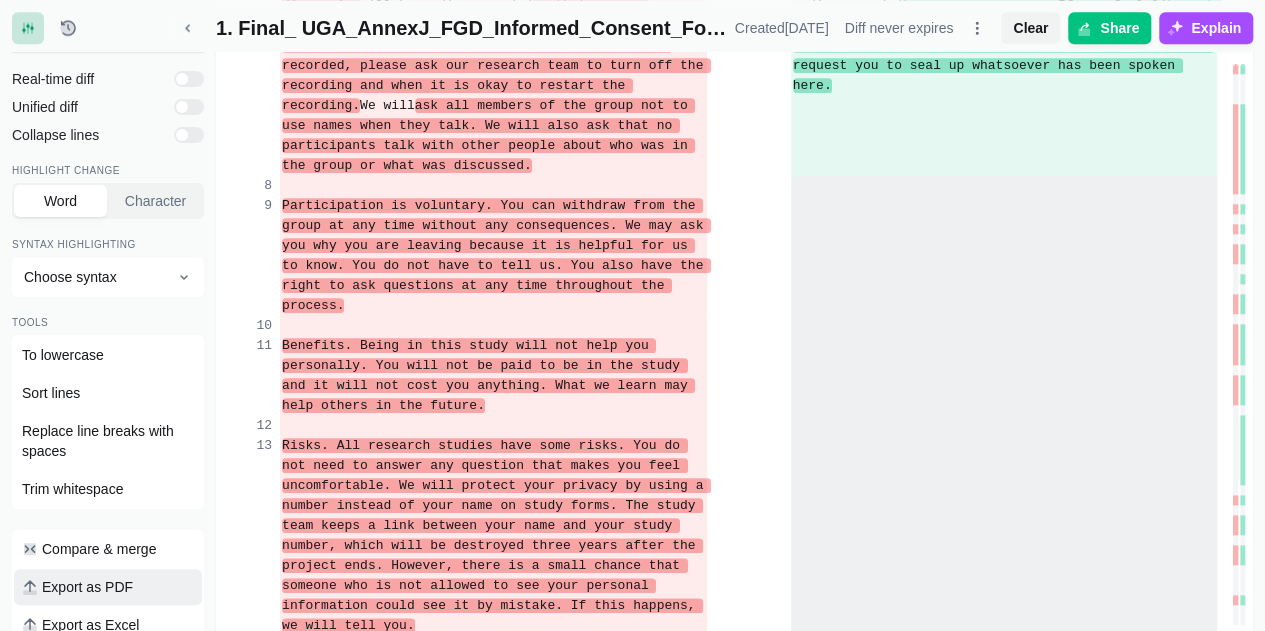 click on "Export as PDF" at bounding box center [87, 587] 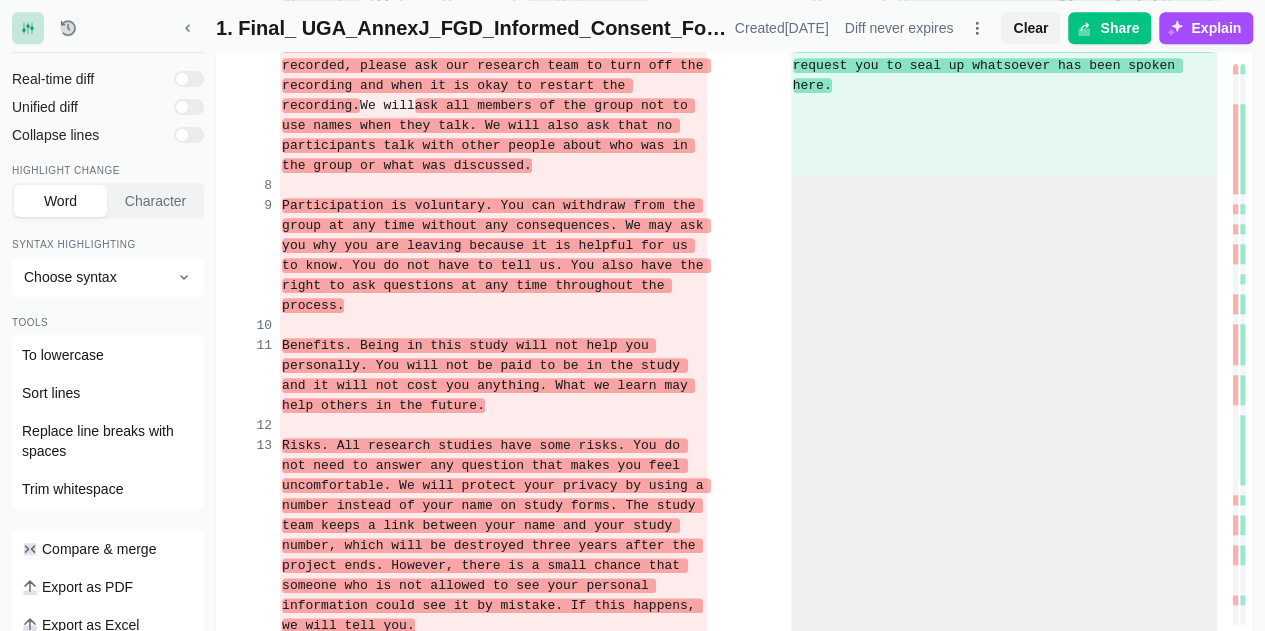 scroll, scrollTop: 0, scrollLeft: 0, axis: both 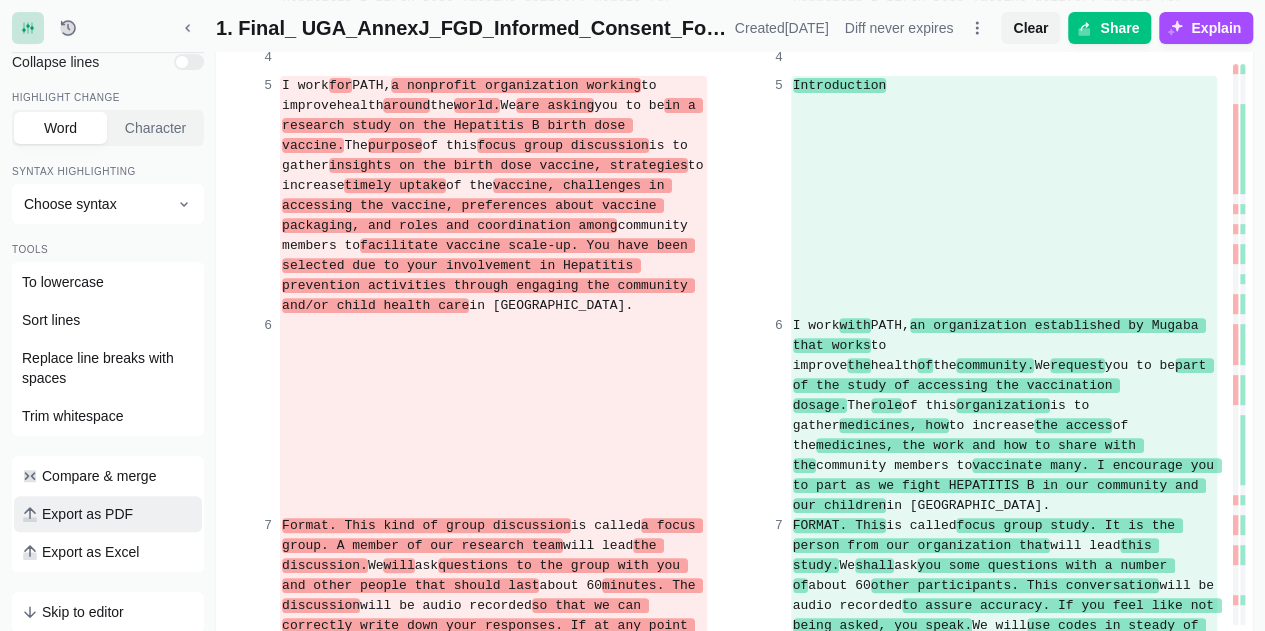 click on "Export as PDF" at bounding box center [87, 514] 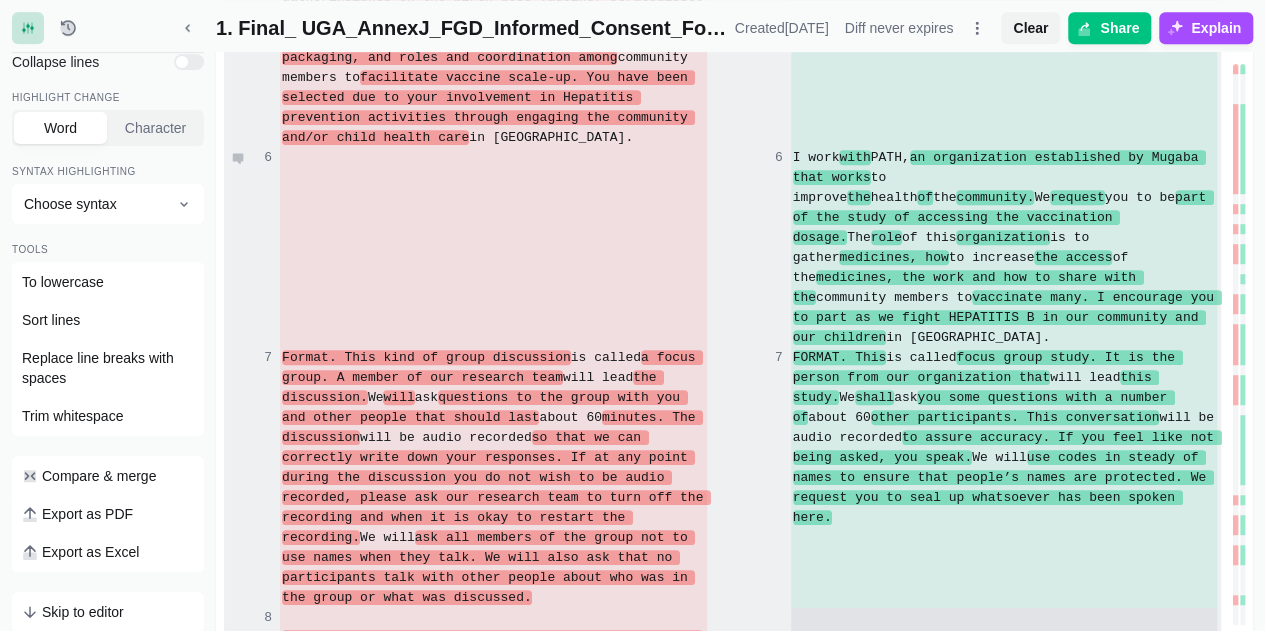 scroll, scrollTop: 900, scrollLeft: 0, axis: vertical 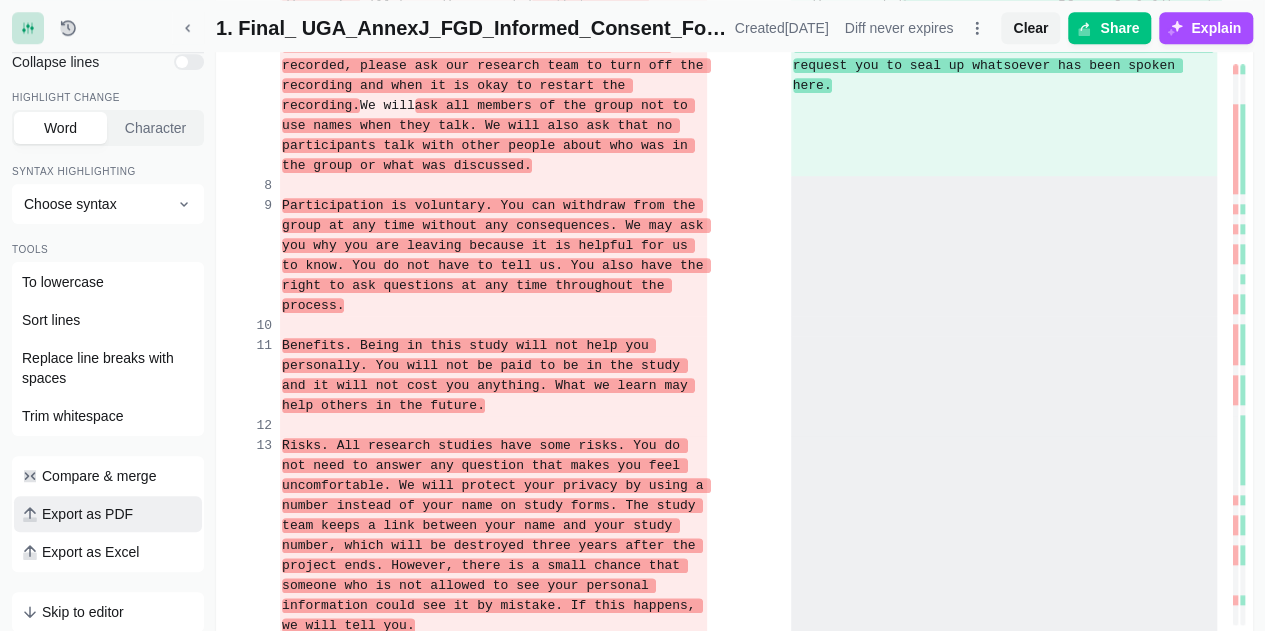 click on "Export as PDF" at bounding box center (87, 514) 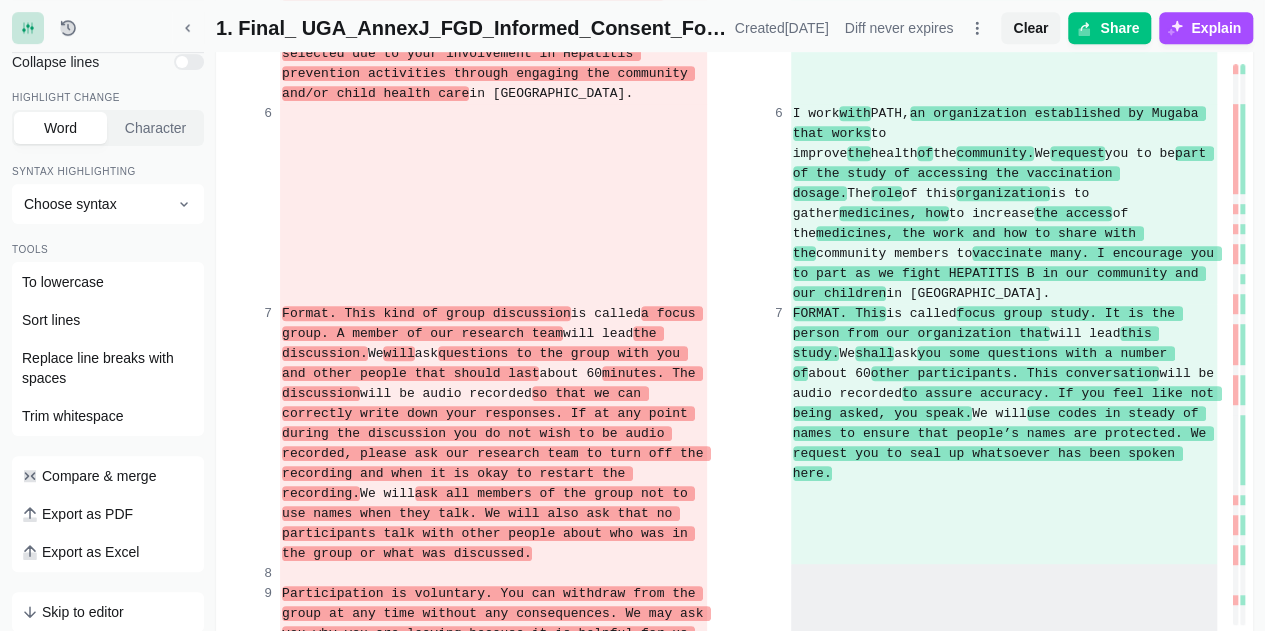 scroll, scrollTop: 0, scrollLeft: 0, axis: both 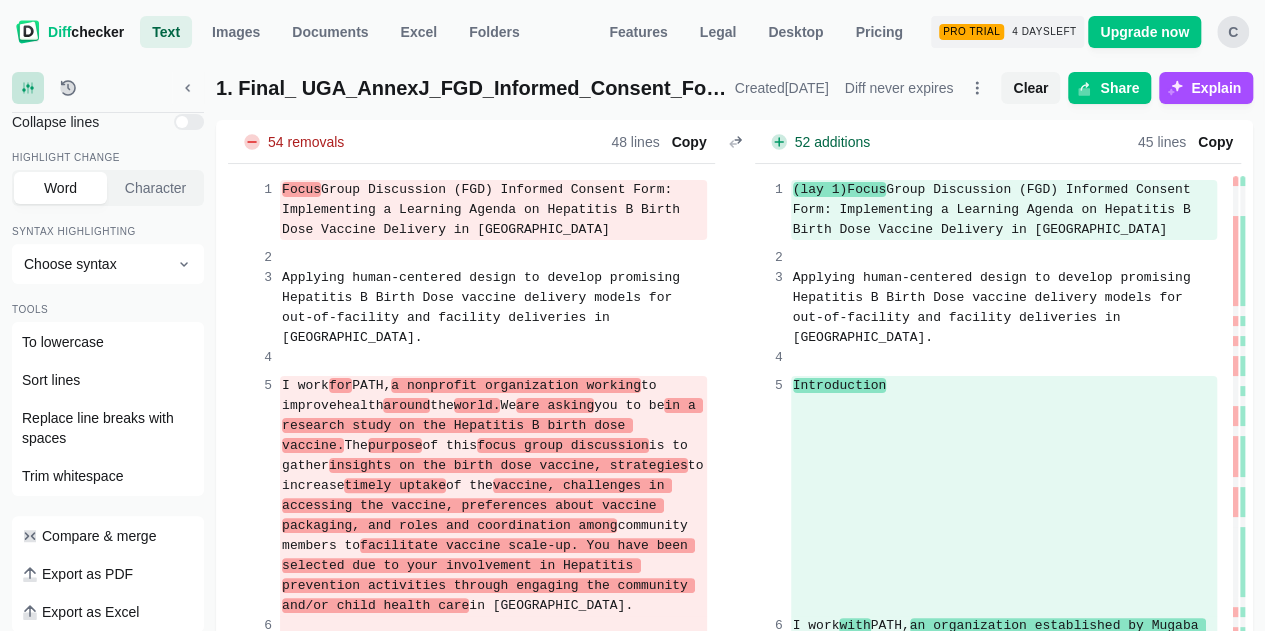 click on "Diff checker" at bounding box center [70, 32] 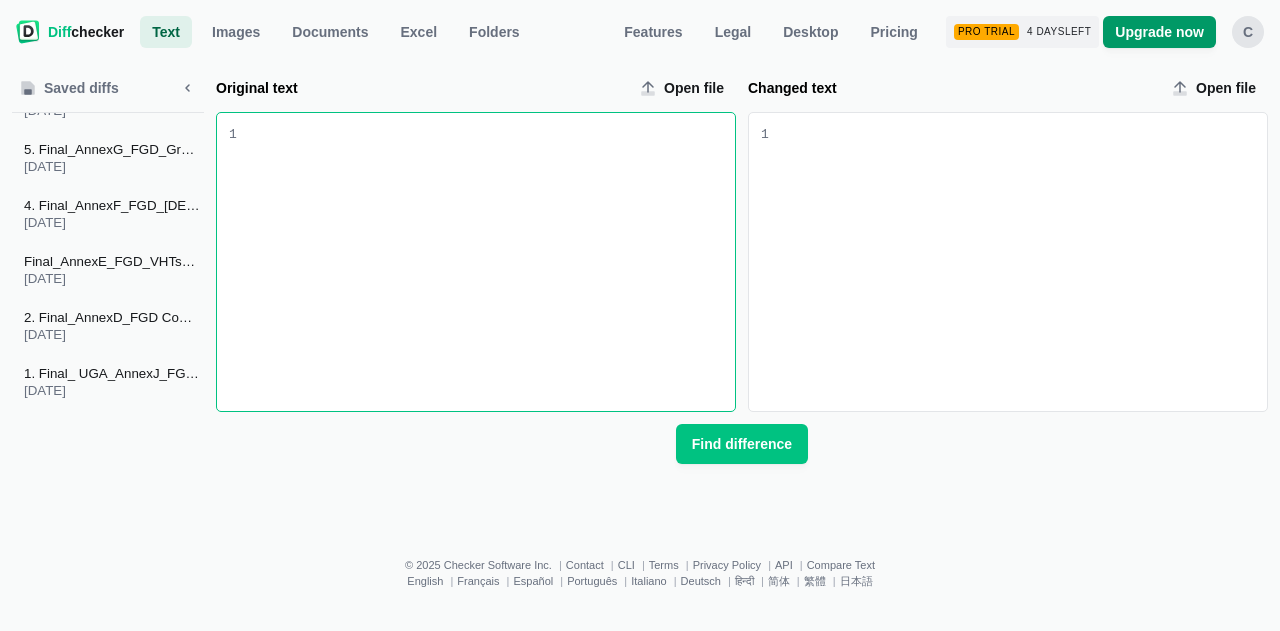 click on "Upgrade now" at bounding box center [1159, 32] 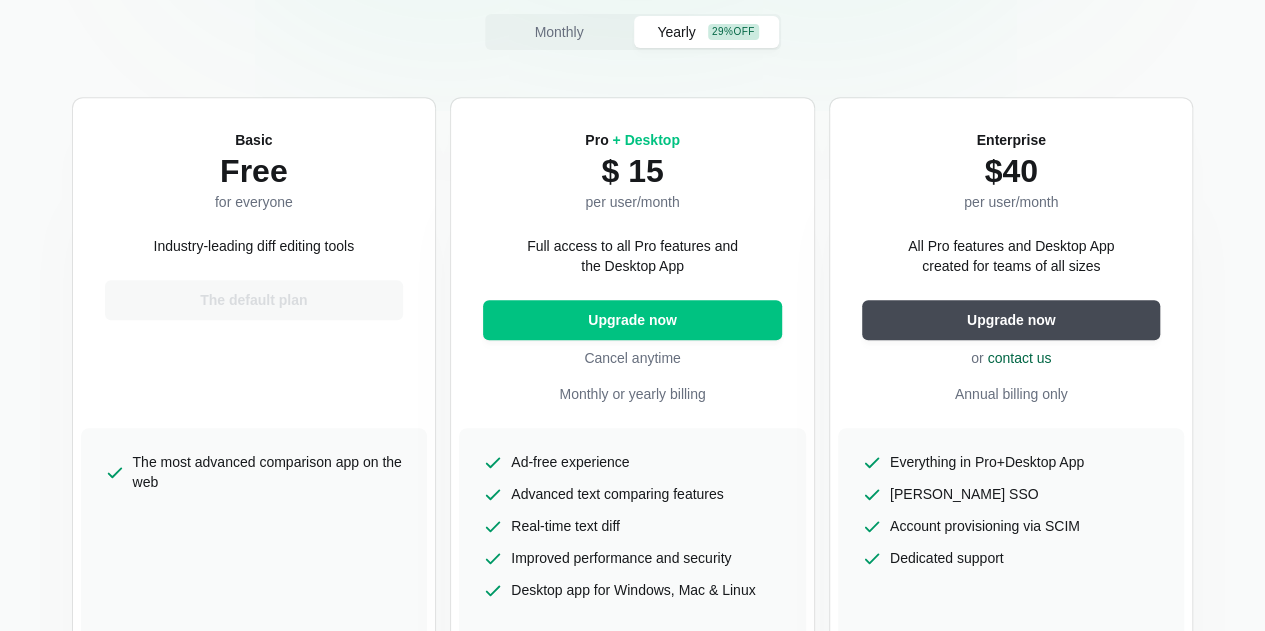scroll, scrollTop: 400, scrollLeft: 0, axis: vertical 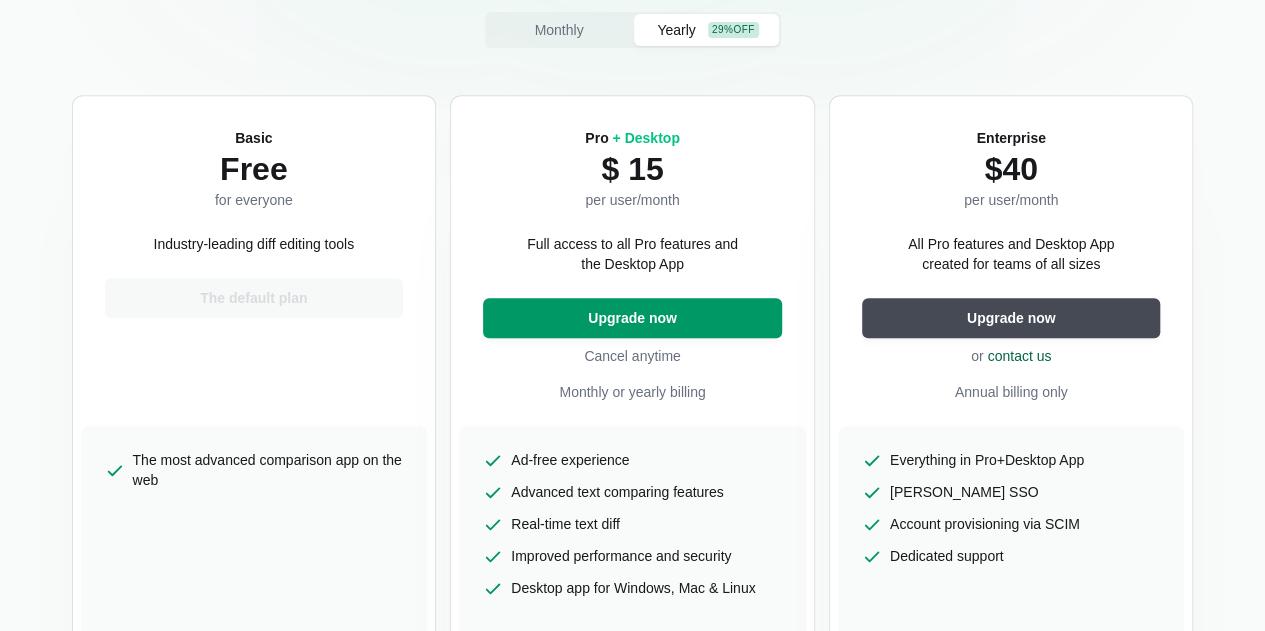 click on "Upgrade now" at bounding box center [632, 318] 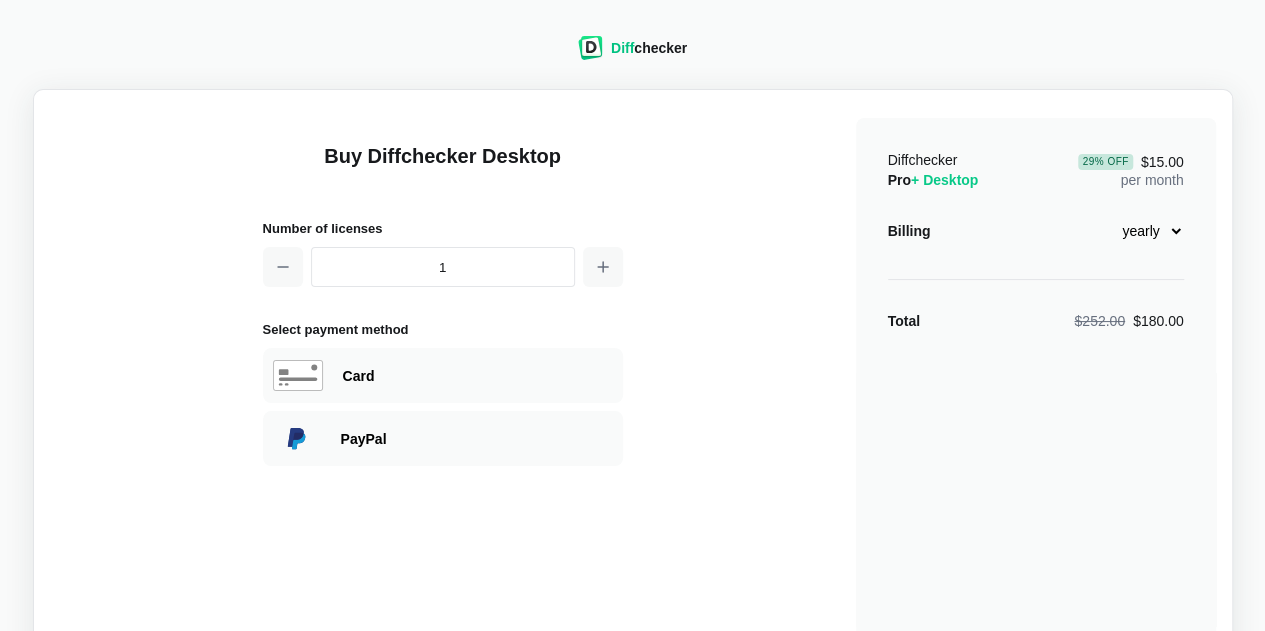 click on "monthly yearly" at bounding box center (1141, 231) 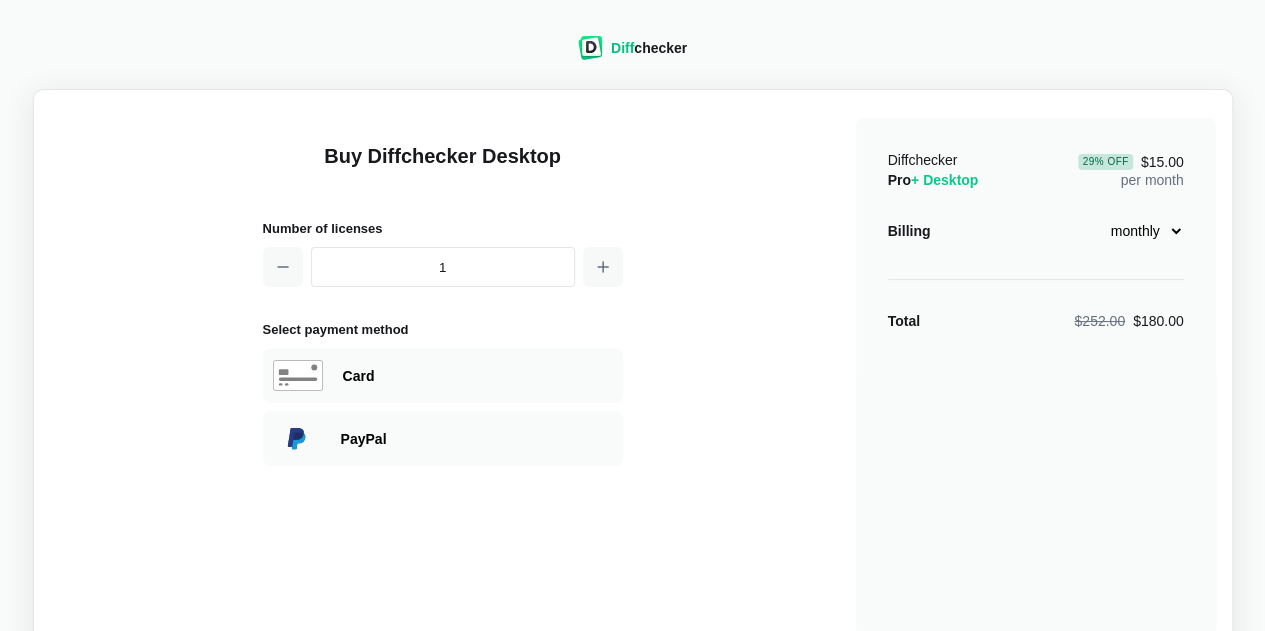 click on "monthly yearly" at bounding box center (1141, 231) 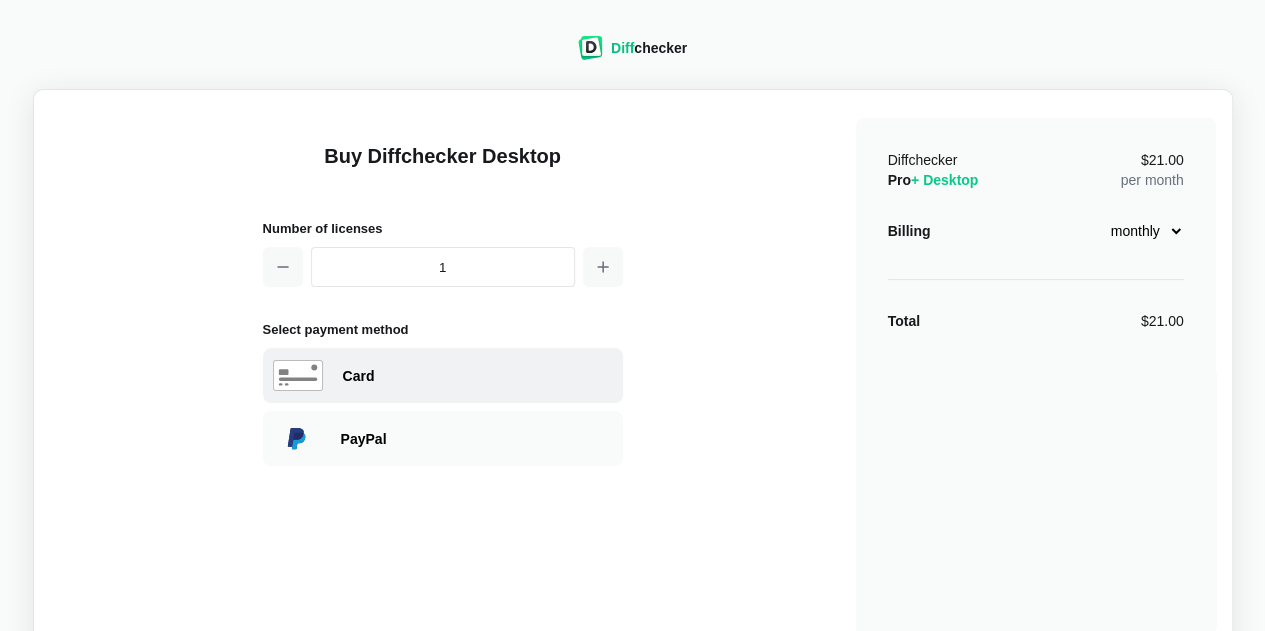 click on "Card" at bounding box center (478, 376) 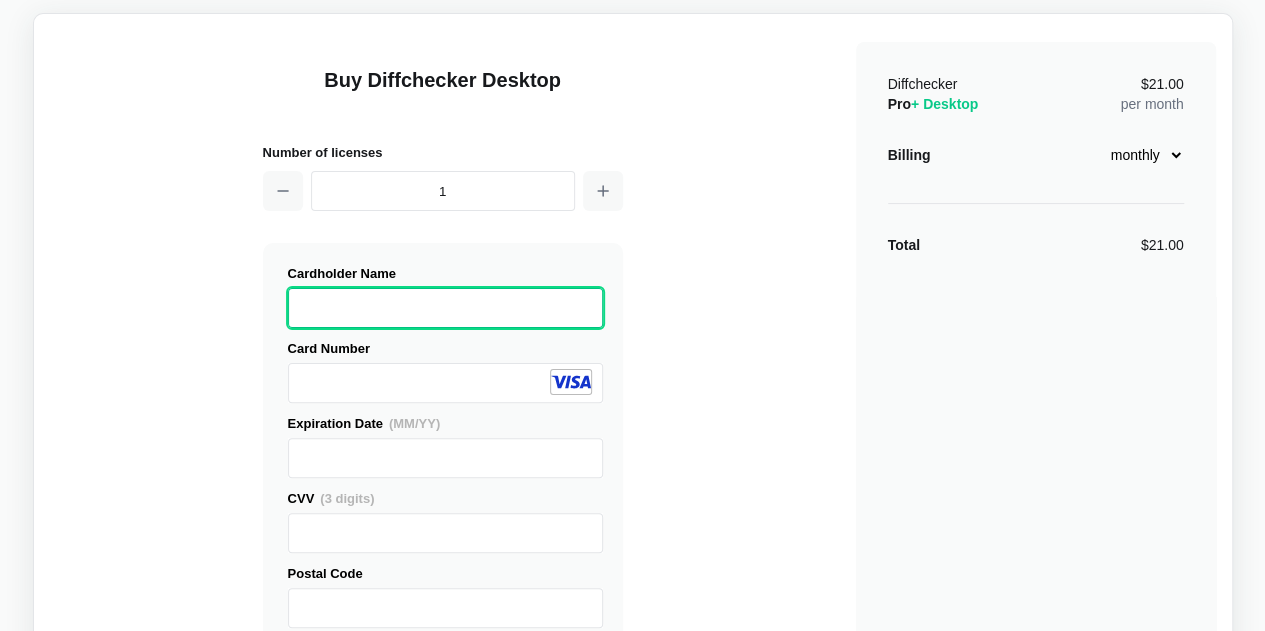 scroll, scrollTop: 100, scrollLeft: 0, axis: vertical 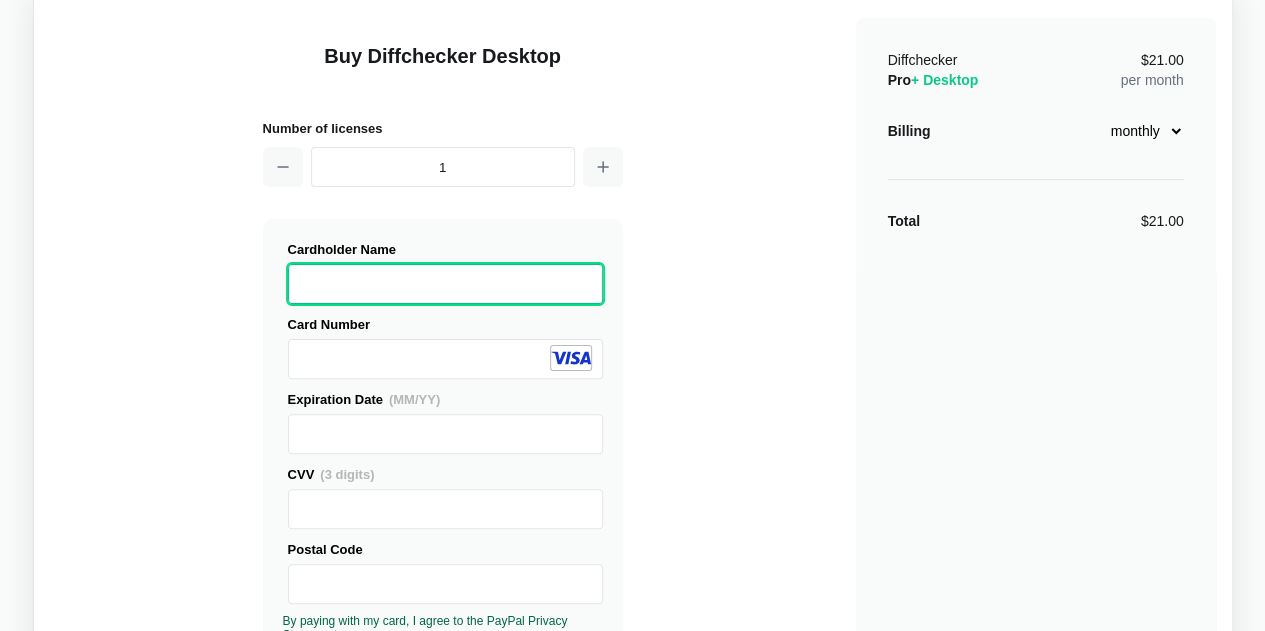 click on "Expiration Date
(MM/YY)
CVV
(3 digits)
Postal Code" at bounding box center [443, 516] 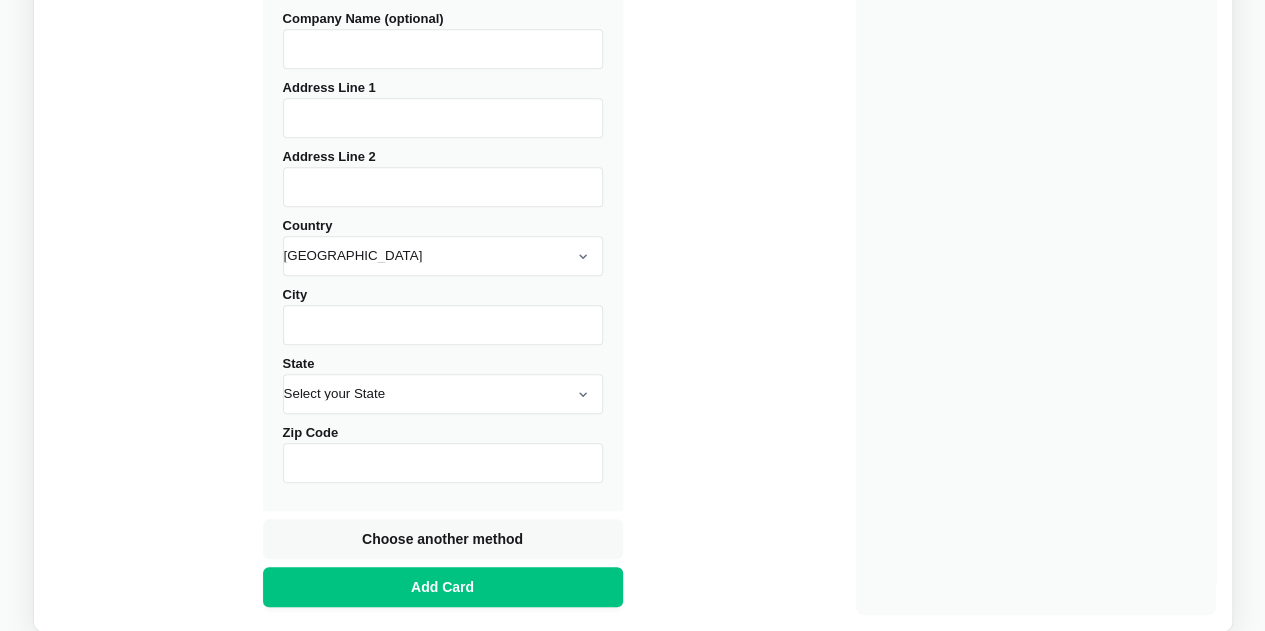 scroll, scrollTop: 900, scrollLeft: 0, axis: vertical 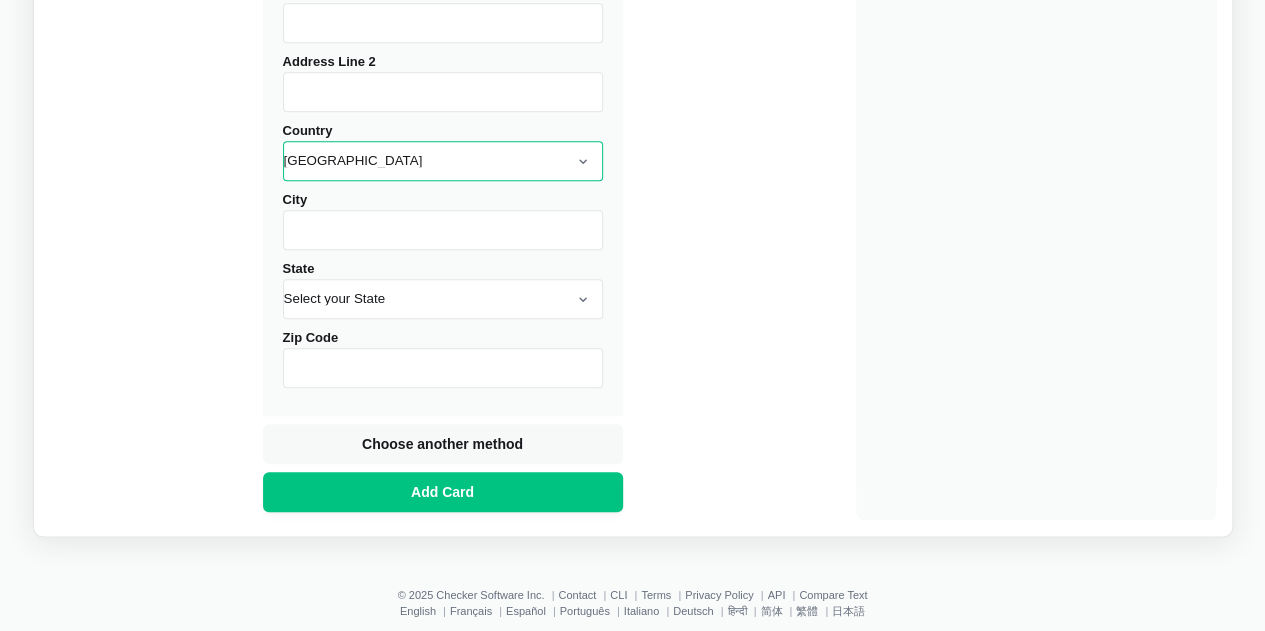 click on "Afghanistan Åland Albania Algeria American Samoa Andorra Angola Anguilla Antarctica Antigua and Barbuda Argentina Armenia Aruba Australia Austria Azerbaijan Bahamas Bahrain Bangladesh Barbados Belarus Belgium Belize Benin Bermuda Bhutan Bolivia Bonaire, Sint Eustatius and Saba Bosnia and Herzegovina Botswana Bouvet Island Brazil British Indian Ocean Territory Brunei Darussalam Bulgaria Burkina Faso Burundi Cambodia Cameroon Canada Cape Verde Cayman Islands Central African Republic Chad Chile China Christmas Island Cocos (Keeling) Islands Colombia Comoros Congo (Brazzaville) Congo (Kinshasa) Cook Islands Costa Rica Côte d'Ivoire Croatia Cuba Curaçao Cyprus Czech Republic Denmark Djibouti Dominica Dominican Republic Ecuador Egypt El Salvador Equatorial Guinea Eritrea Estonia Ethiopia Falkland Islands Faroe Islands Fiji Finland France French Guiana French Polynesia French Southern Lands Gabon Gambia Georgia Germany Ghana Gibraltar Greece Greenland Grenada Guadeloupe Guam Guatemala Guernsey Guinea Guyana Haiti" at bounding box center [443, 161] 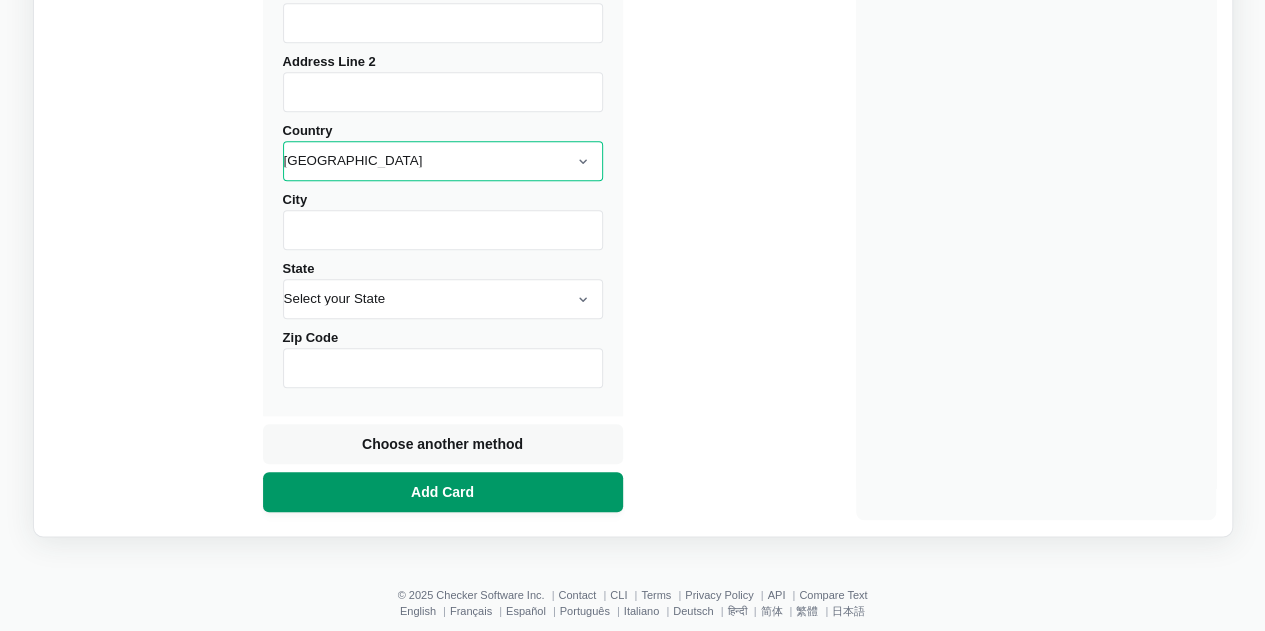 select on "Uganda" 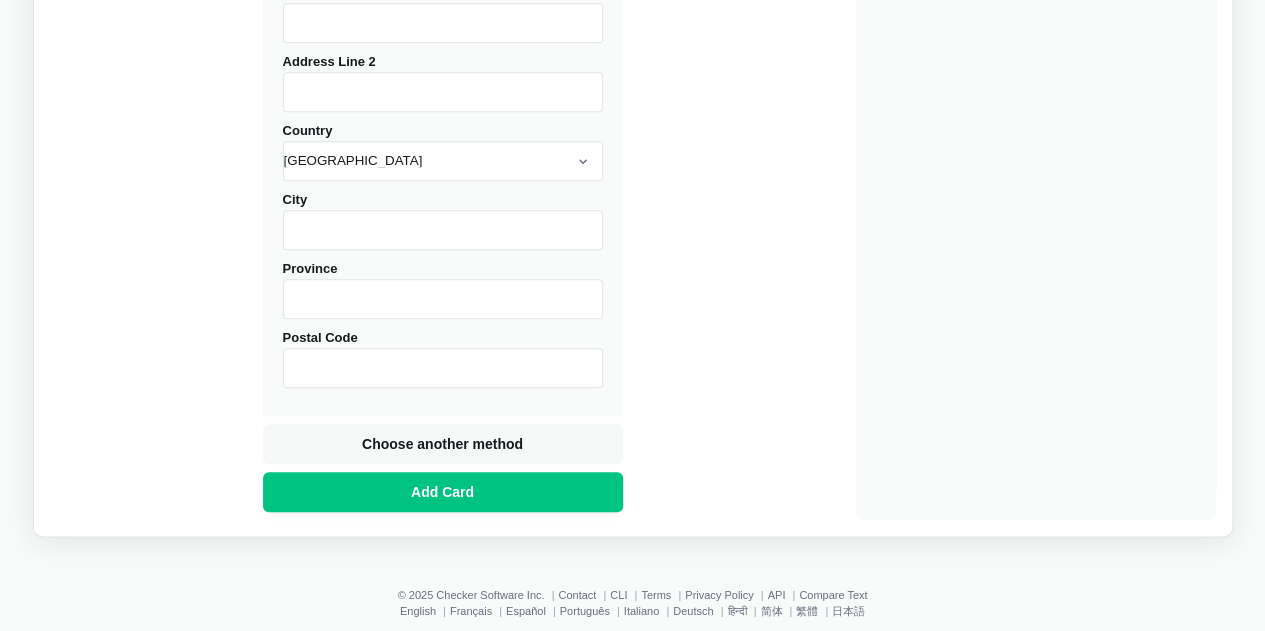 click on "City" at bounding box center (443, 230) 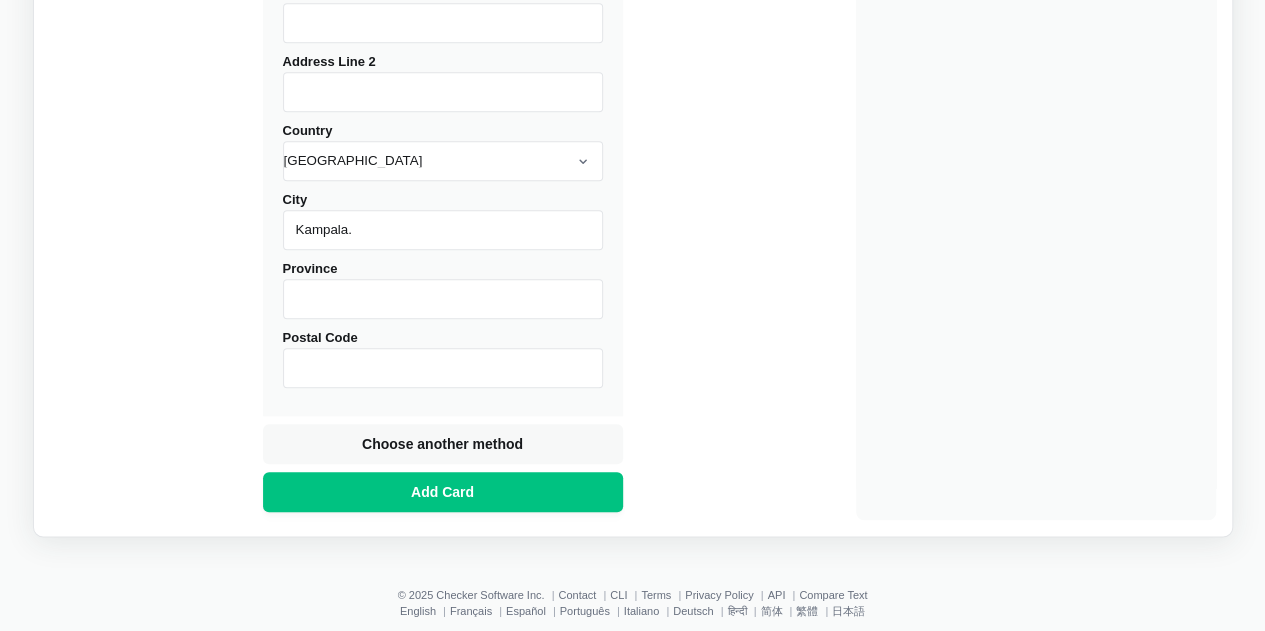 type on "125, Akright Road, Akright City." 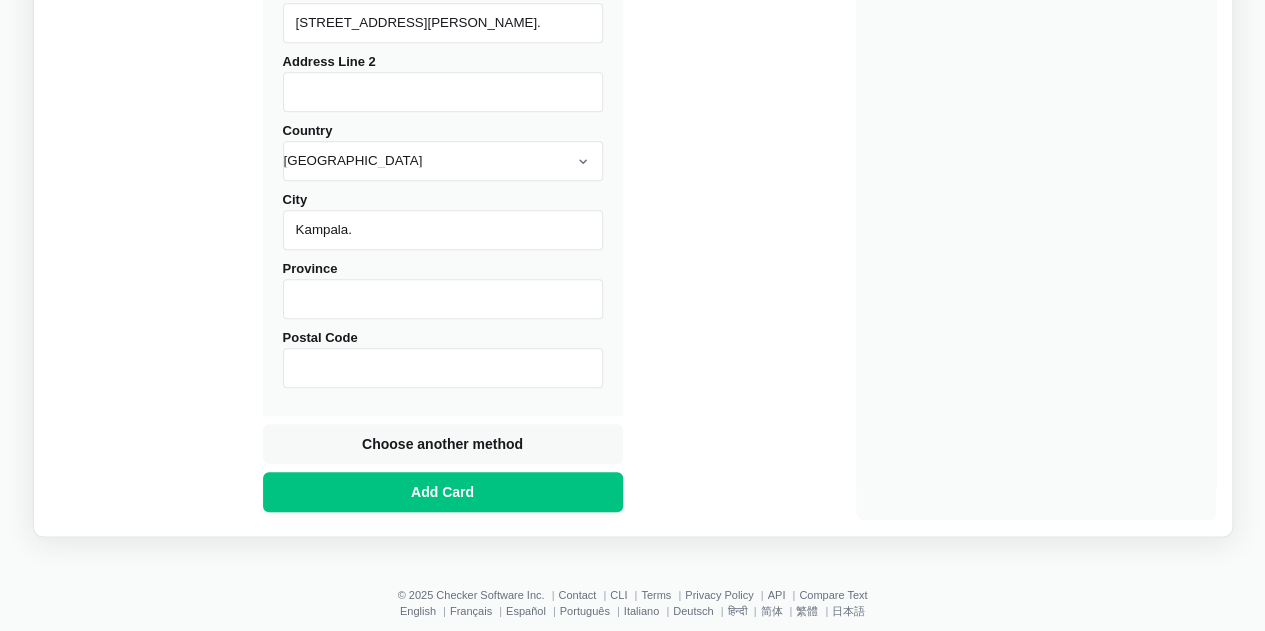 type on "Bwebajja, Entebbe Rd." 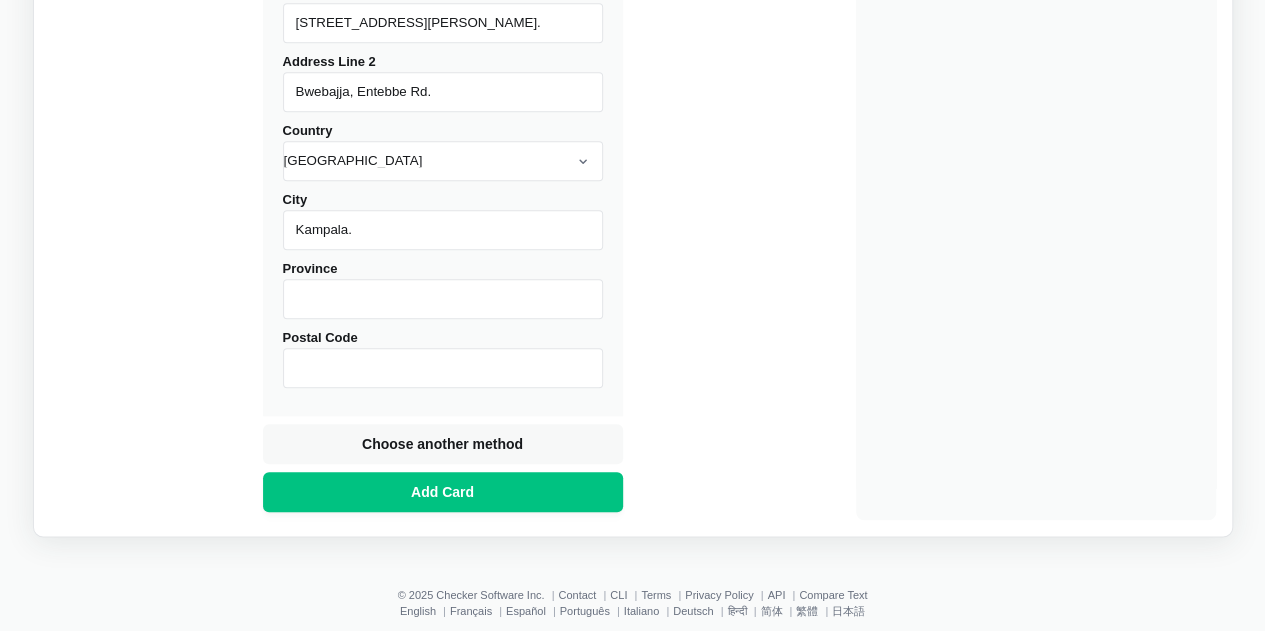click on "Province" at bounding box center [443, 299] 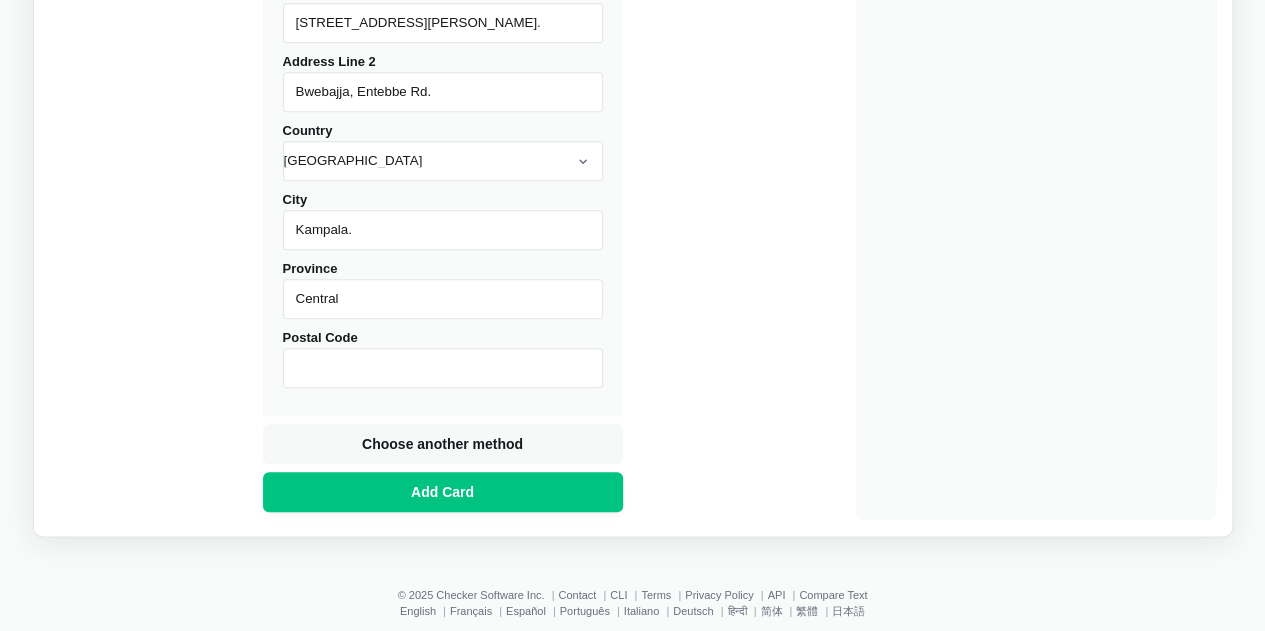 type on "Central" 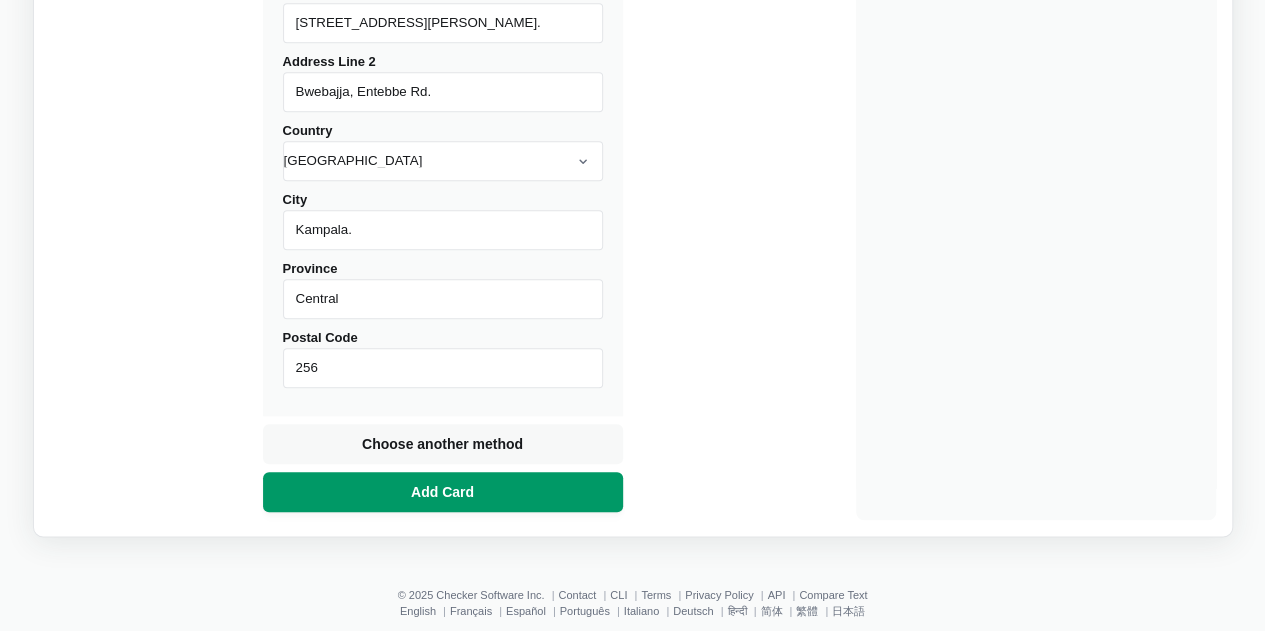type on "256" 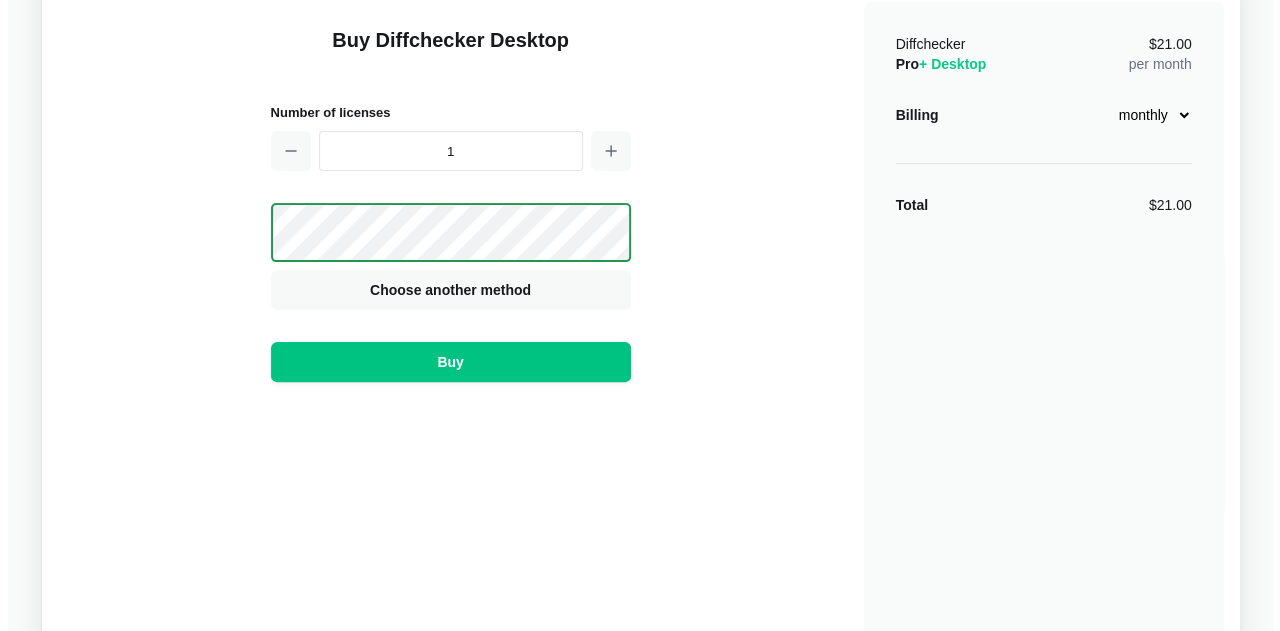 scroll, scrollTop: 0, scrollLeft: 0, axis: both 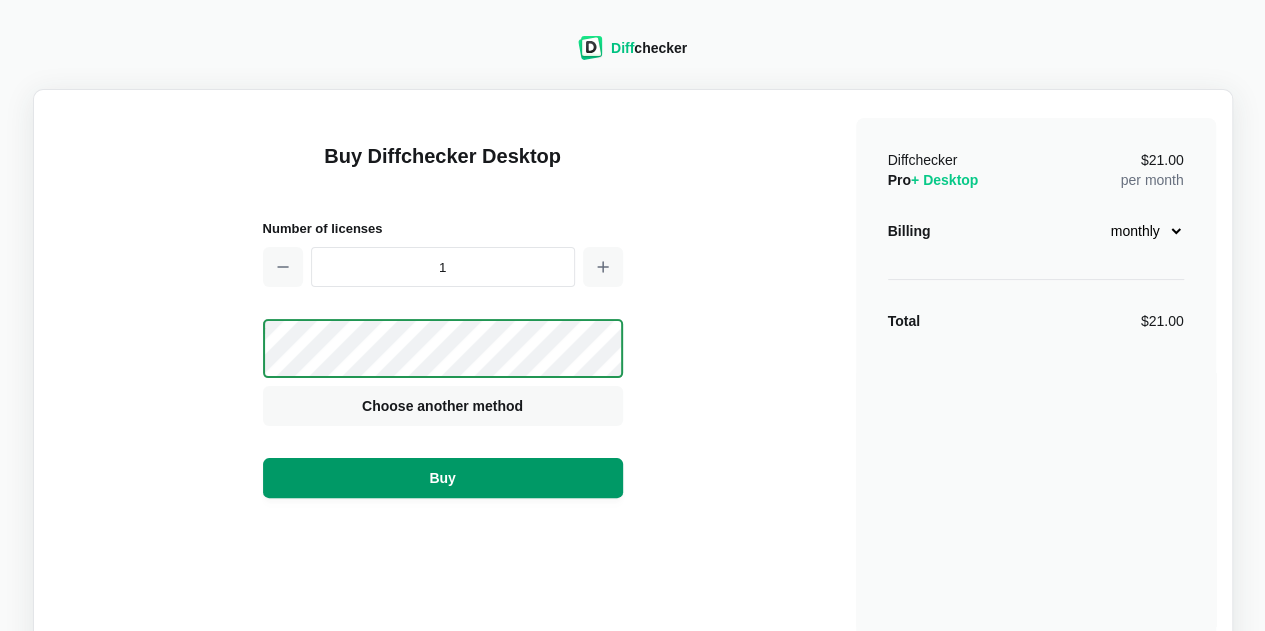 click on "Buy" at bounding box center [442, 478] 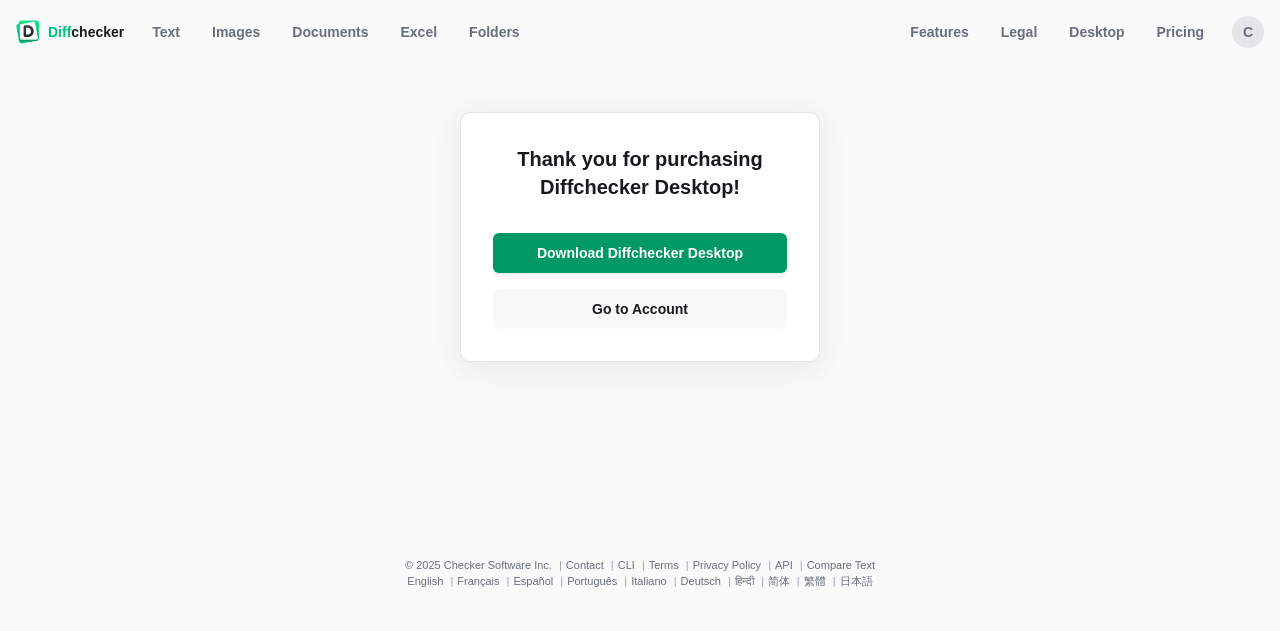 click on "Download Diffchecker Desktop" at bounding box center [640, 253] 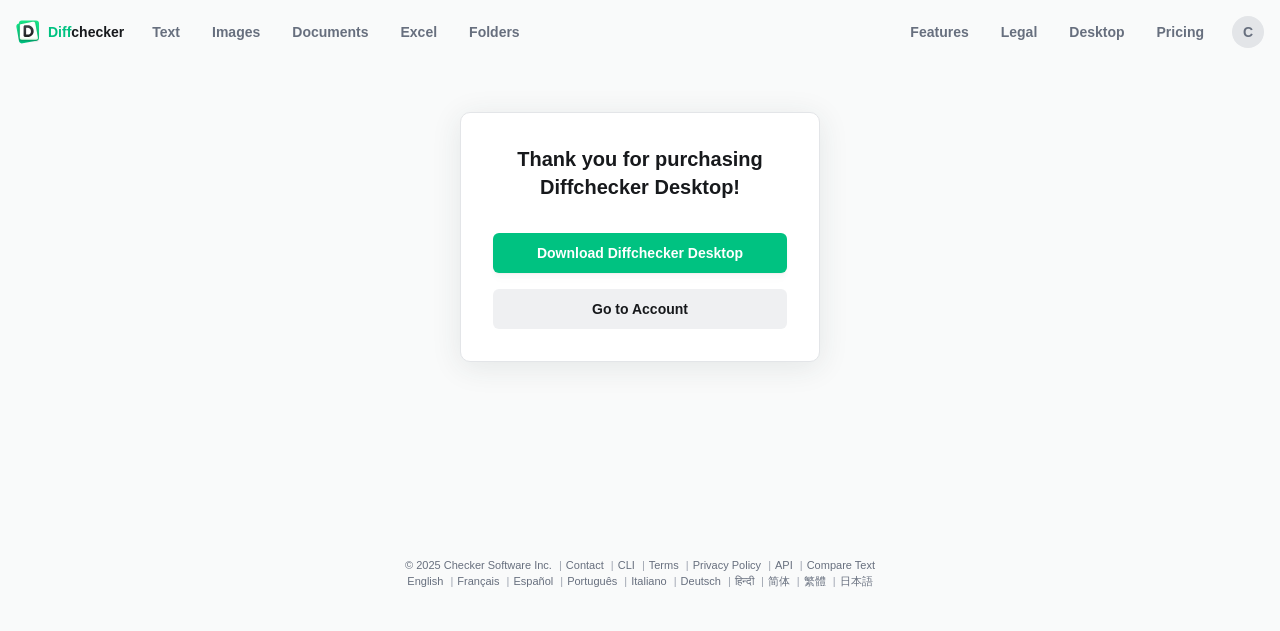 click on "Go to Account" at bounding box center (640, 309) 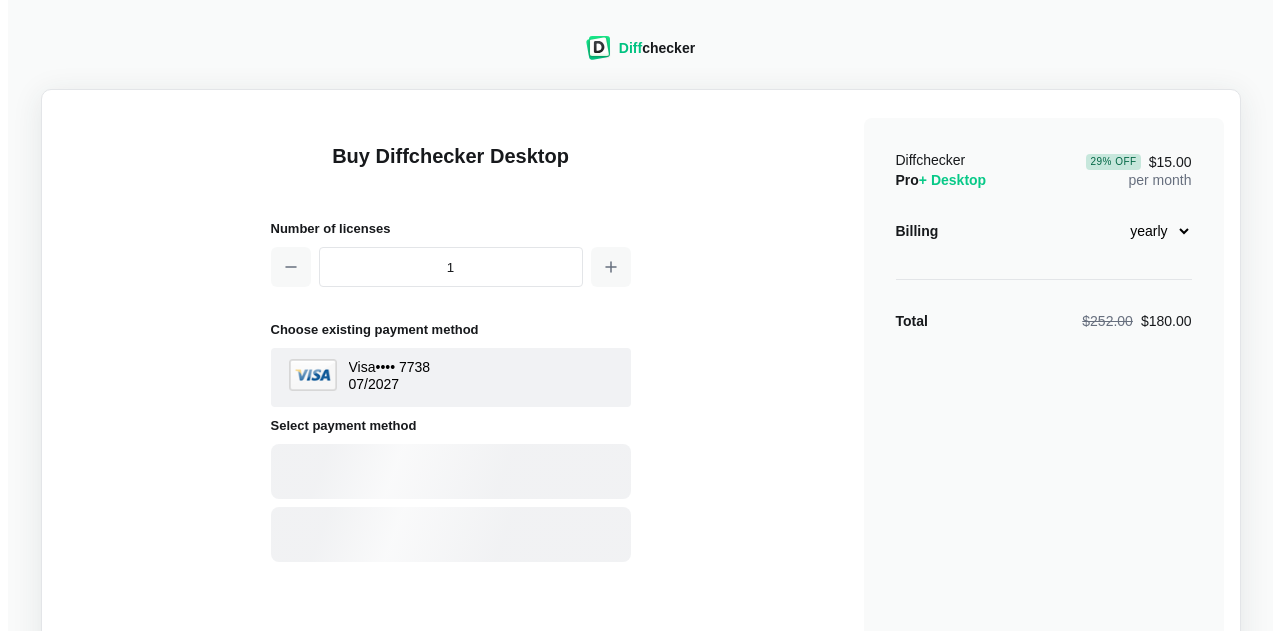 scroll, scrollTop: 0, scrollLeft: 0, axis: both 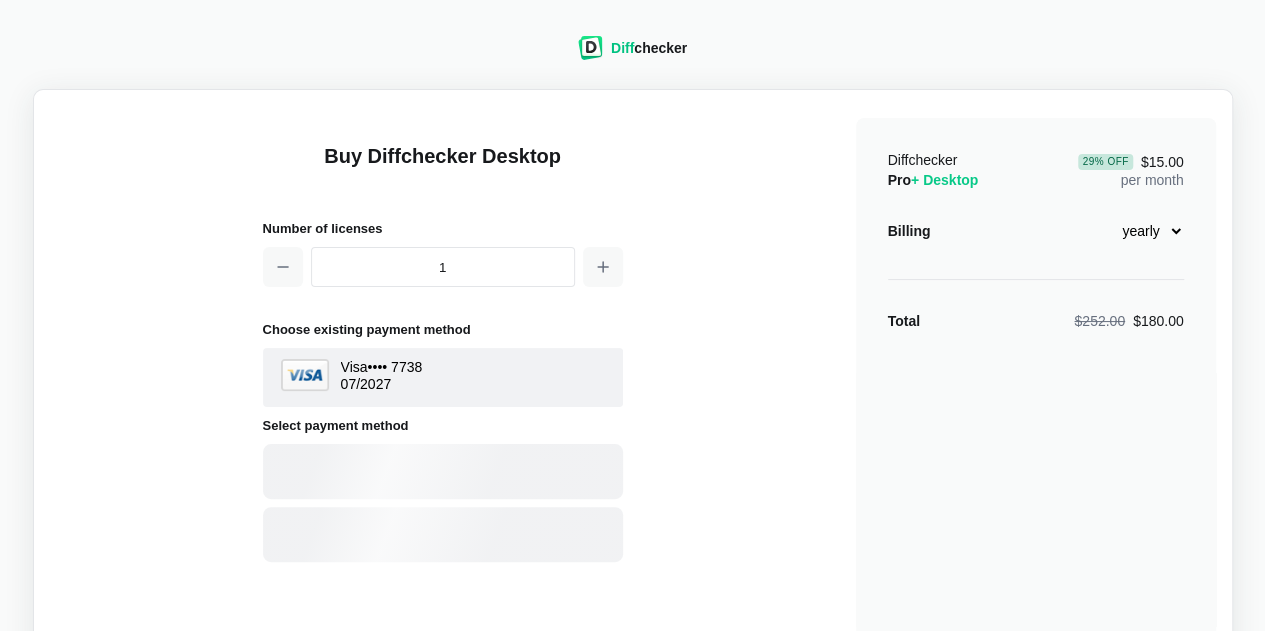 click on "monthly yearly" at bounding box center (1141, 231) 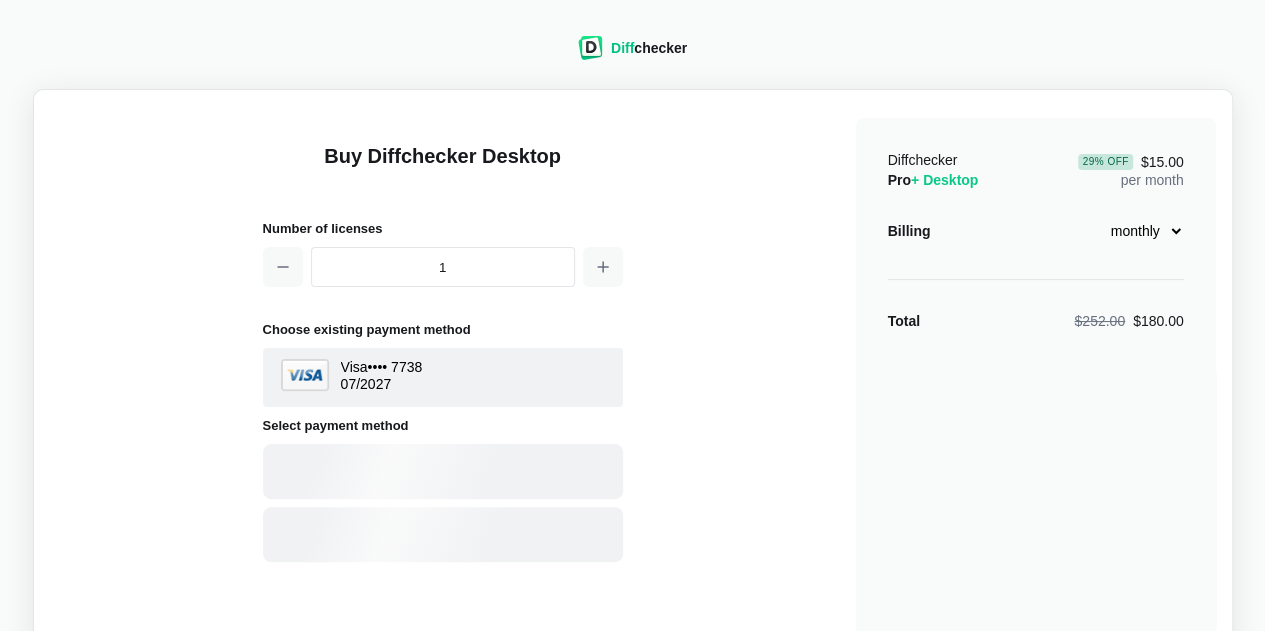 click on "monthly yearly" at bounding box center (1141, 231) 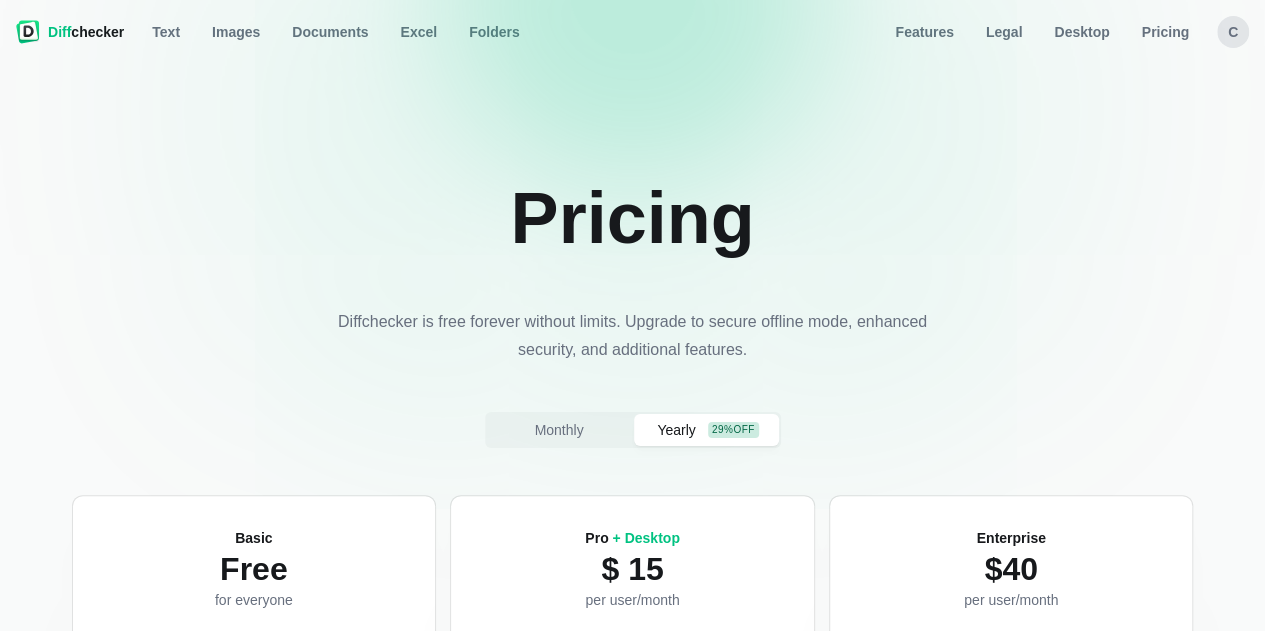 click on "Diff checker" at bounding box center (86, 32) 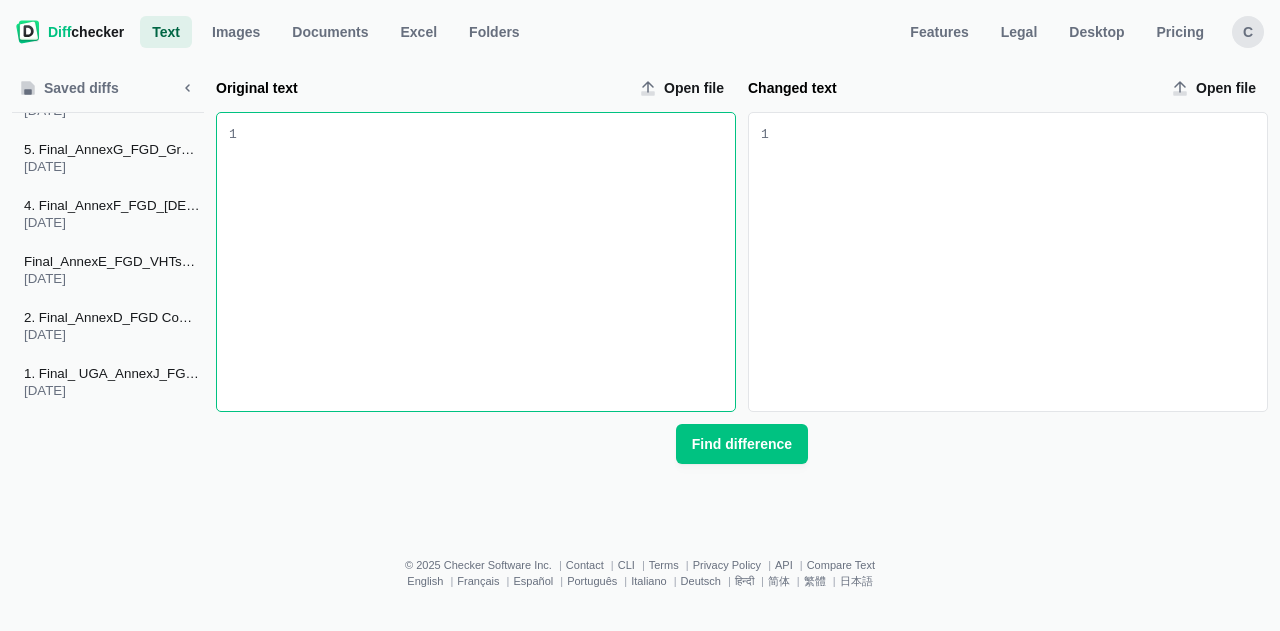 scroll, scrollTop: 0, scrollLeft: 0, axis: both 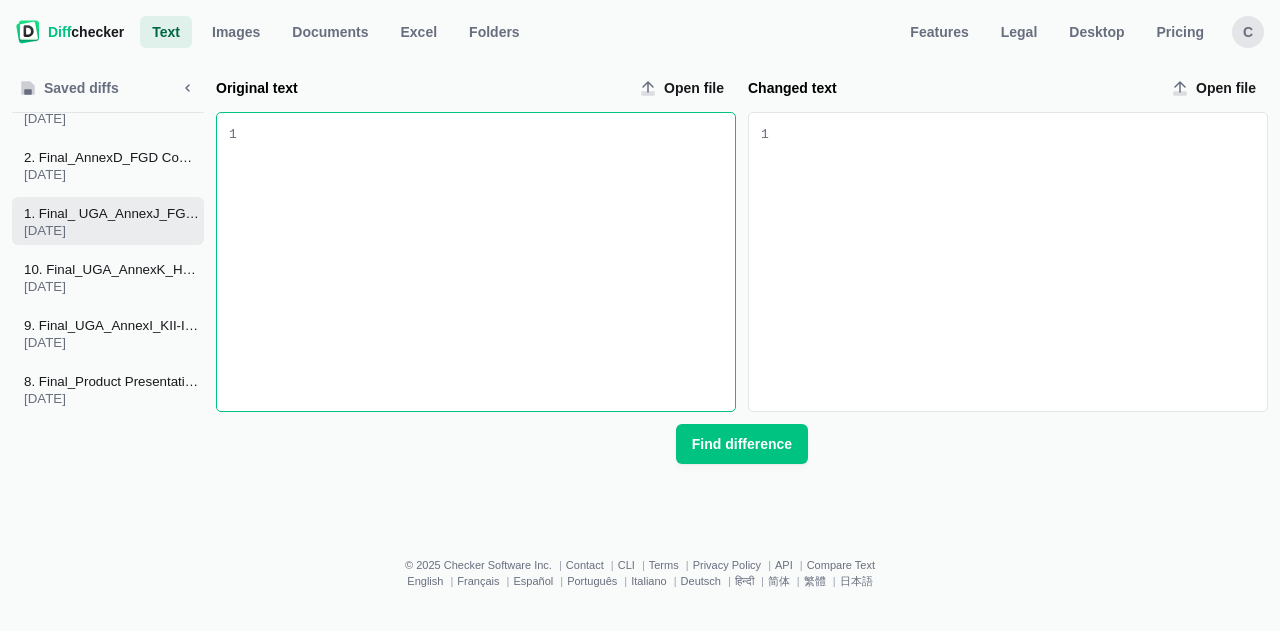 click on "1. Final_ UGA_AnnexJ_FGD_Informed_Consent_Form" at bounding box center [112, 213] 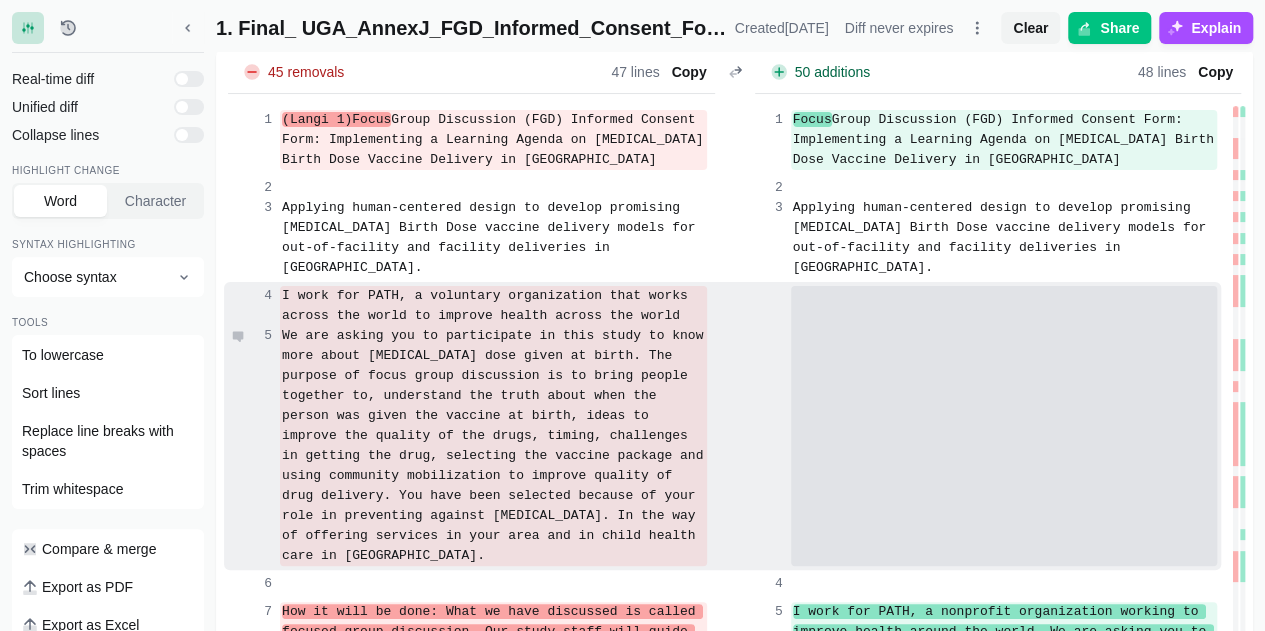 scroll, scrollTop: 100, scrollLeft: 0, axis: vertical 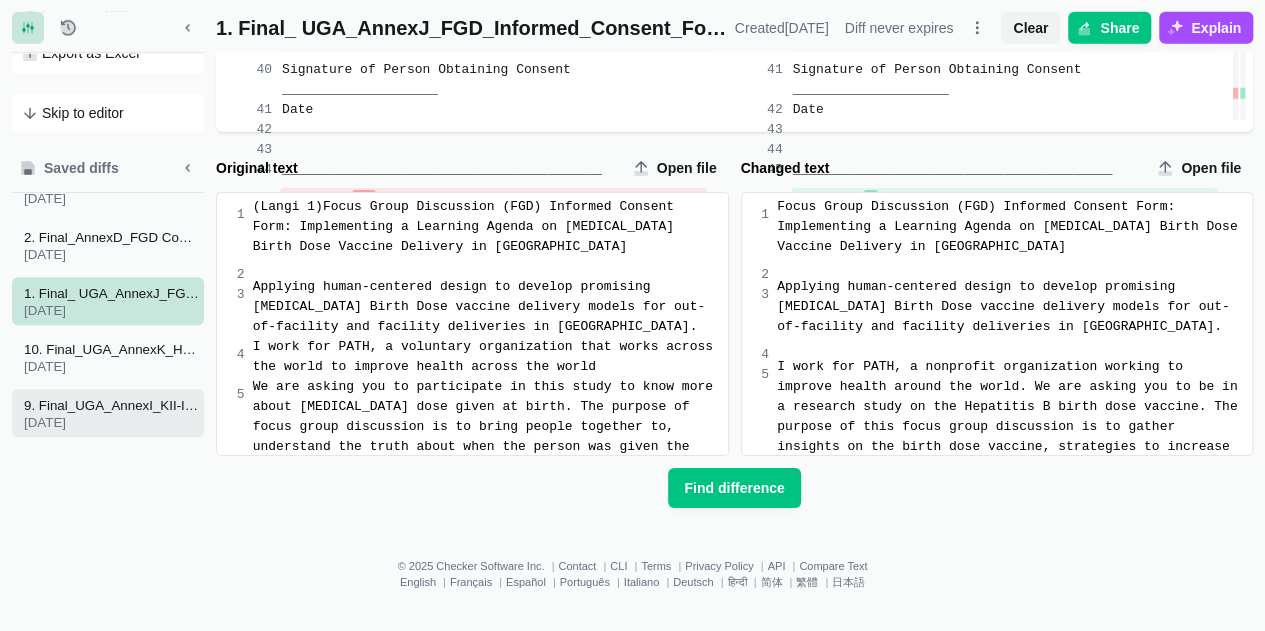 click on "9. Final_UGA_AnnexI_KII-IDI_Informed_Consent_Form" at bounding box center (112, 405) 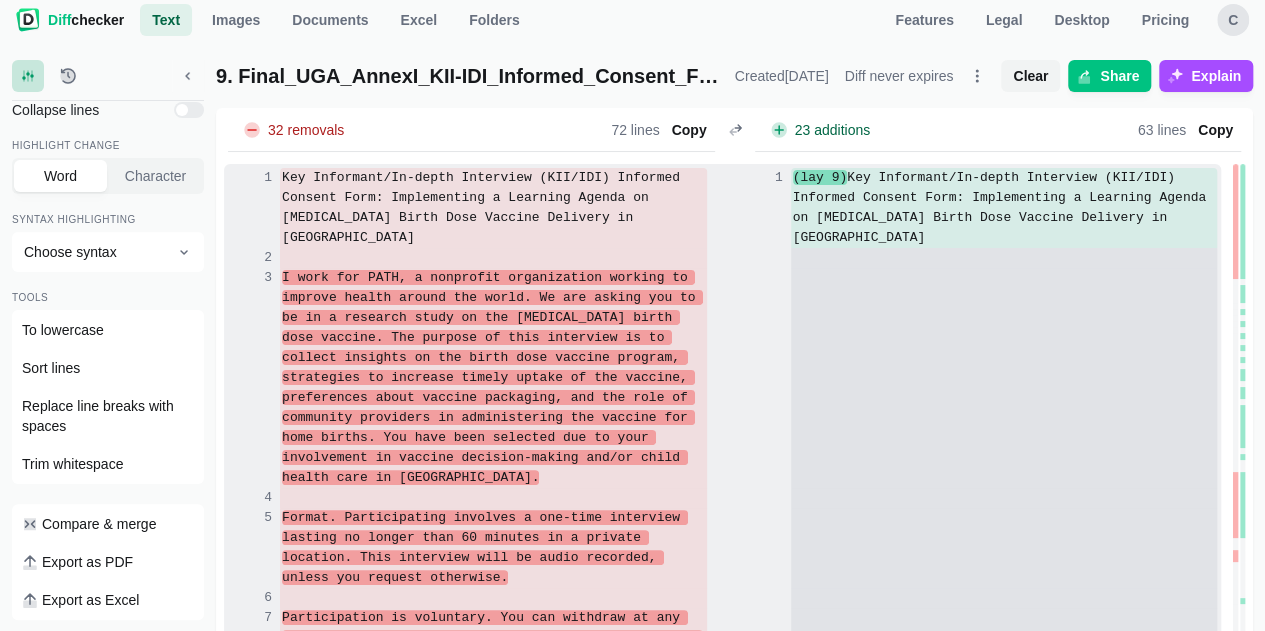 scroll, scrollTop: 0, scrollLeft: 0, axis: both 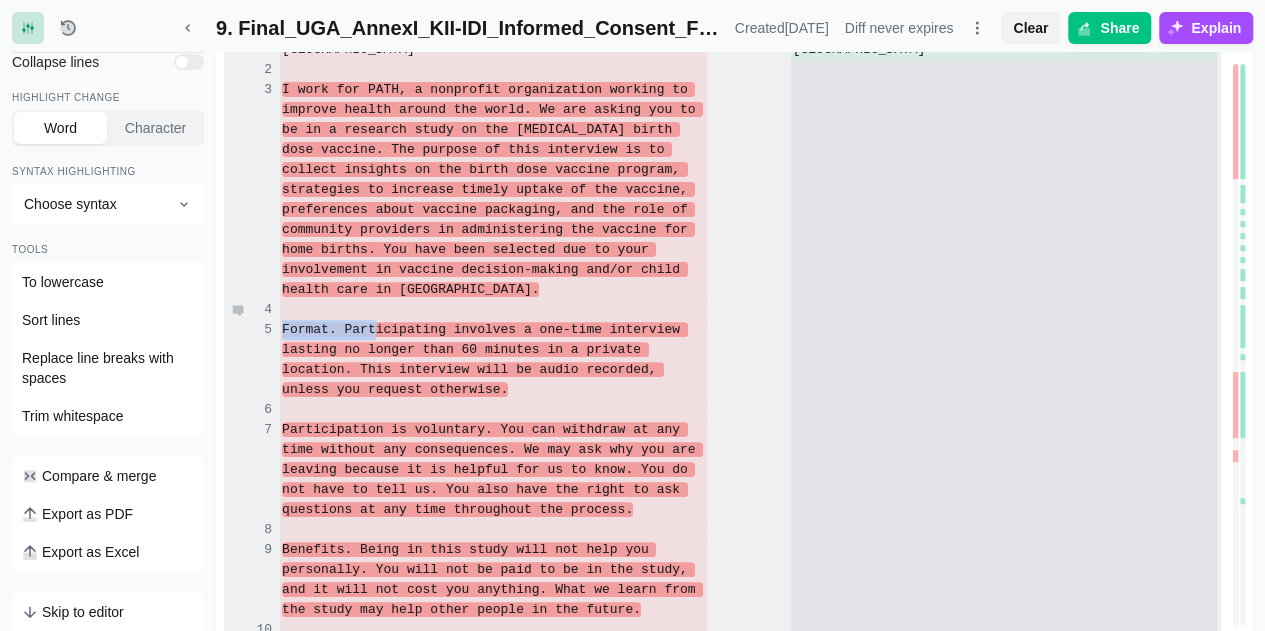 drag, startPoint x: 271, startPoint y: 286, endPoint x: 416, endPoint y: 325, distance: 150.15326 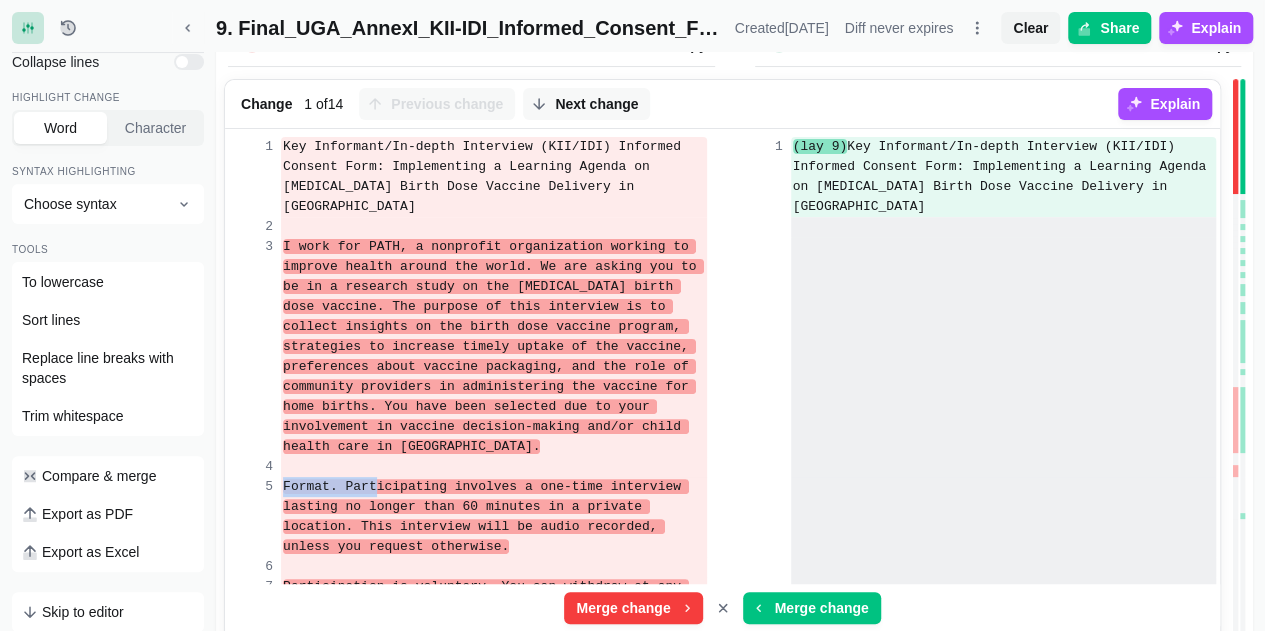 scroll, scrollTop: 0, scrollLeft: 0, axis: both 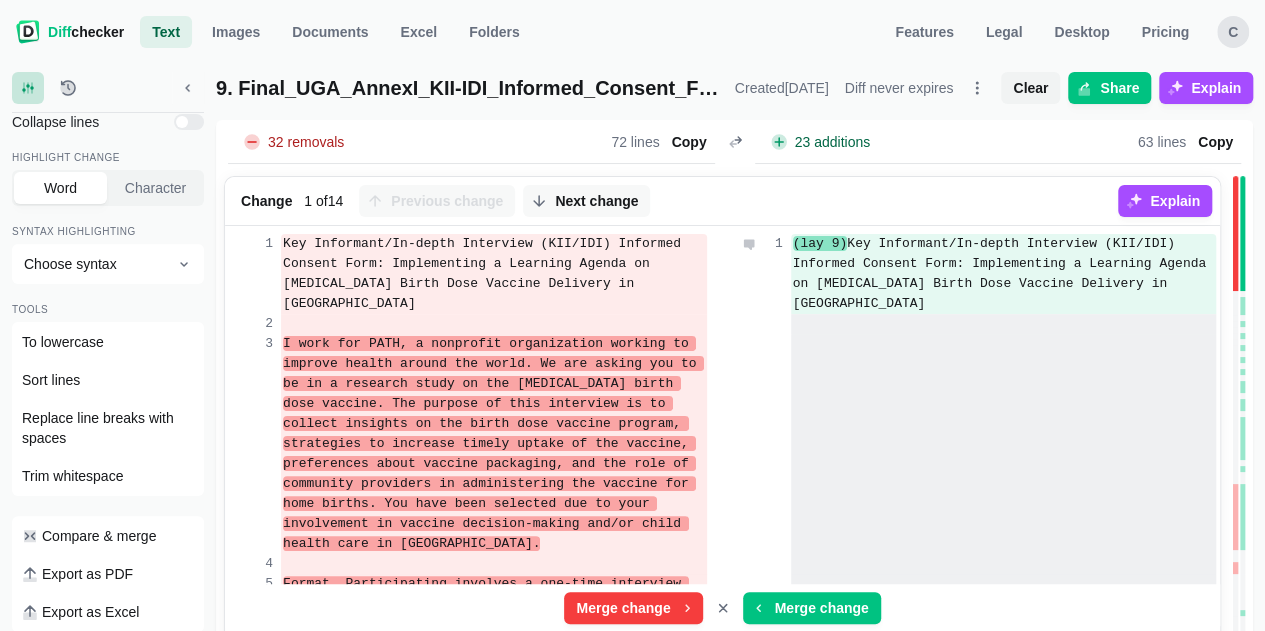 click on "(lay 9)" at bounding box center (820, 243) 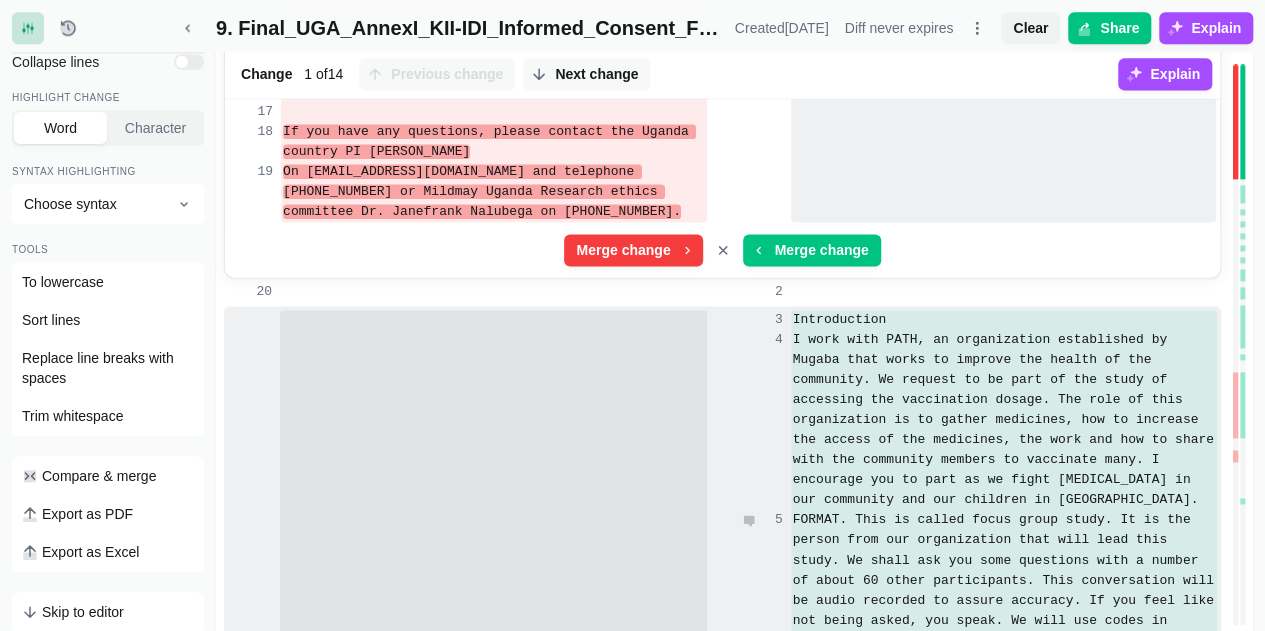 scroll, scrollTop: 1300, scrollLeft: 0, axis: vertical 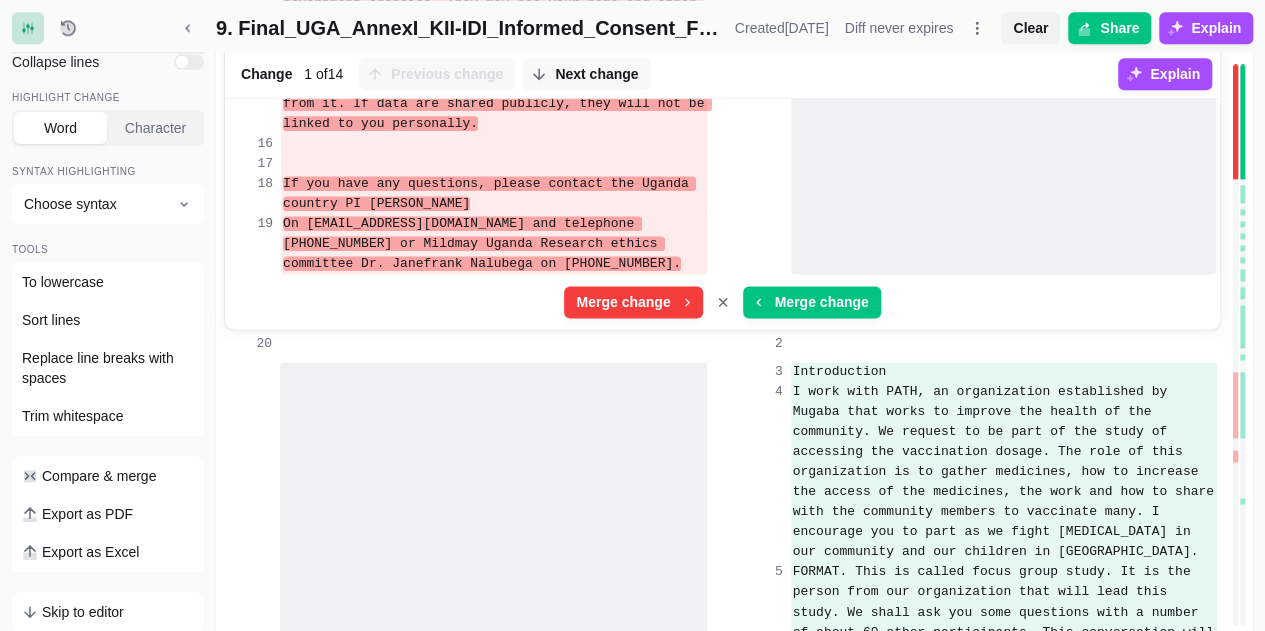 click at bounding box center [1004, 244] 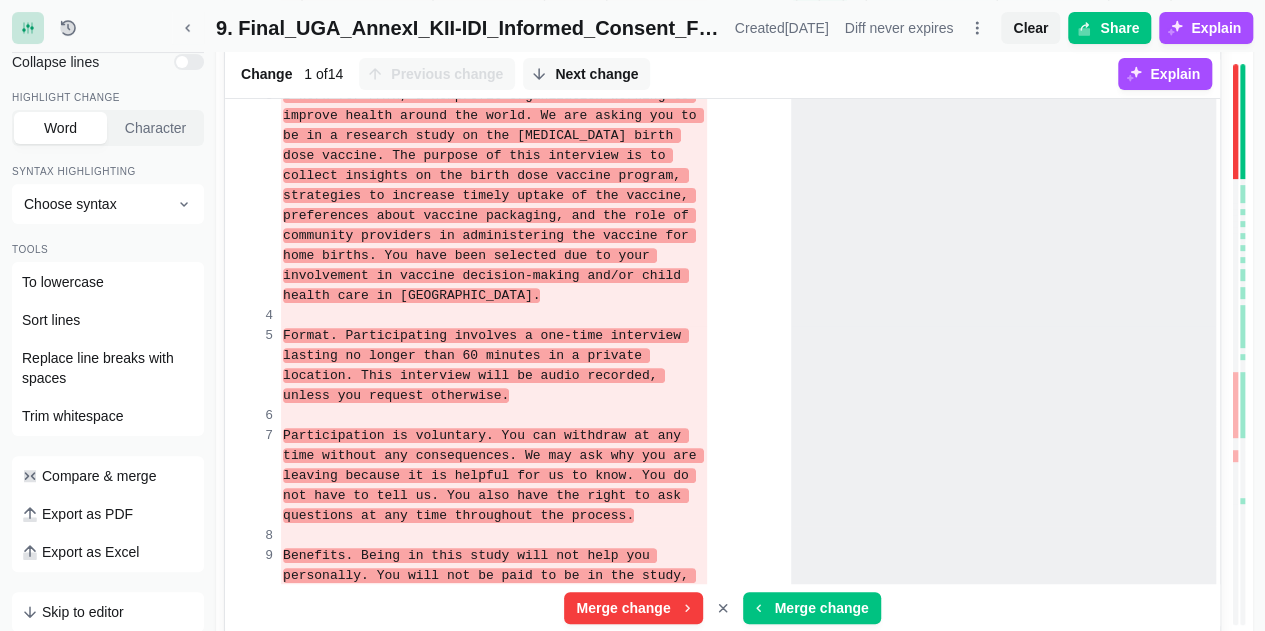 scroll, scrollTop: 100, scrollLeft: 0, axis: vertical 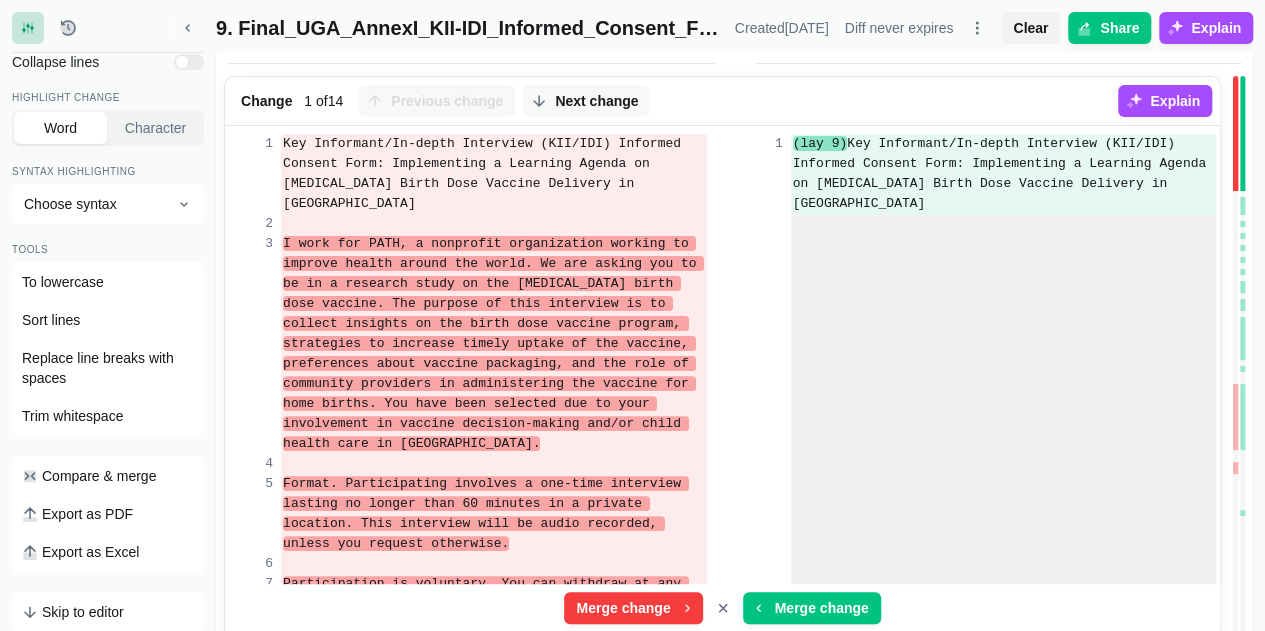 click at bounding box center [1004, 344] 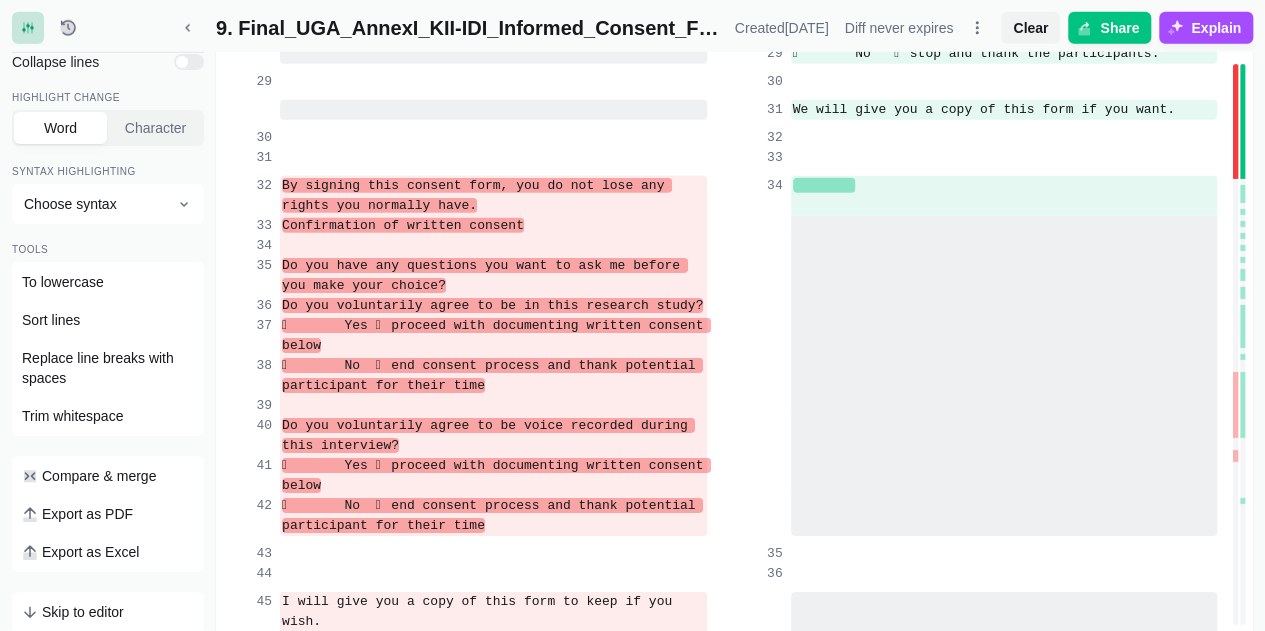 scroll, scrollTop: 3300, scrollLeft: 0, axis: vertical 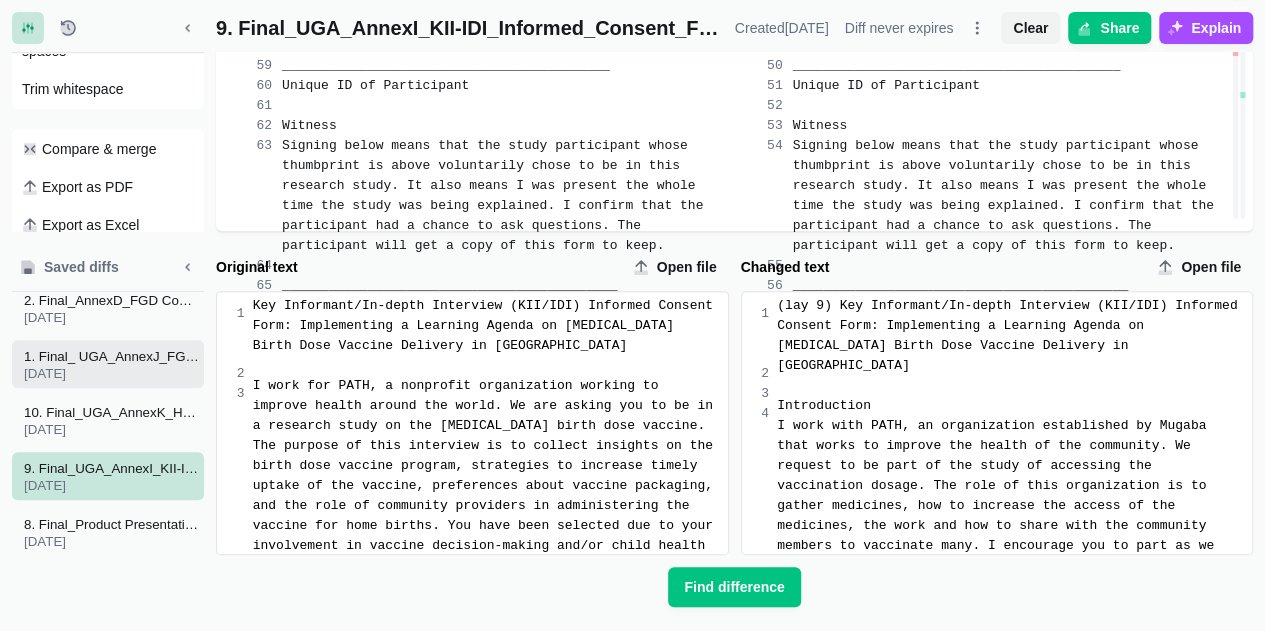 click on "1. Final_ UGA_AnnexJ_FGD_Informed_Consent_Form" at bounding box center (112, 356) 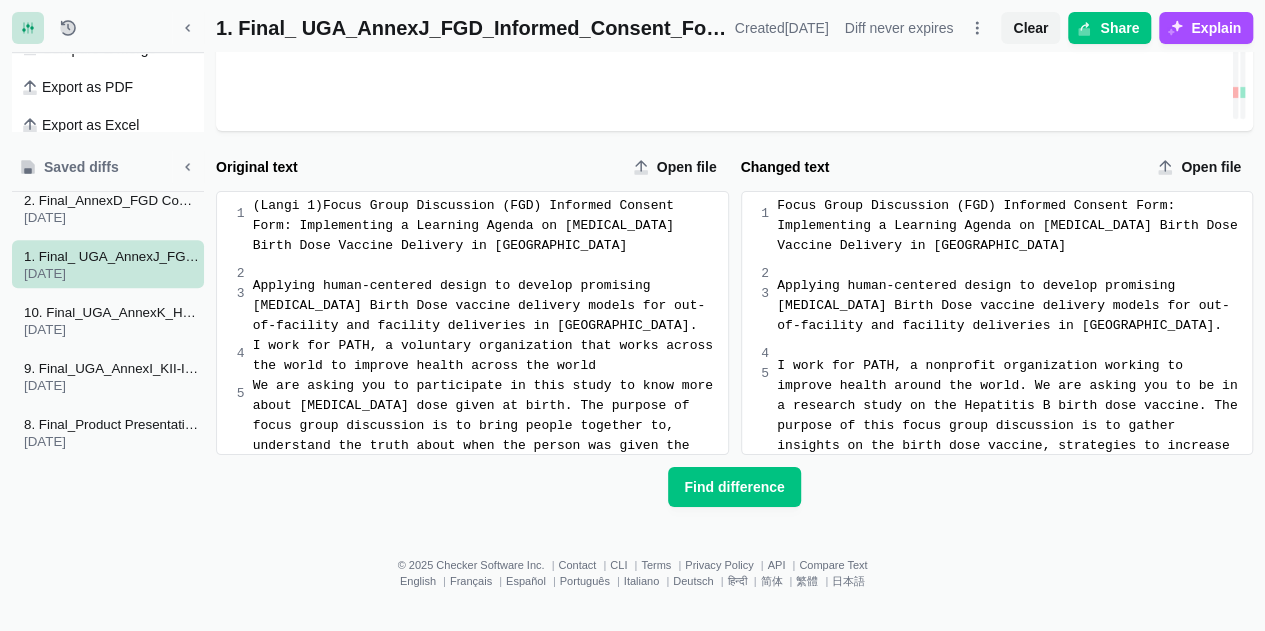 scroll, scrollTop: 3302, scrollLeft: 0, axis: vertical 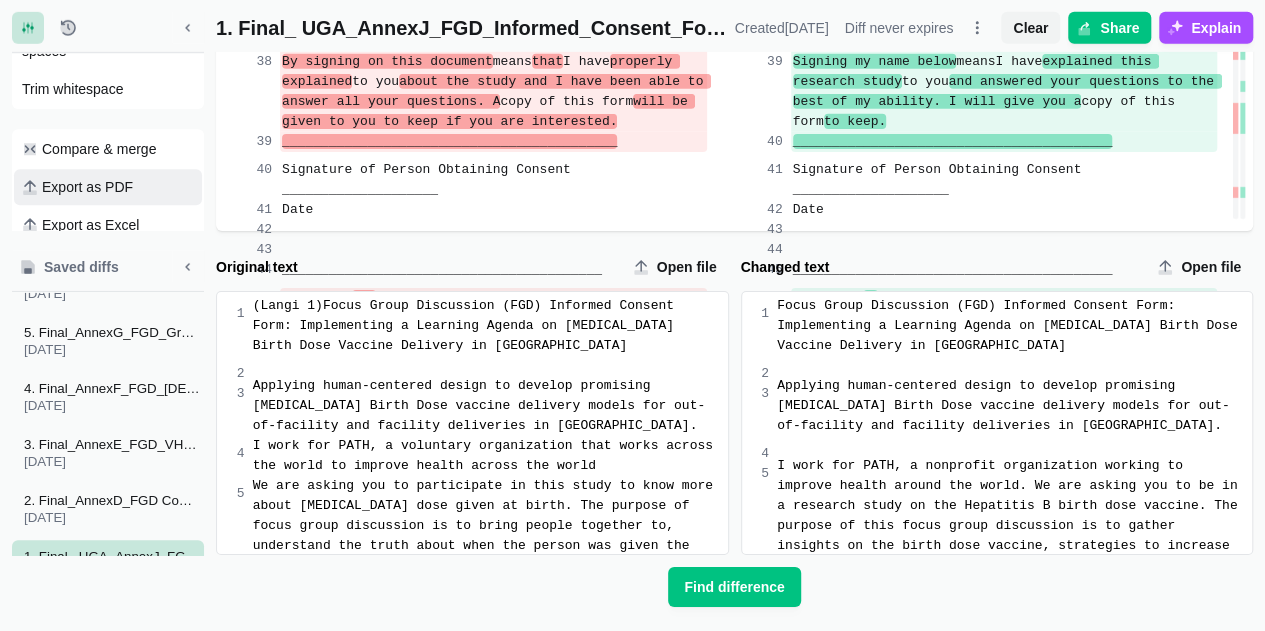 click on "Export as PDF" at bounding box center [87, 187] 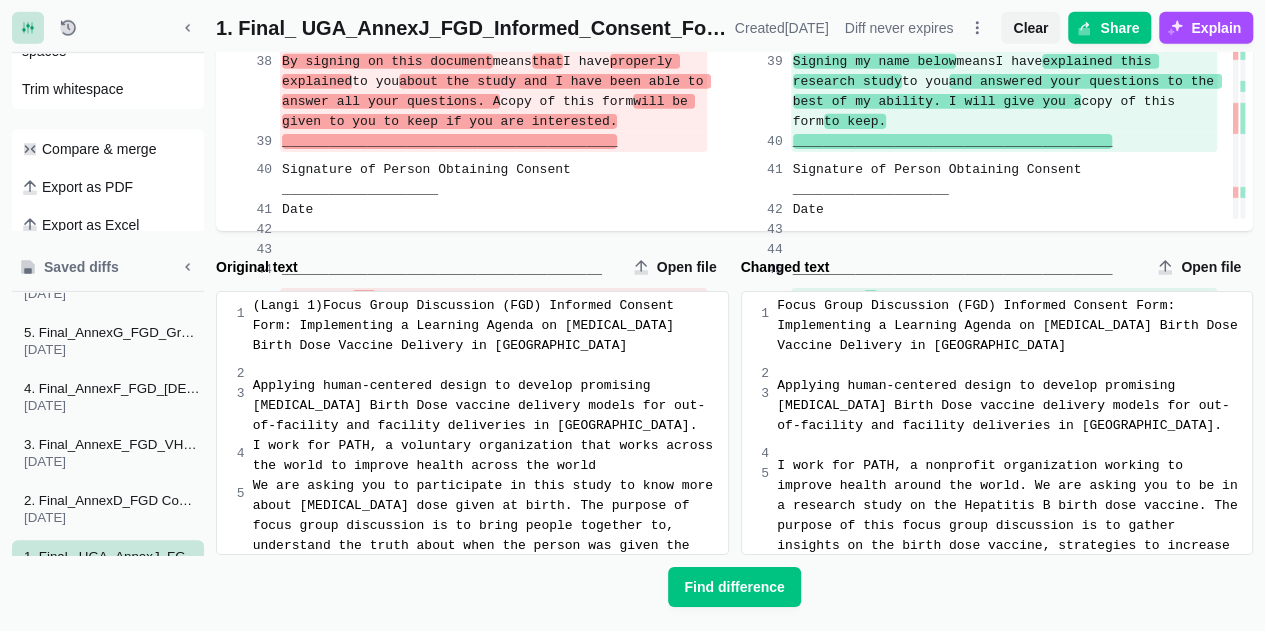 scroll, scrollTop: 3182, scrollLeft: 0, axis: vertical 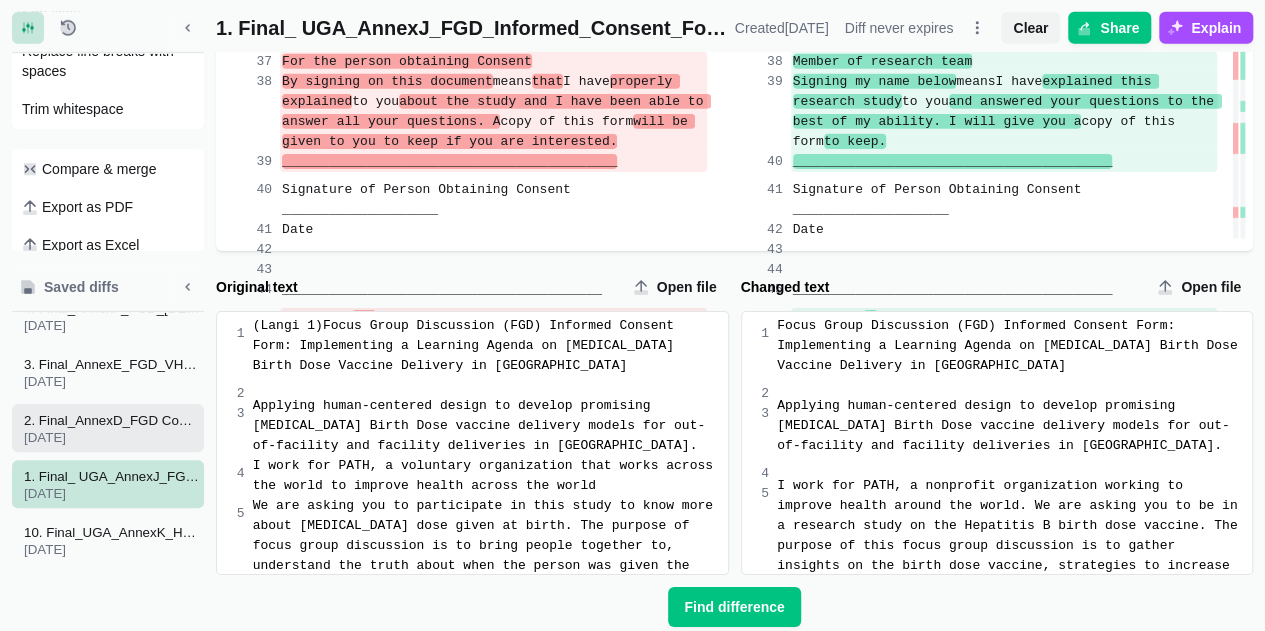click on "2. Final_AnnexD_FGD Community_leaders_CSOs" at bounding box center (112, 420) 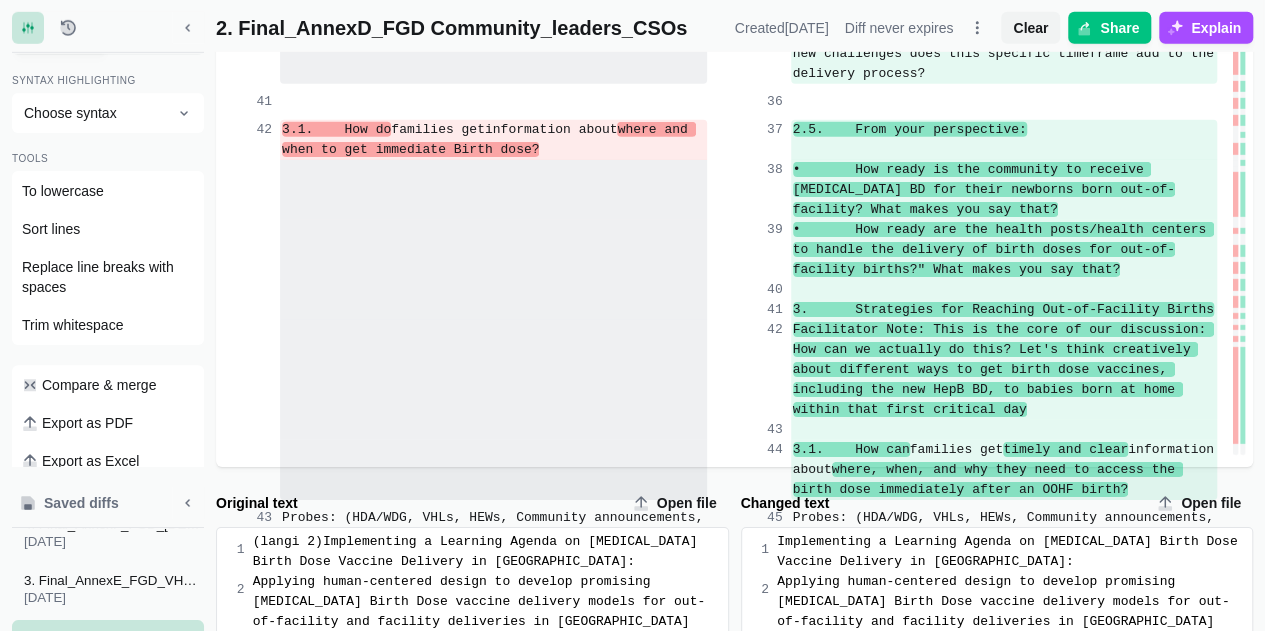 click on "Real-time diff Unified diff Collapse lines Highlight change Word Character Syntax highlighting Choose syntax Tools To lowercase Sort lines Replace line breaks with spaces Trim whitespace Compare & merge Export as PDF Export as Excel Skip to editor 2. Final_AnnexD_FGD Community_leaders_CSOs Created  [DATE] Diff never expires Clear Share Explain 92   removals Lines Total 81  Removed - 66.7 % 54 Words Total 1,055  Removed - 84.3 % 889 81   lines Copy 97   additions Lines Total 86  Added + 68.6 % 59 Words Total 1,132  Added + 85.3 % 966 86   lines Copy Change   21 1   of  21 Previous change Next change Explain   (langi 2)Implementing  a Learning Agenda on [MEDICAL_DATA] Birth Dose Vaccine Delivery in [GEOGRAPHIC_DATA]:   Implementing  a Learning Agenda on [MEDICAL_DATA] Birth Dose Vaccine Delivery in [GEOGRAPHIC_DATA]: Merge change Merge change   Applying human-centered design to develop promising [MEDICAL_DATA] Birth Dose vaccine delivery models for out-of-facility and facility deliveries in [GEOGRAPHIC_DATA]                  Introduction" at bounding box center [632, -1134] 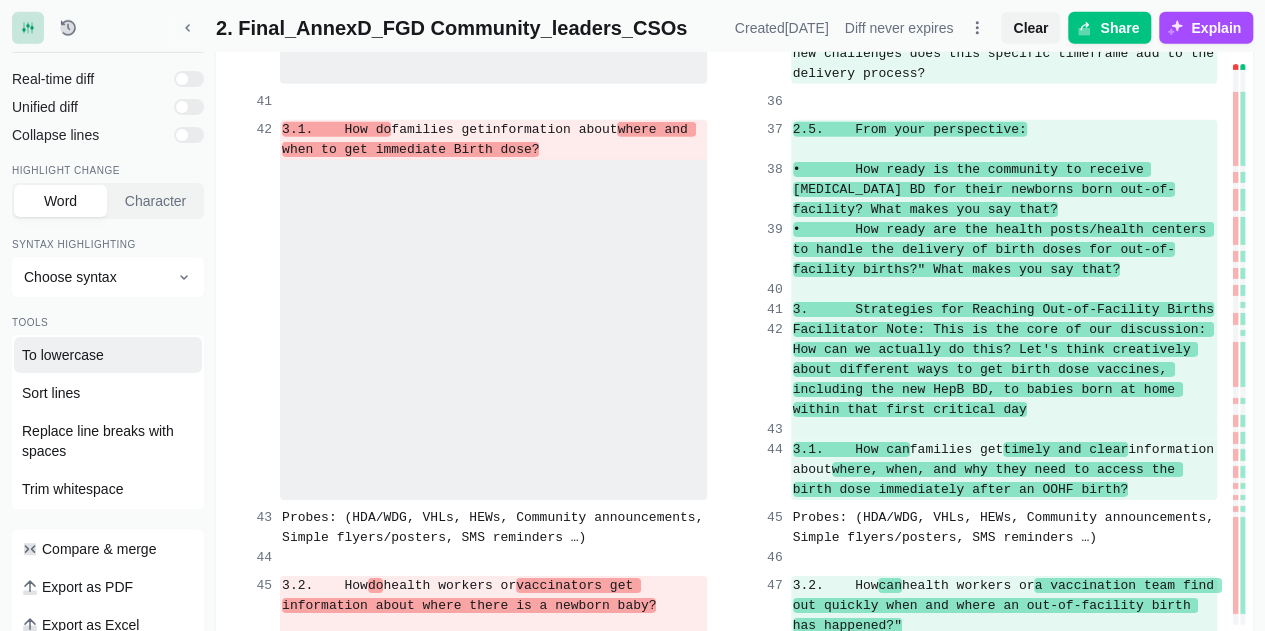 scroll, scrollTop: 73, scrollLeft: 0, axis: vertical 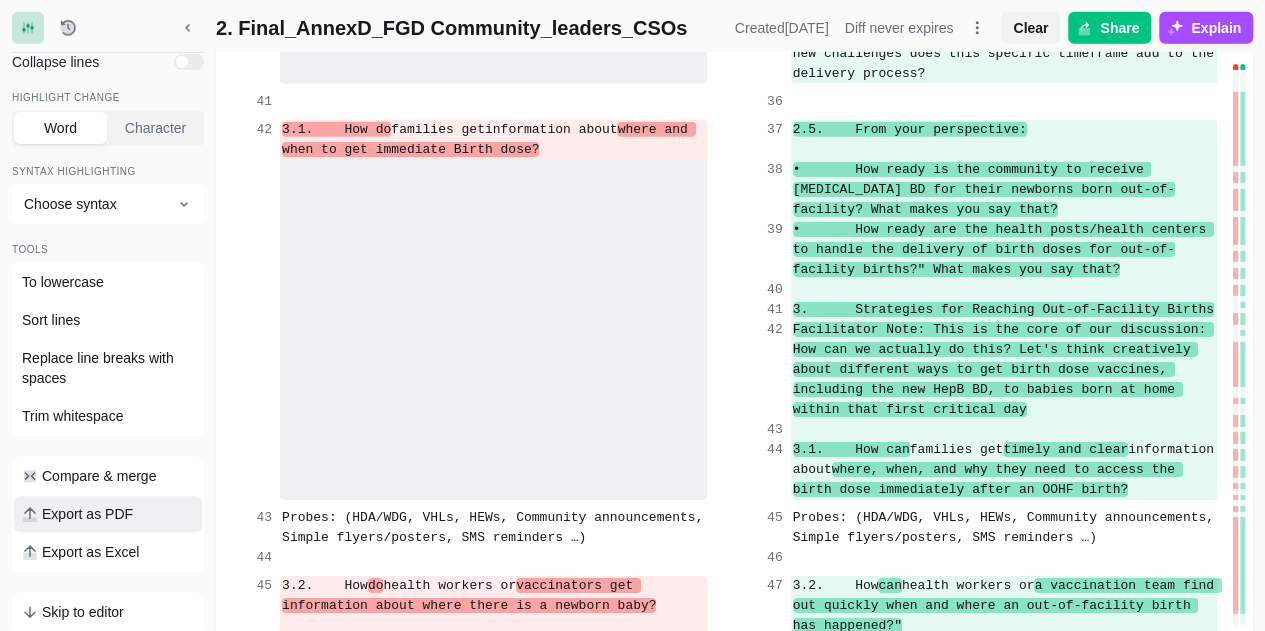 click on "Export as PDF" at bounding box center (87, 514) 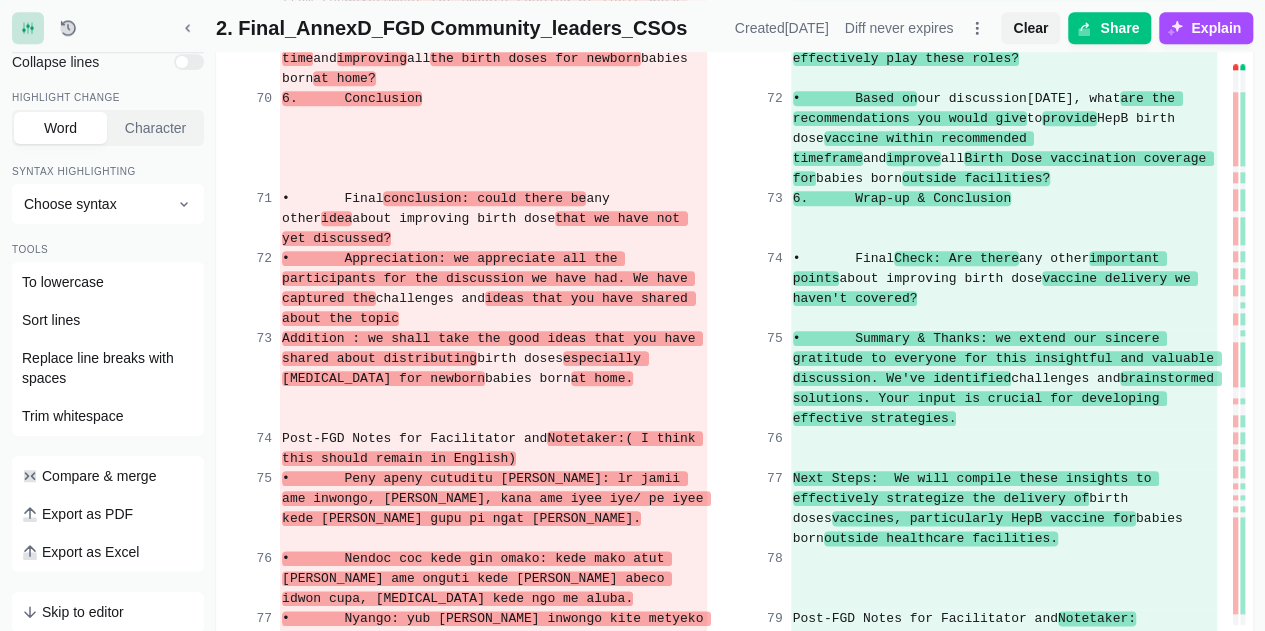 scroll, scrollTop: 5258, scrollLeft: 0, axis: vertical 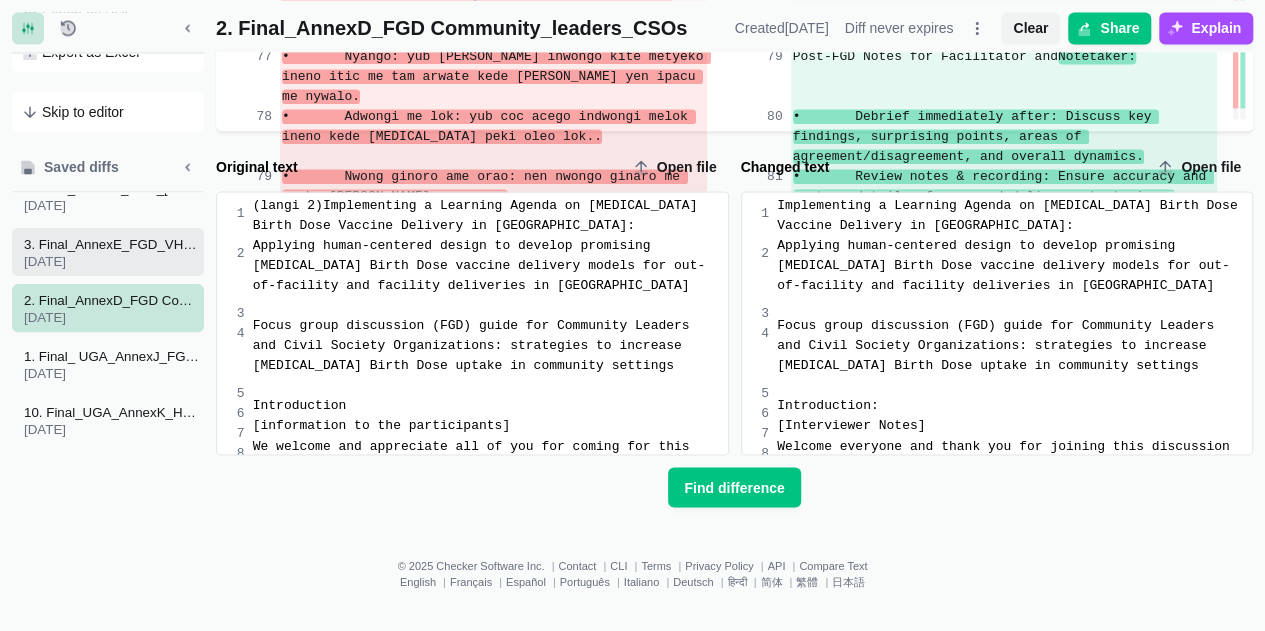 click on "3.	Final_AnnexE_FGD_VHTs_CHEWs" at bounding box center [112, 244] 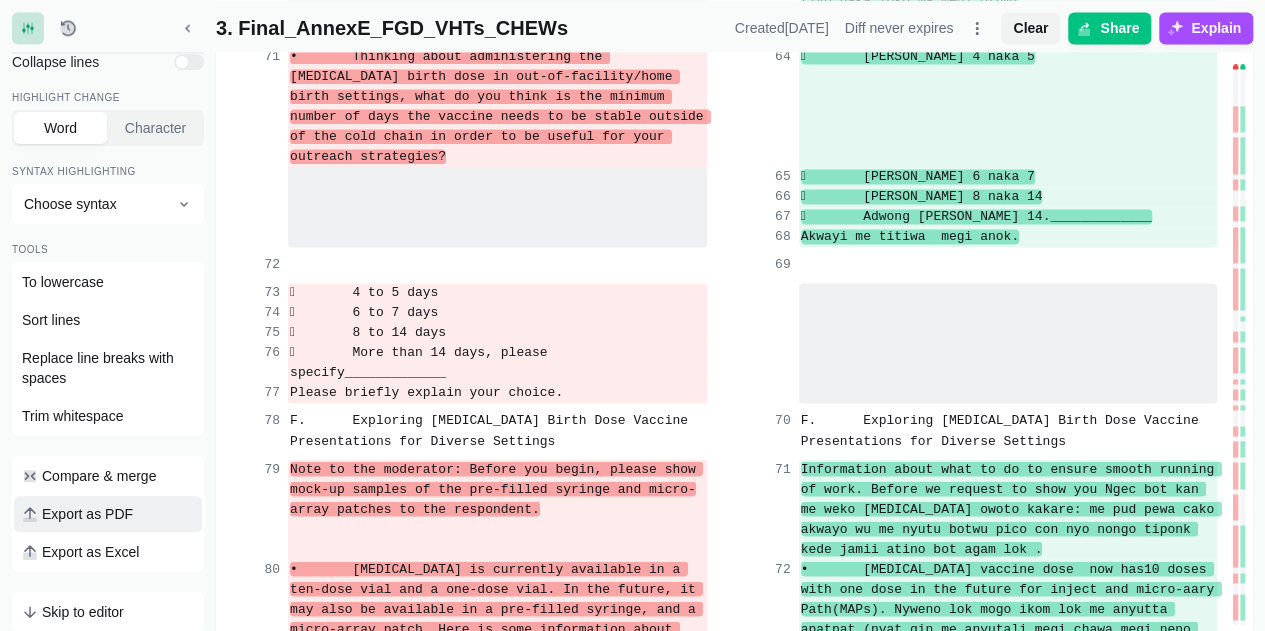 click on "Export as PDF" at bounding box center (108, 514) 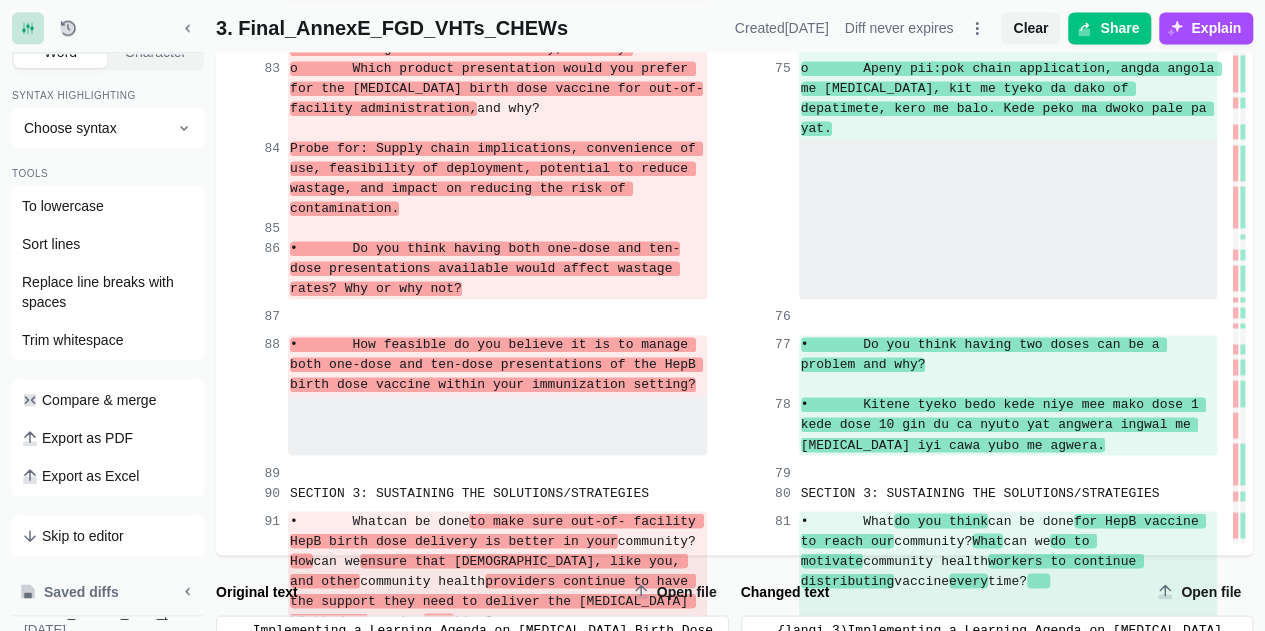 scroll, scrollTop: 5682, scrollLeft: 0, axis: vertical 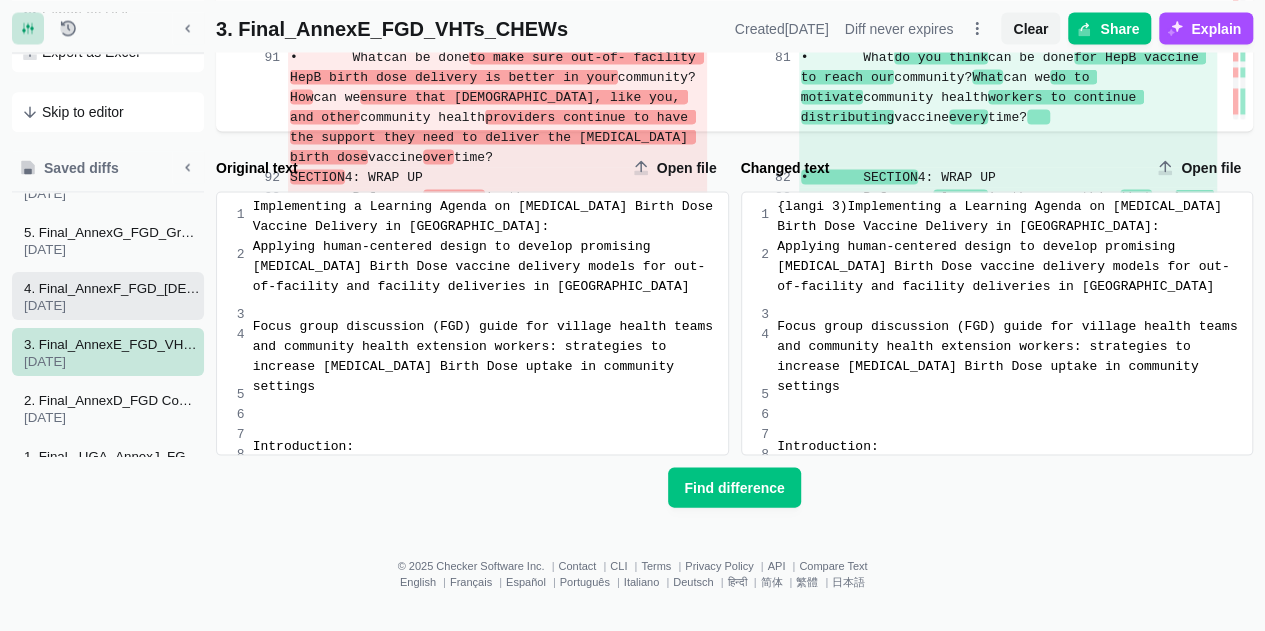 click on "4.	Final_AnnexF_FGD_[DEMOGRAPHIC_DATA]_Dev_Groups_Fathers" at bounding box center (112, 288) 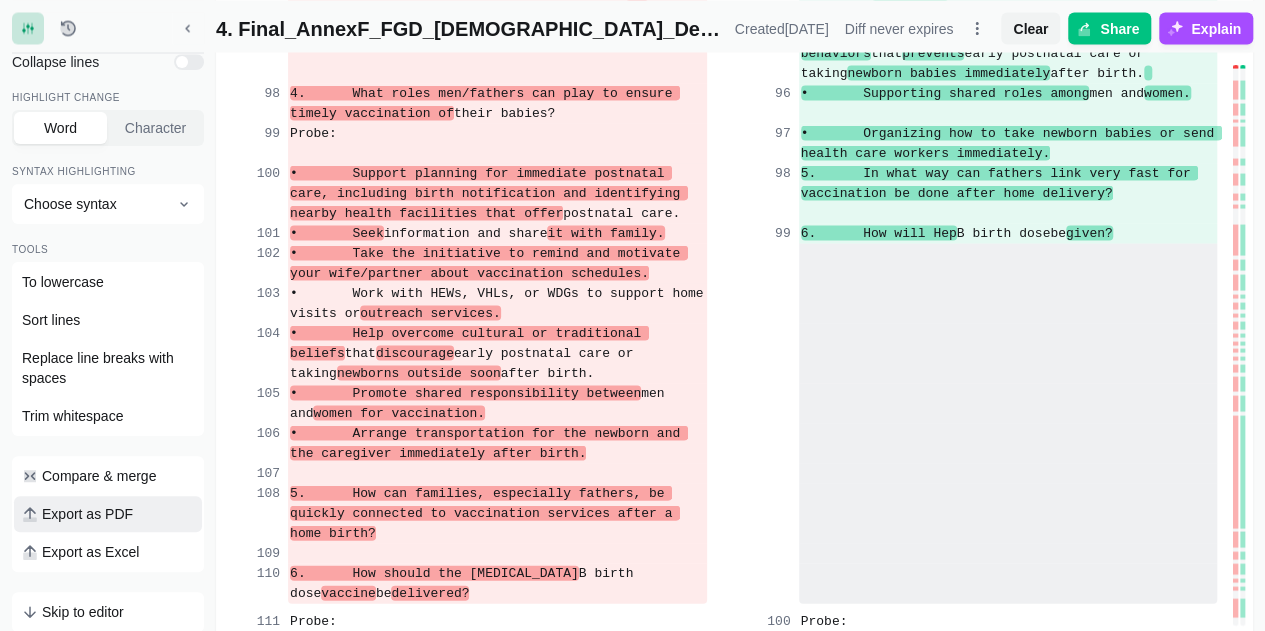click on "Export as PDF" at bounding box center [87, 514] 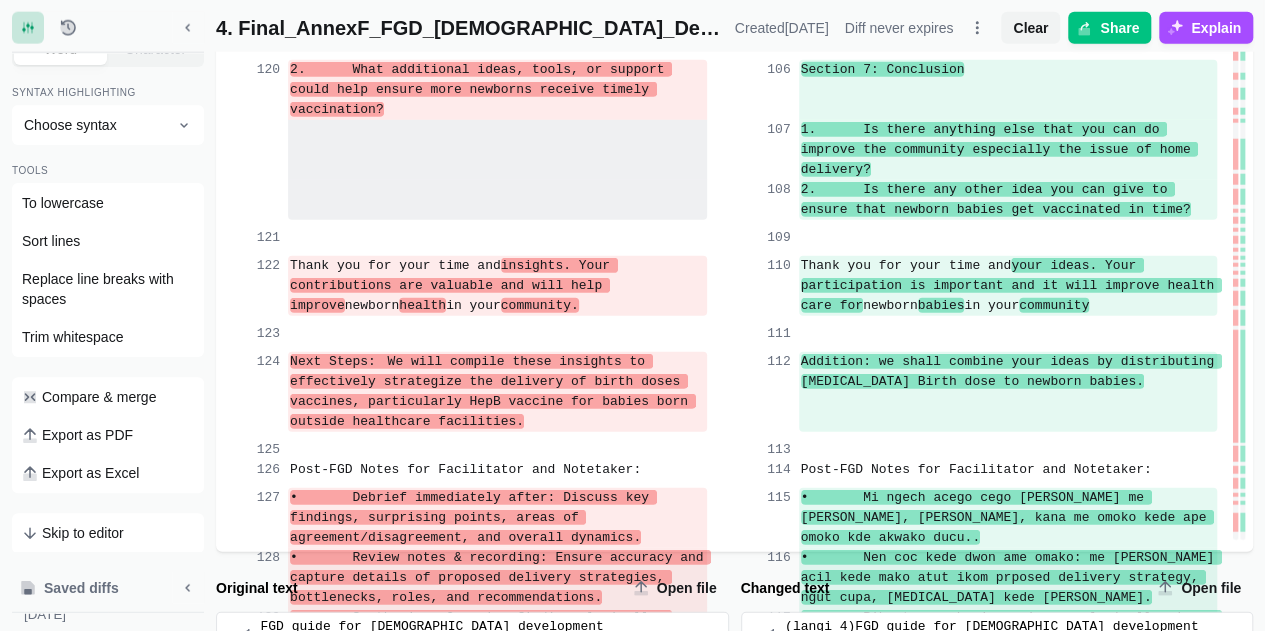 scroll, scrollTop: 6569, scrollLeft: 0, axis: vertical 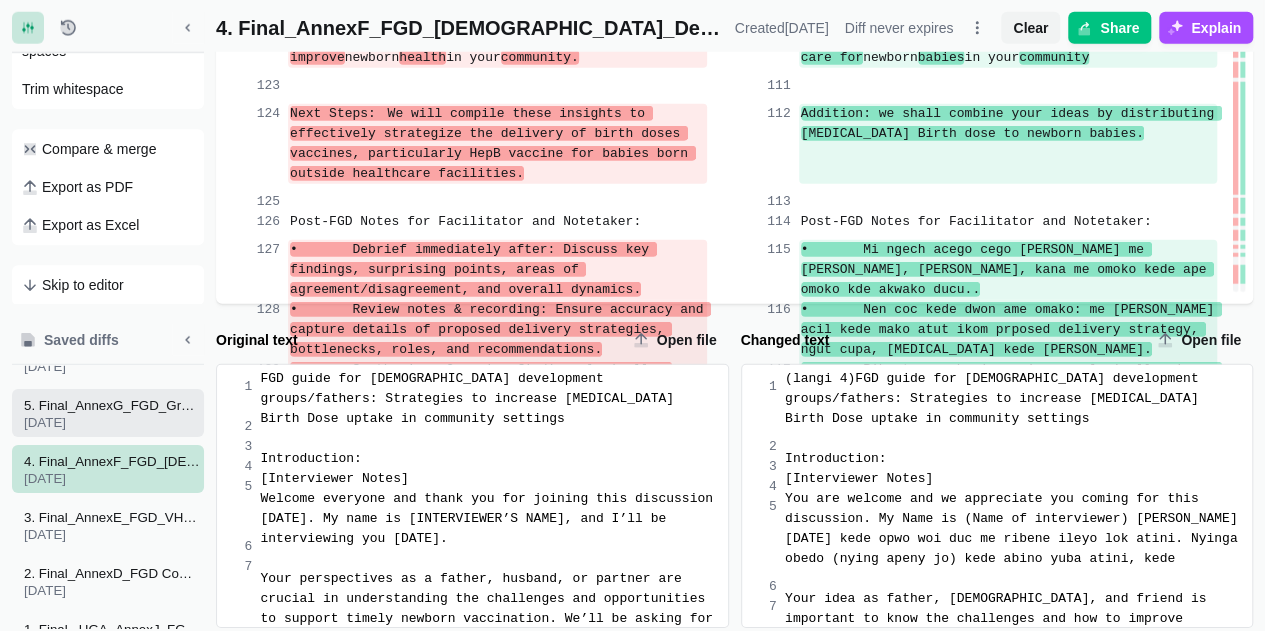 click on "5. Final_AnnexG_FGD_Grandmothers" at bounding box center [112, 405] 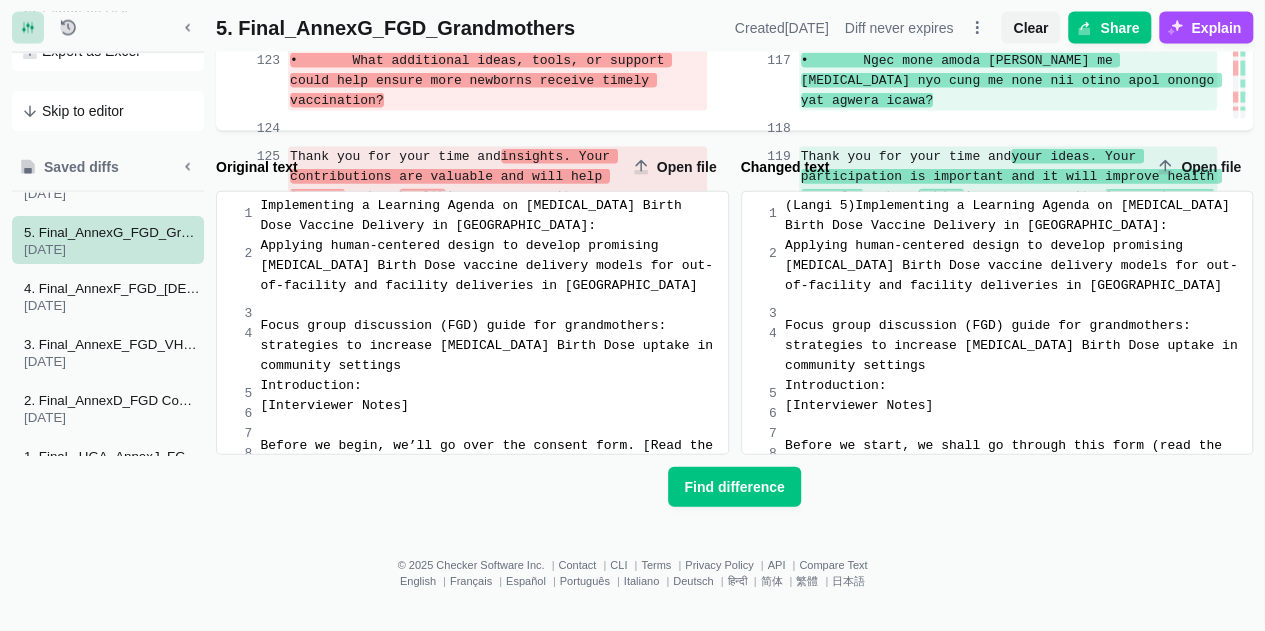 click on "[DATE]" at bounding box center (112, 417) 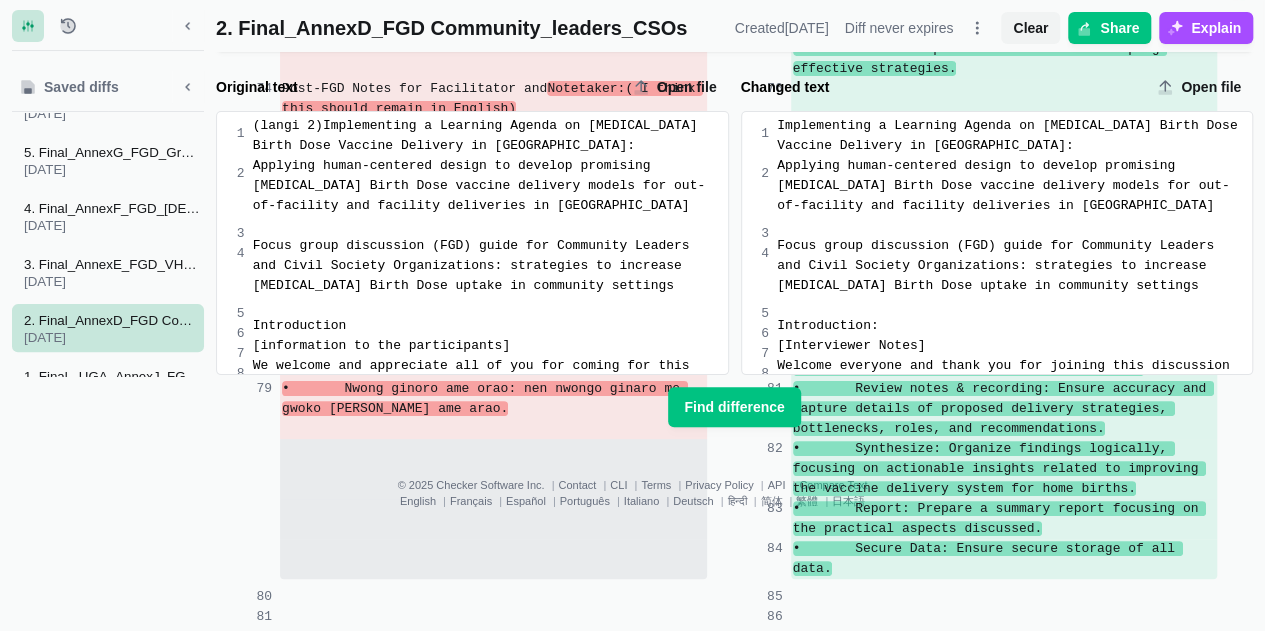 scroll, scrollTop: 5258, scrollLeft: 0, axis: vertical 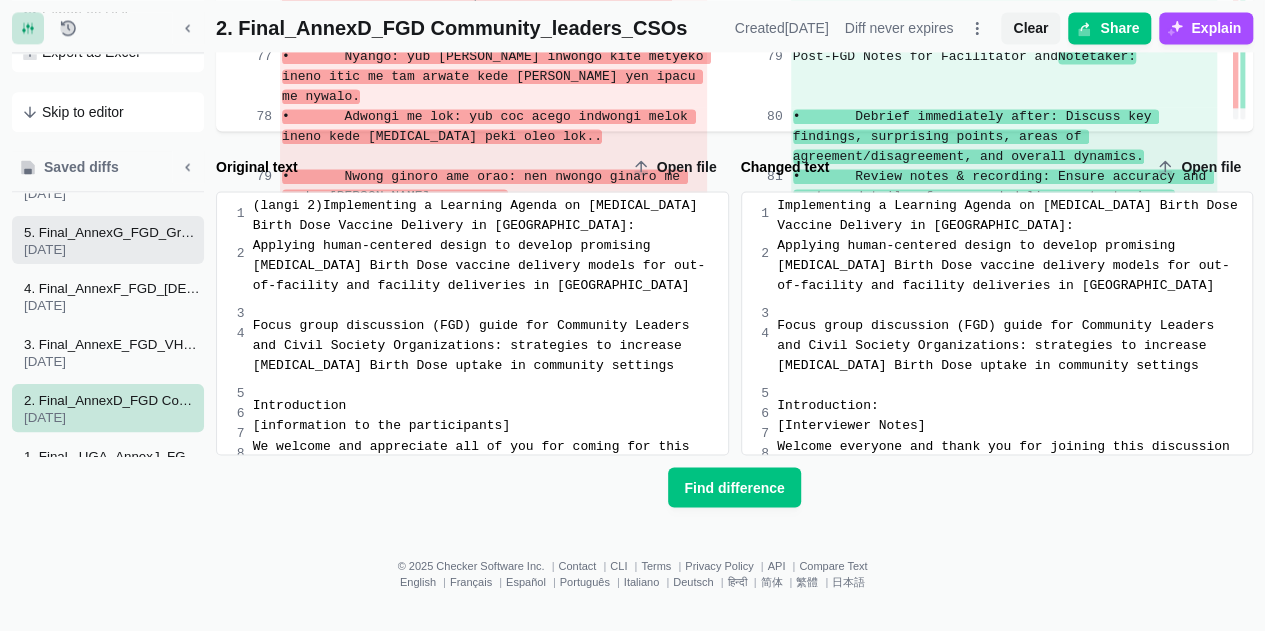 click on "5. Final_AnnexG_FGD_Grandmothers" at bounding box center (112, 232) 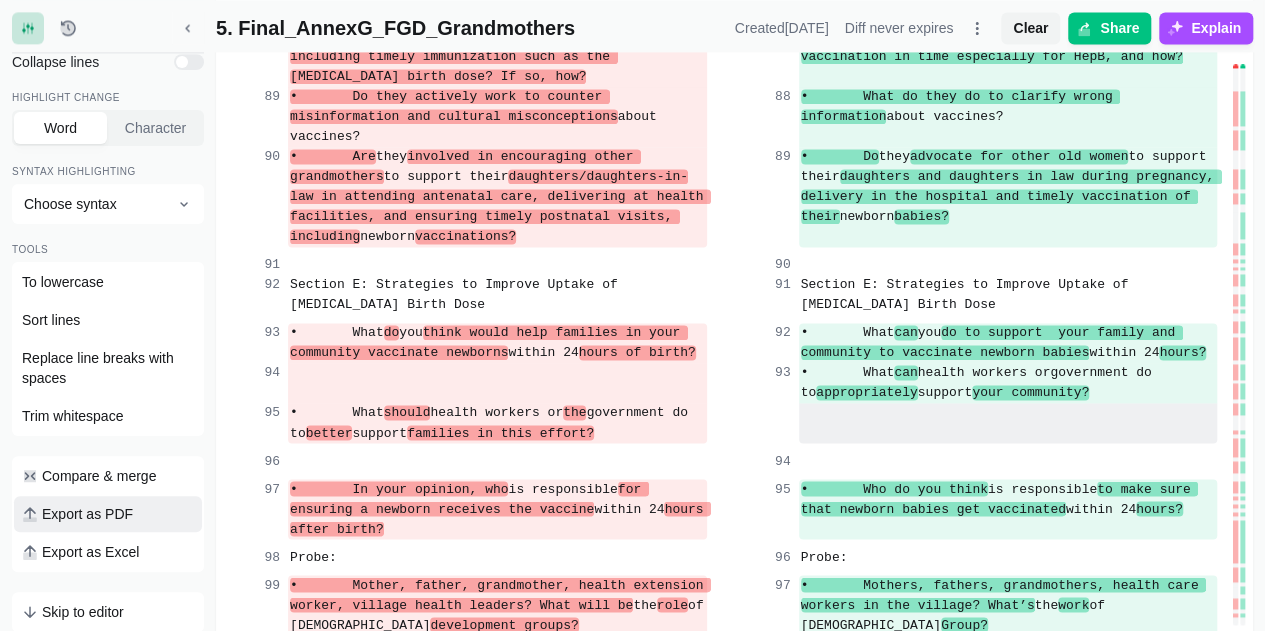 click on "Export as PDF" at bounding box center [87, 514] 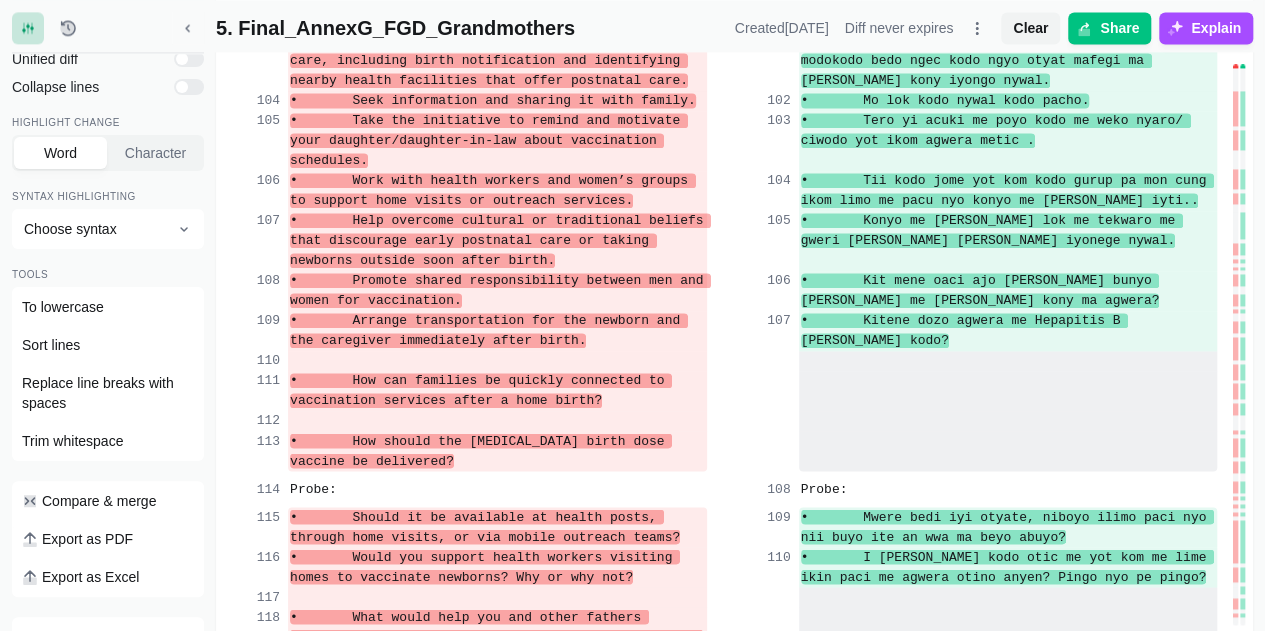 scroll, scrollTop: 73, scrollLeft: 0, axis: vertical 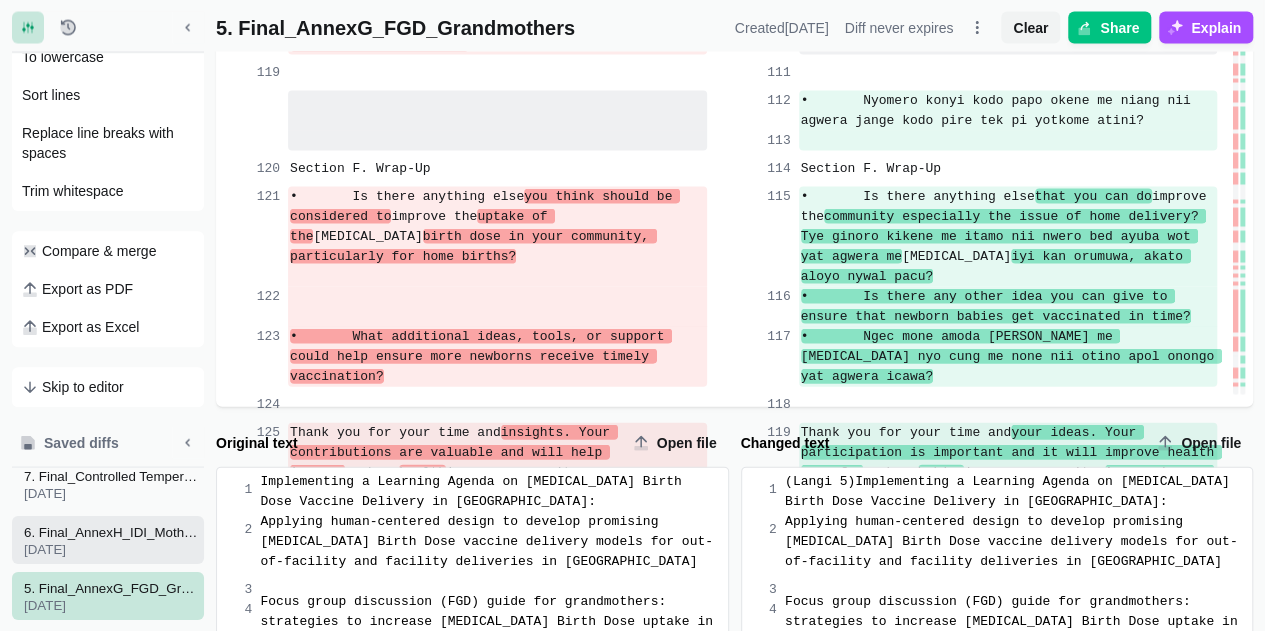 click on "6.	Final_AnnexH_IDI_Mothers_Primary_Caregivers –" at bounding box center (112, 532) 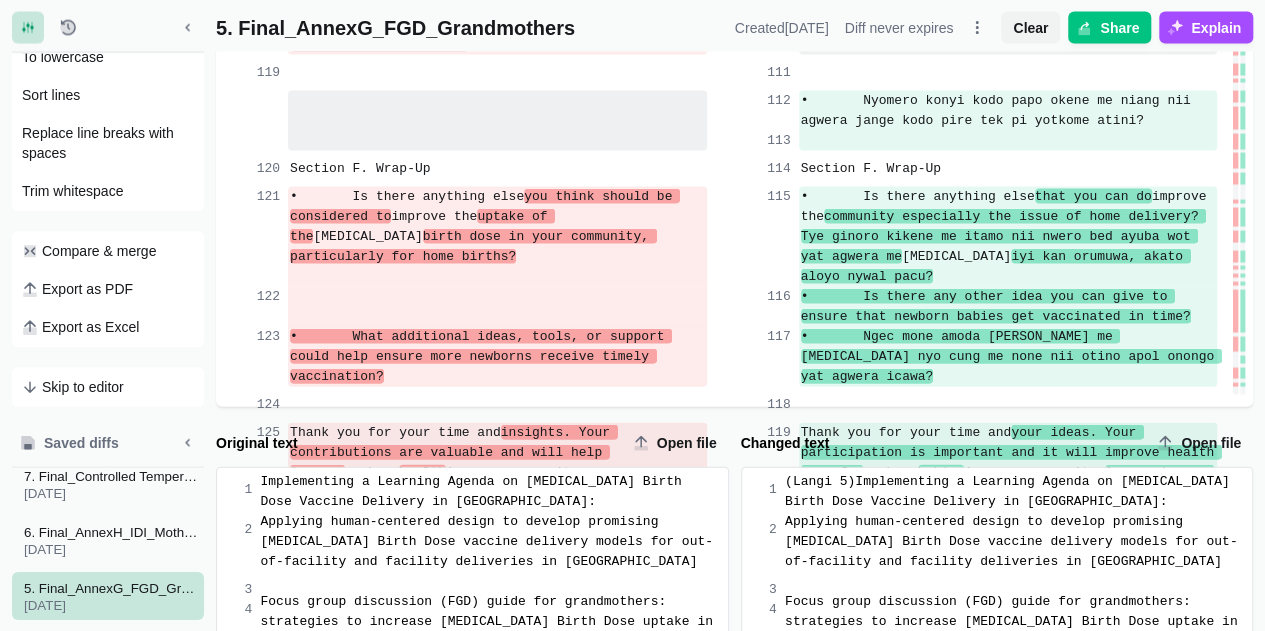scroll, scrollTop: 4178, scrollLeft: 0, axis: vertical 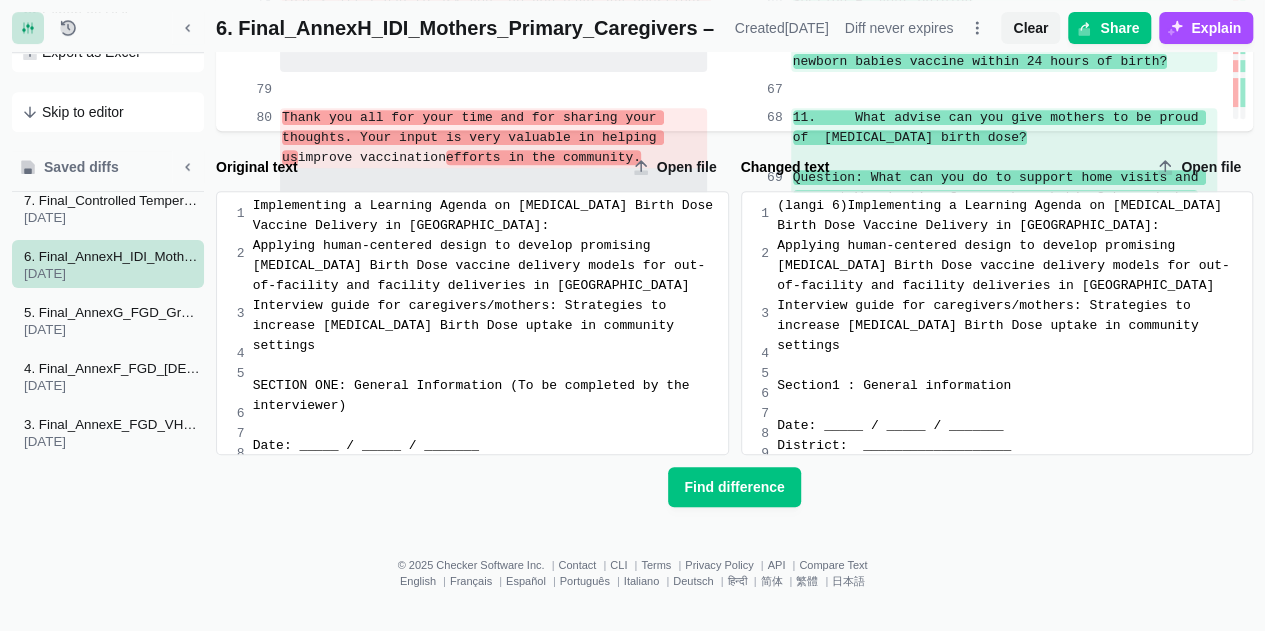 click on "[DATE]" at bounding box center (112, 273) 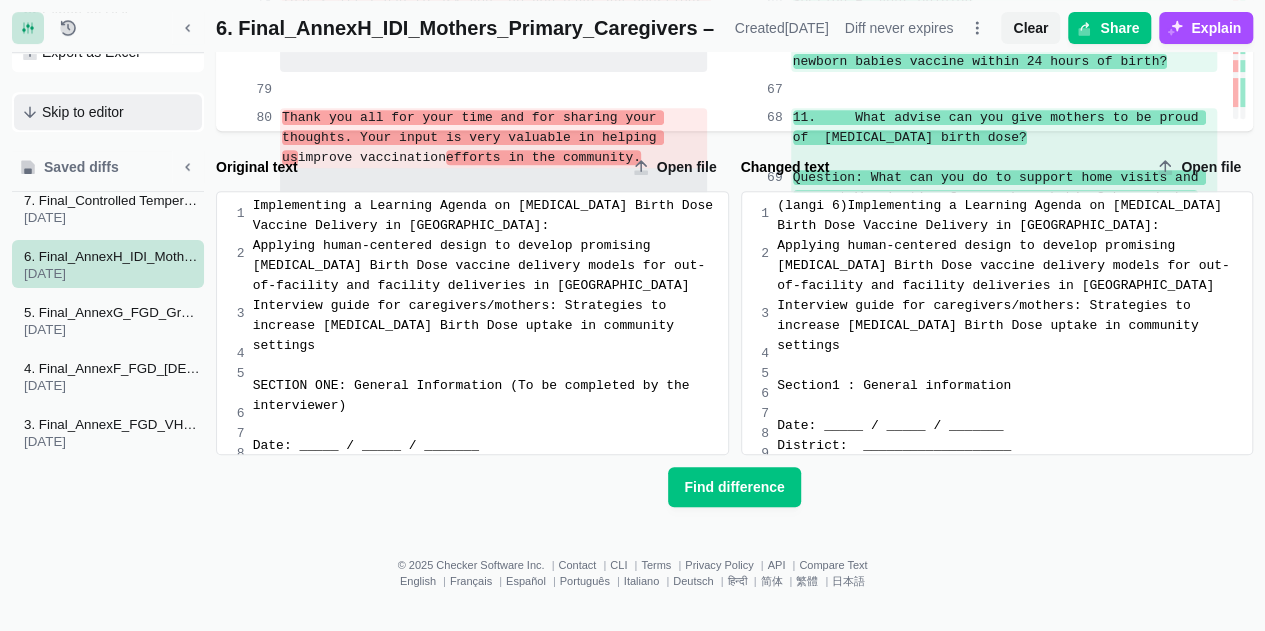 scroll, scrollTop: 0, scrollLeft: 0, axis: both 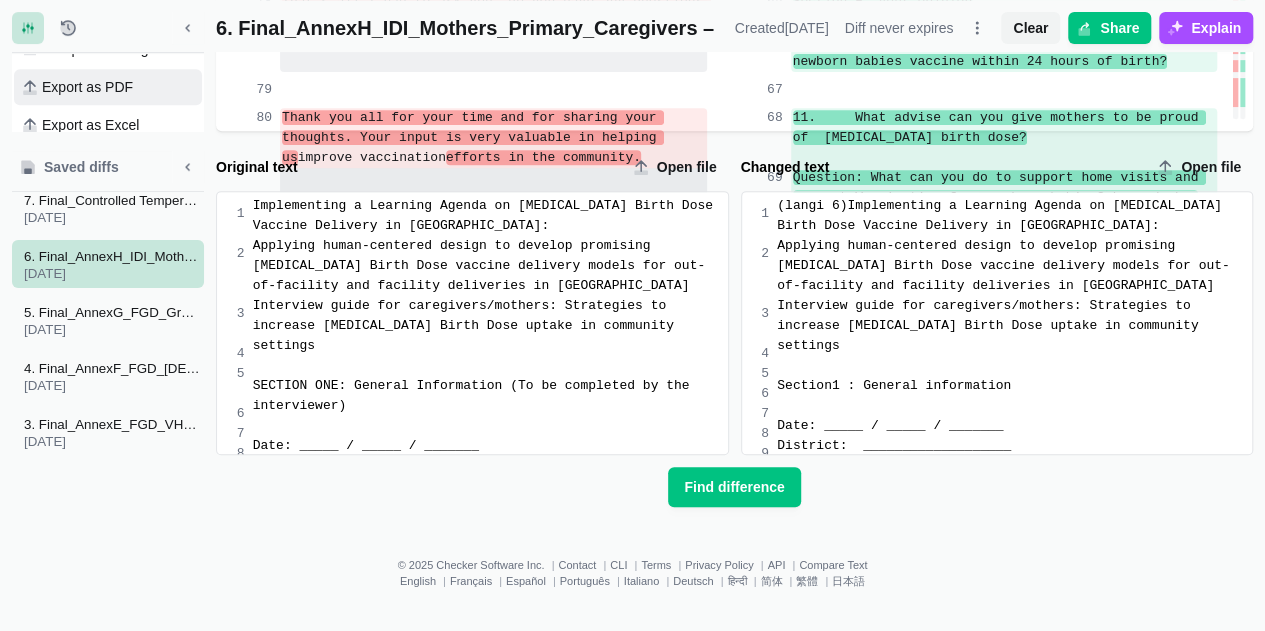 click on "Export as PDF" at bounding box center (108, 87) 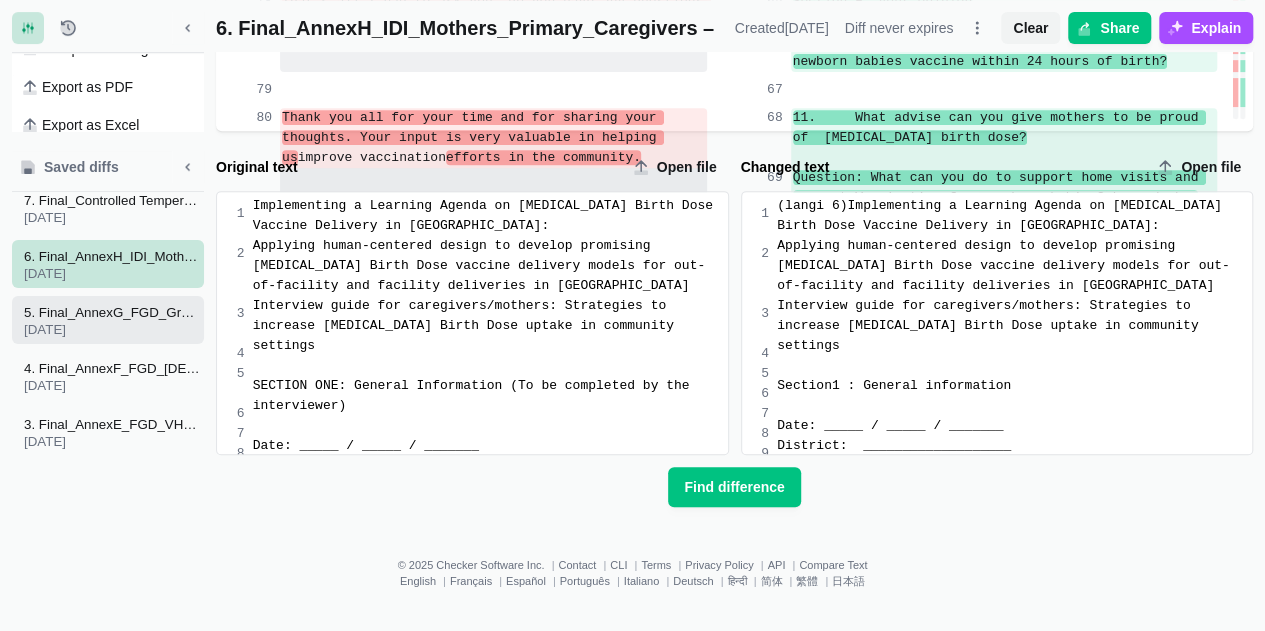 scroll, scrollTop: 4138, scrollLeft: 0, axis: vertical 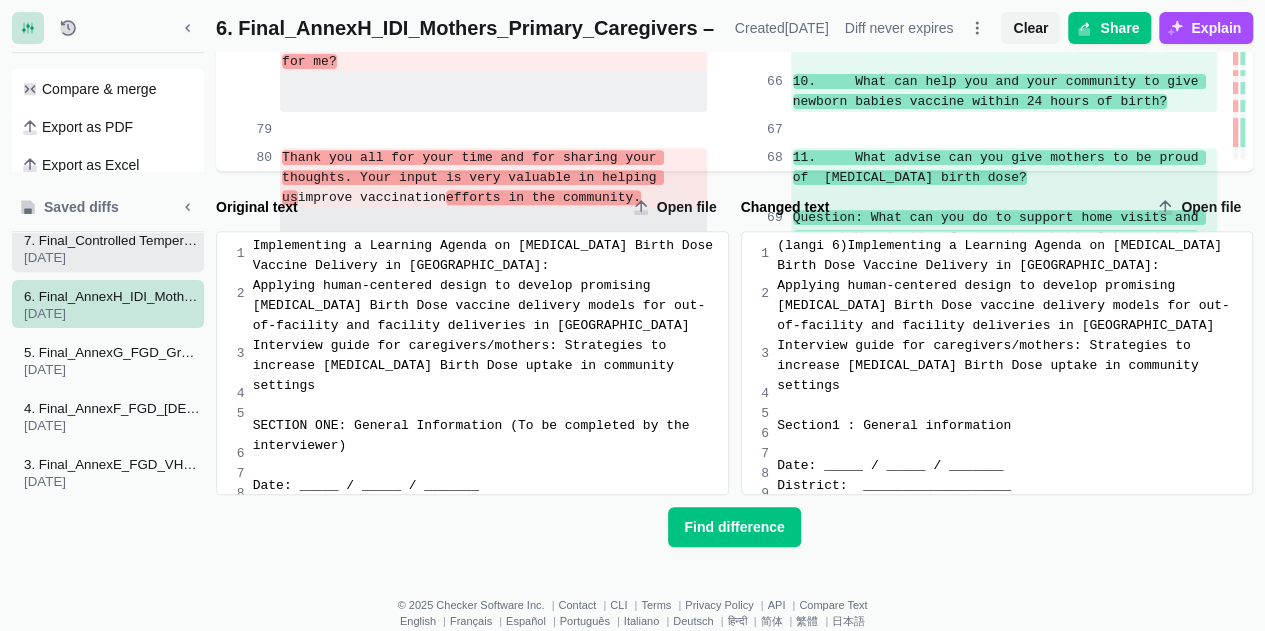 click on "[DATE]" at bounding box center (112, 257) 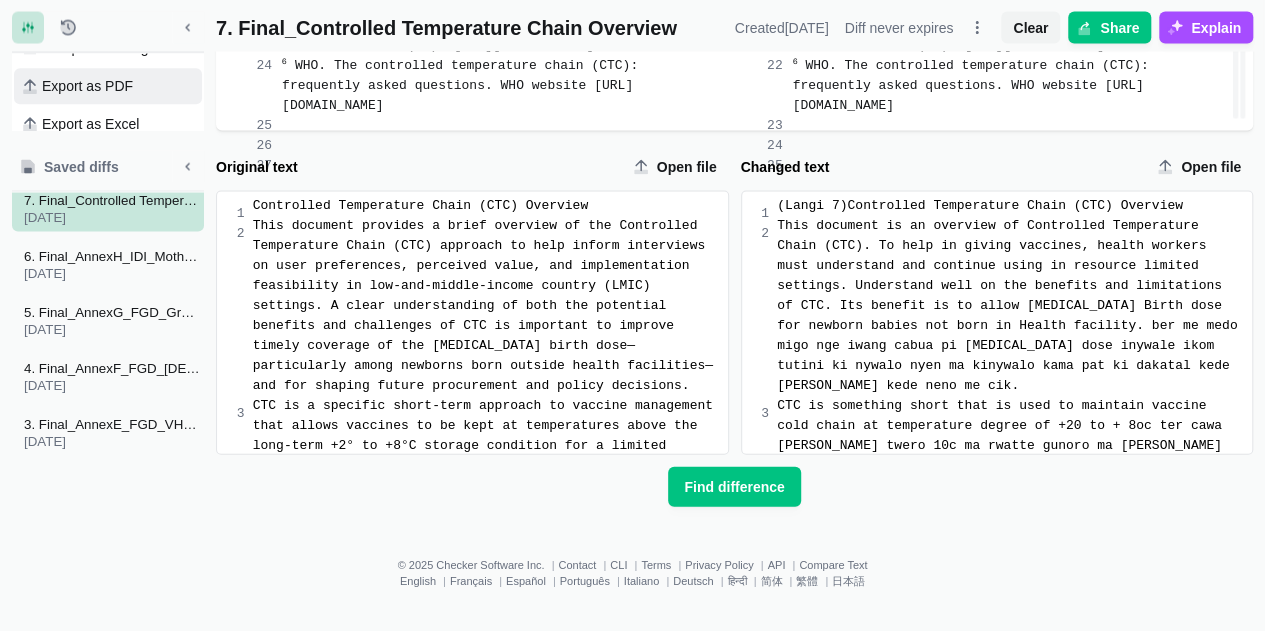 click on "Export as PDF" at bounding box center (87, 87) 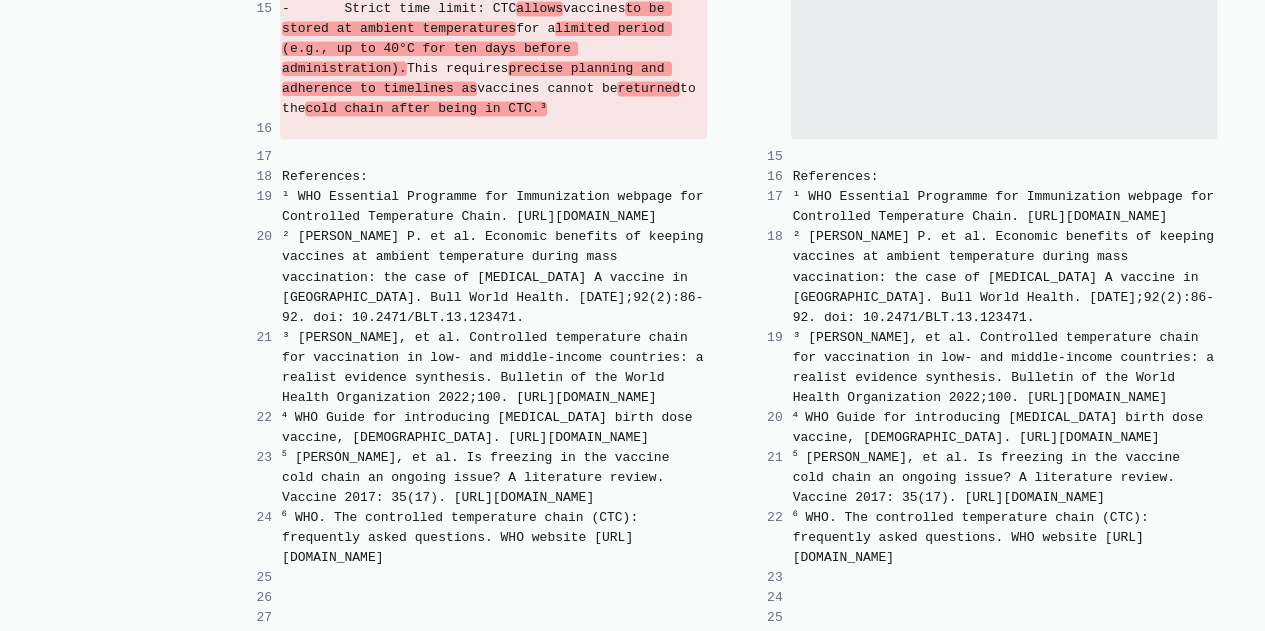scroll, scrollTop: 2054, scrollLeft: 0, axis: vertical 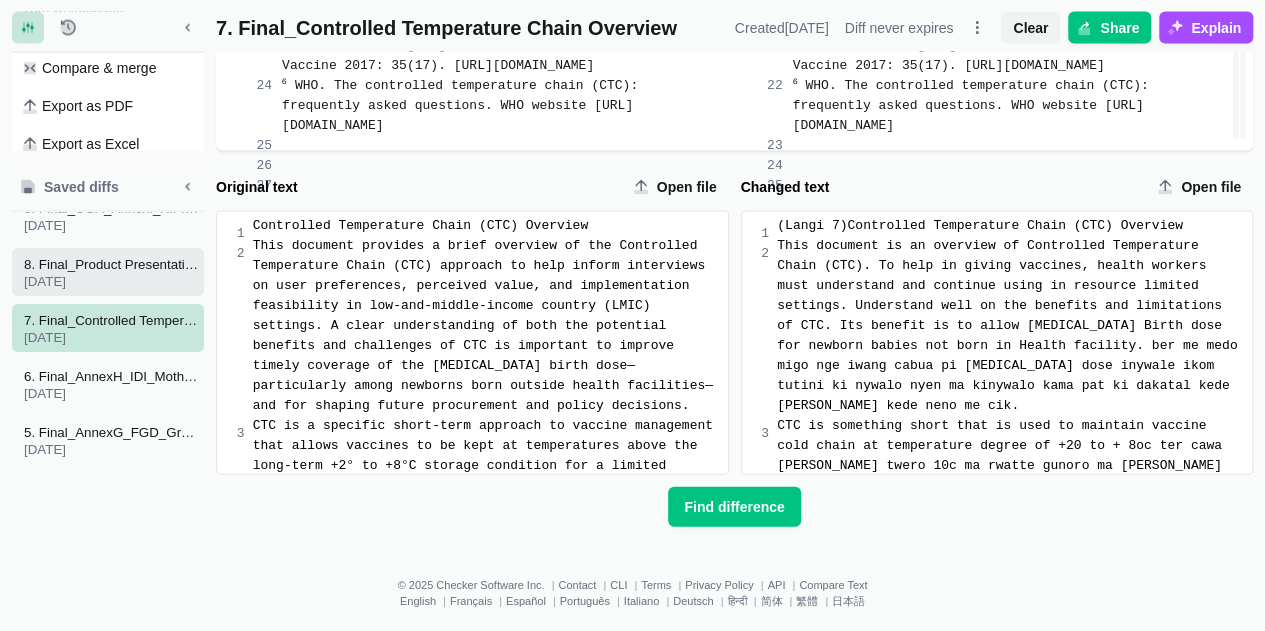 click on "[DATE]" at bounding box center (112, 281) 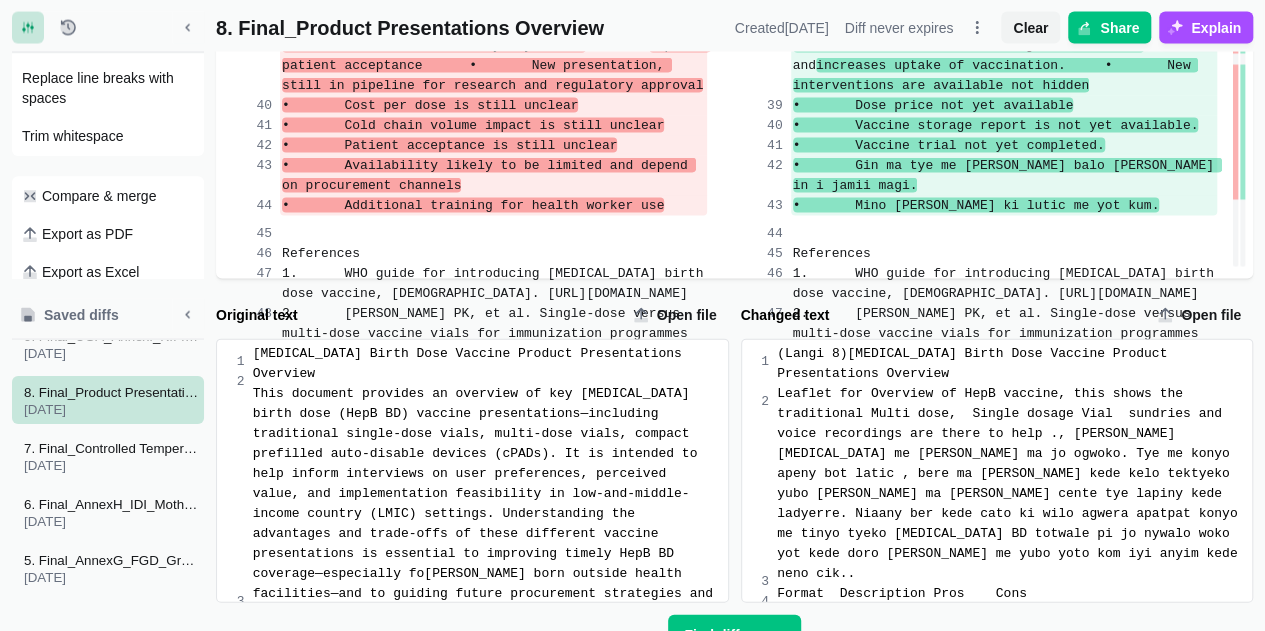 click on "8.	Final_Product Presentations Overview" at bounding box center (112, 392) 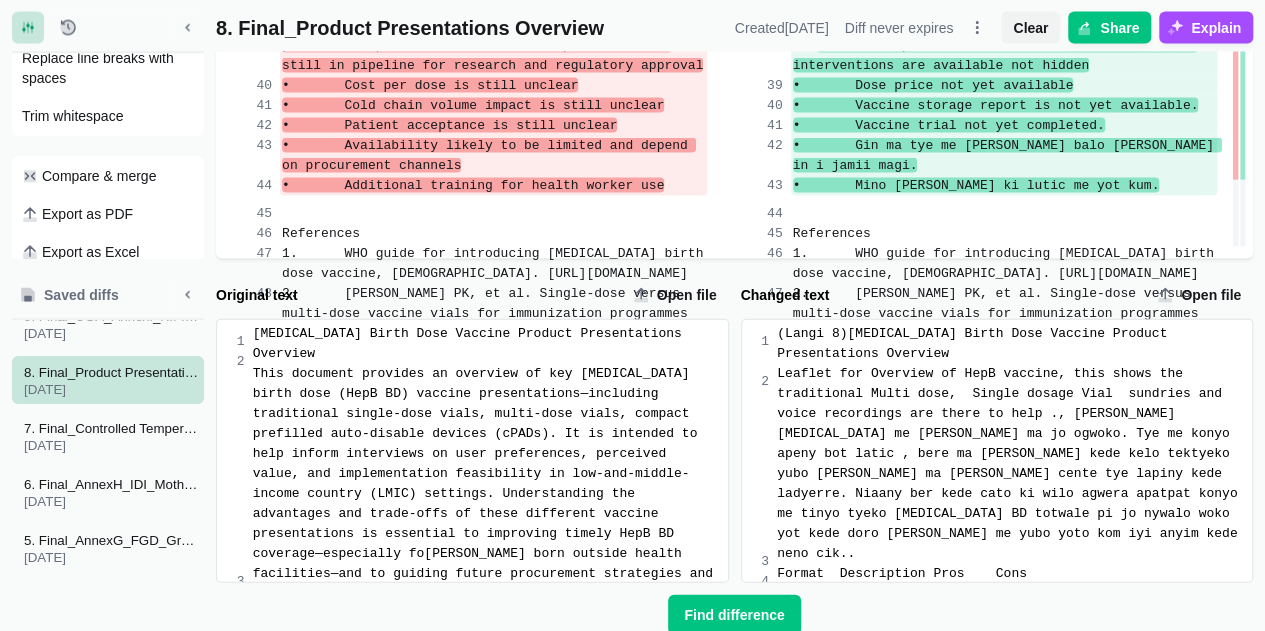 scroll, scrollTop: 2094, scrollLeft: 0, axis: vertical 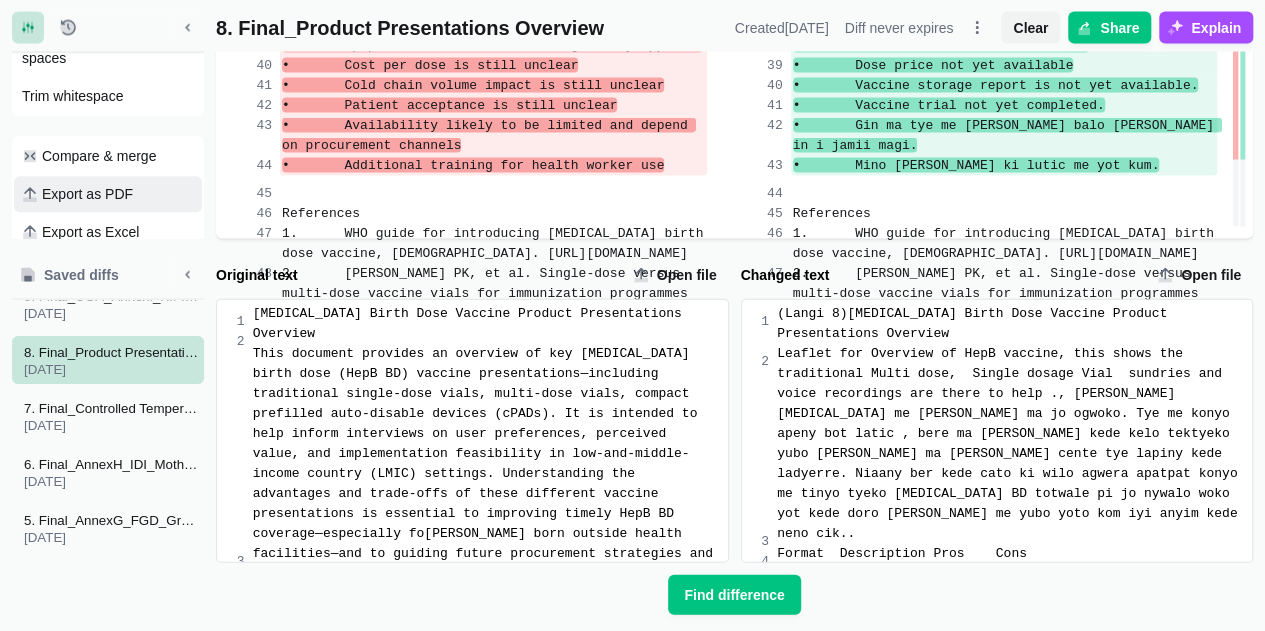 click on "Export as PDF" at bounding box center [87, 195] 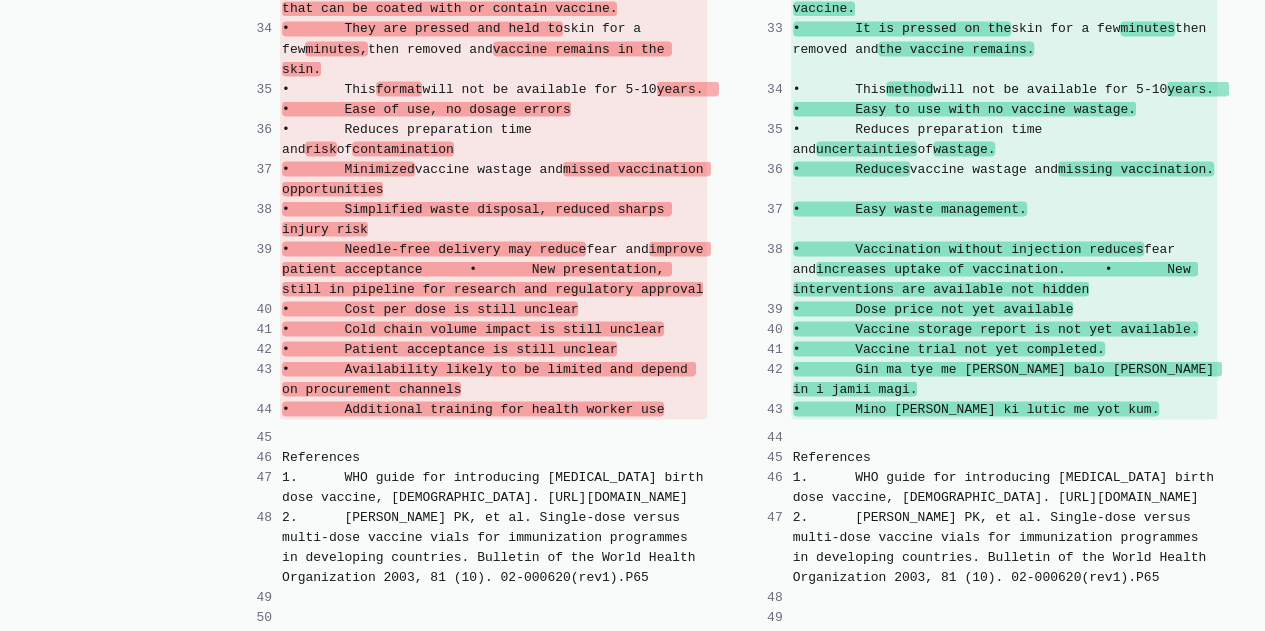 scroll, scrollTop: 2094, scrollLeft: 0, axis: vertical 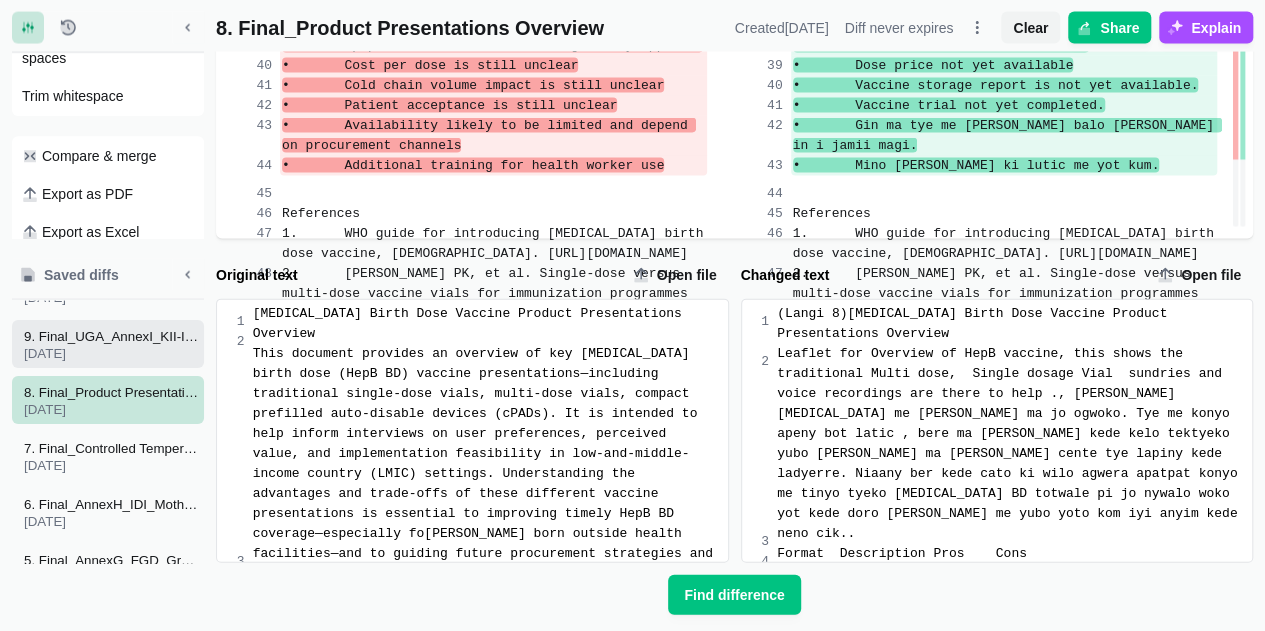 click on "9. Final_UGA_AnnexI_KII-IDI_Informed_Consent_Form" at bounding box center (112, 336) 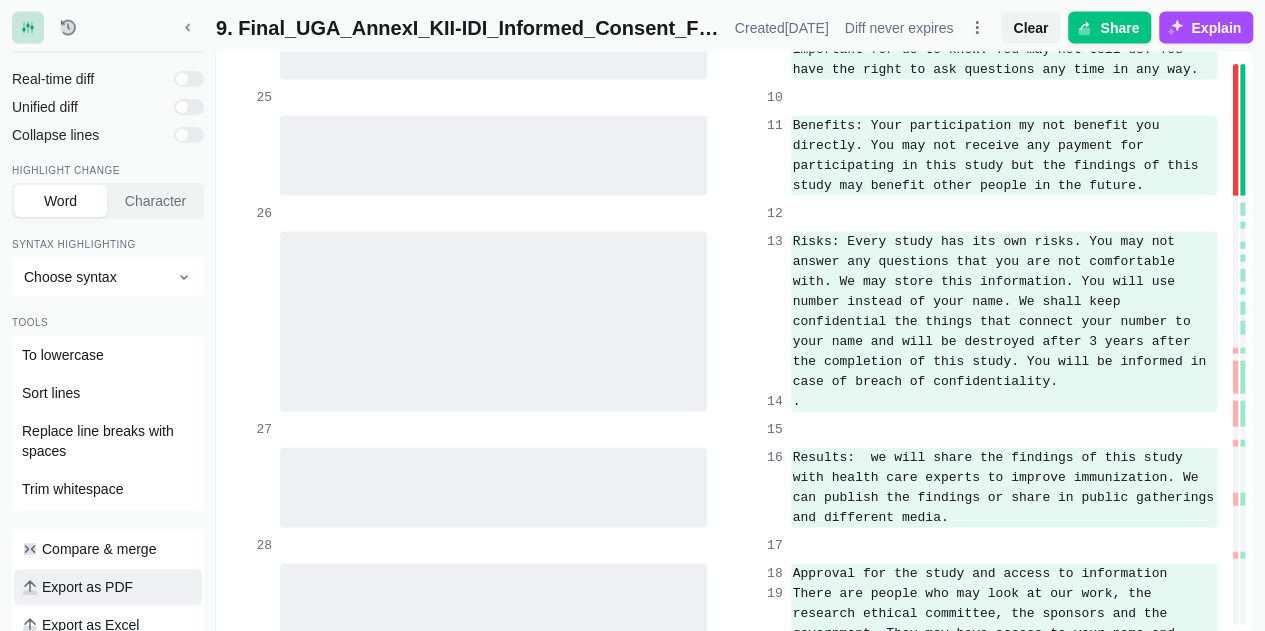 click on "Export as PDF" at bounding box center (87, 587) 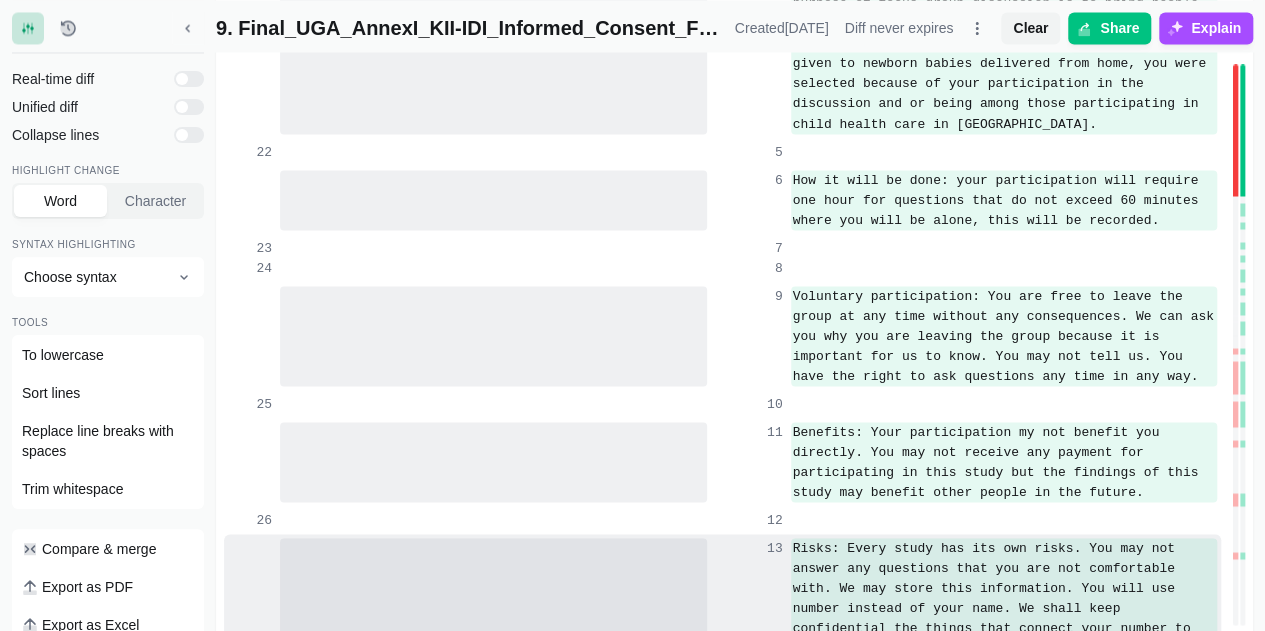 scroll, scrollTop: 1894, scrollLeft: 0, axis: vertical 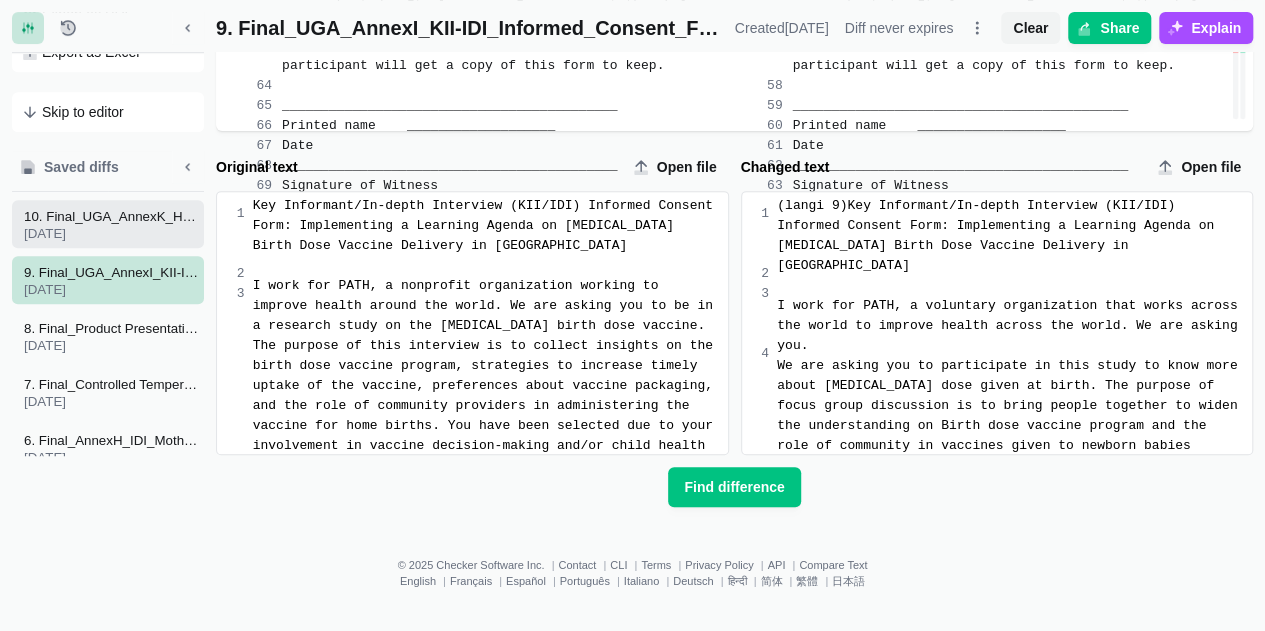 click on "10. Final_UGA_AnnexK_HCD_Co-creation_Workshop_Consent_Form" at bounding box center [112, 216] 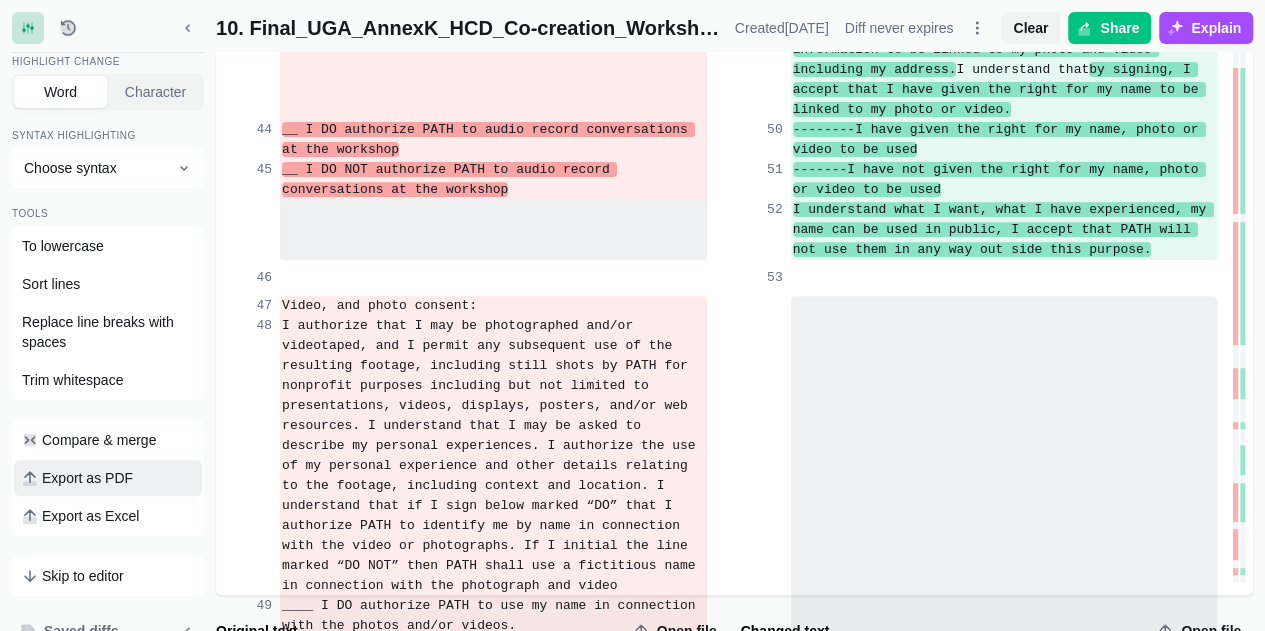 click on "Export as PDF" at bounding box center (87, 478) 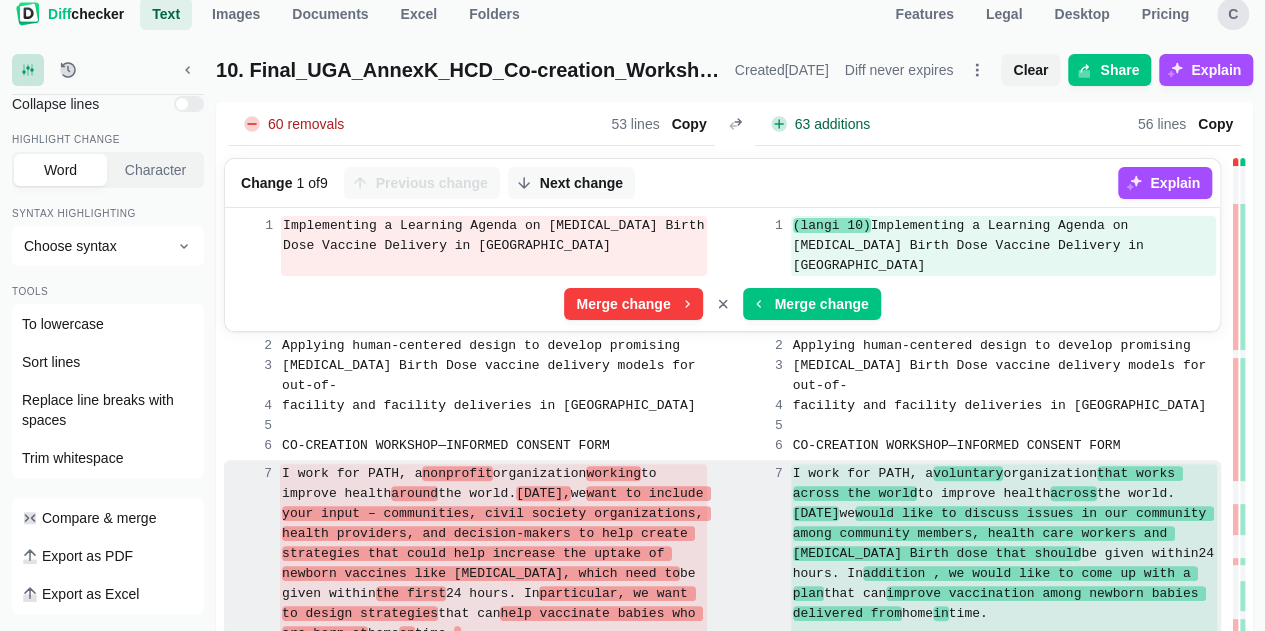 scroll, scrollTop: 0, scrollLeft: 0, axis: both 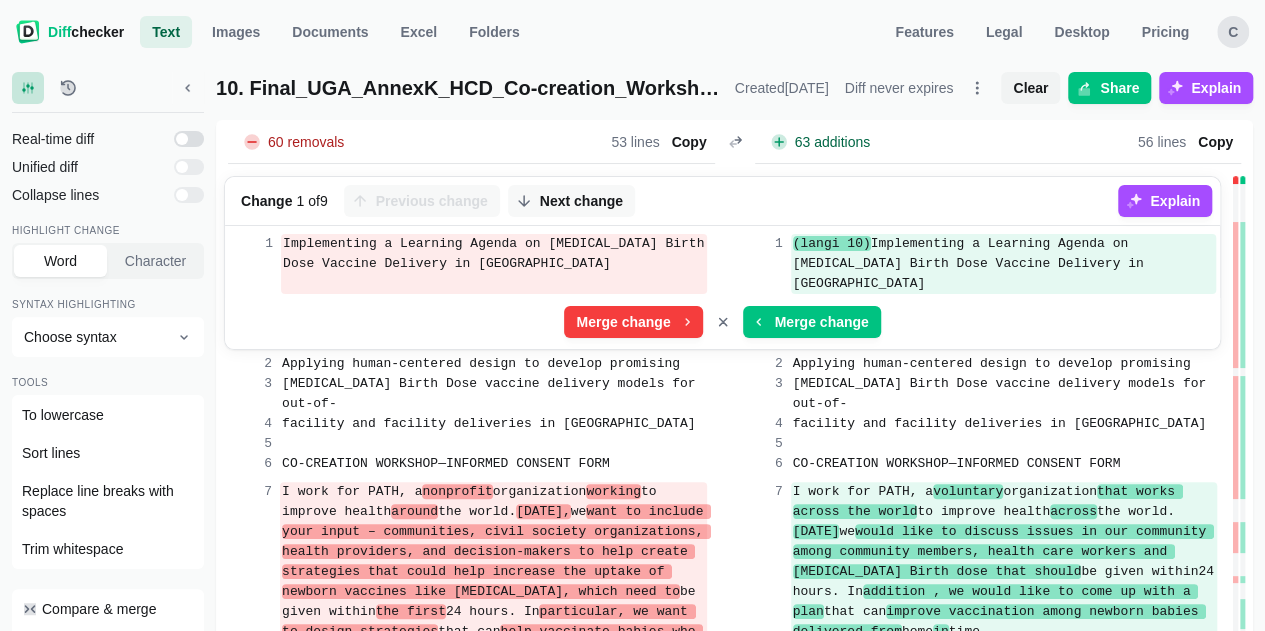 click at bounding box center (189, 139) 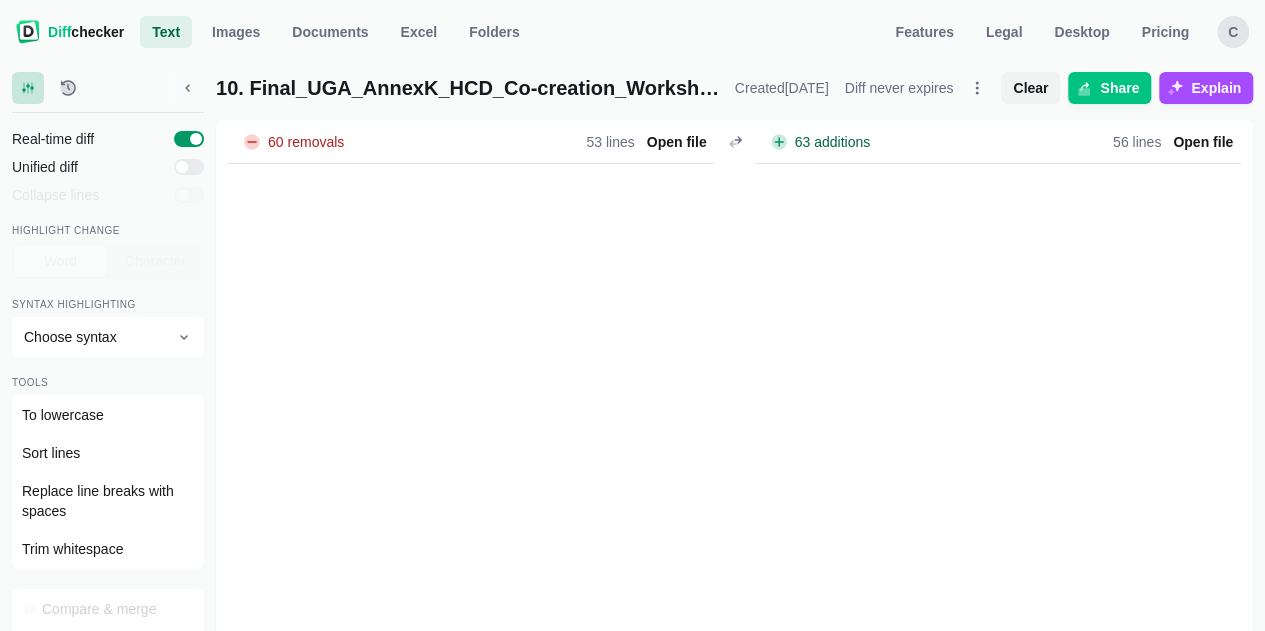 click at bounding box center (189, 139) 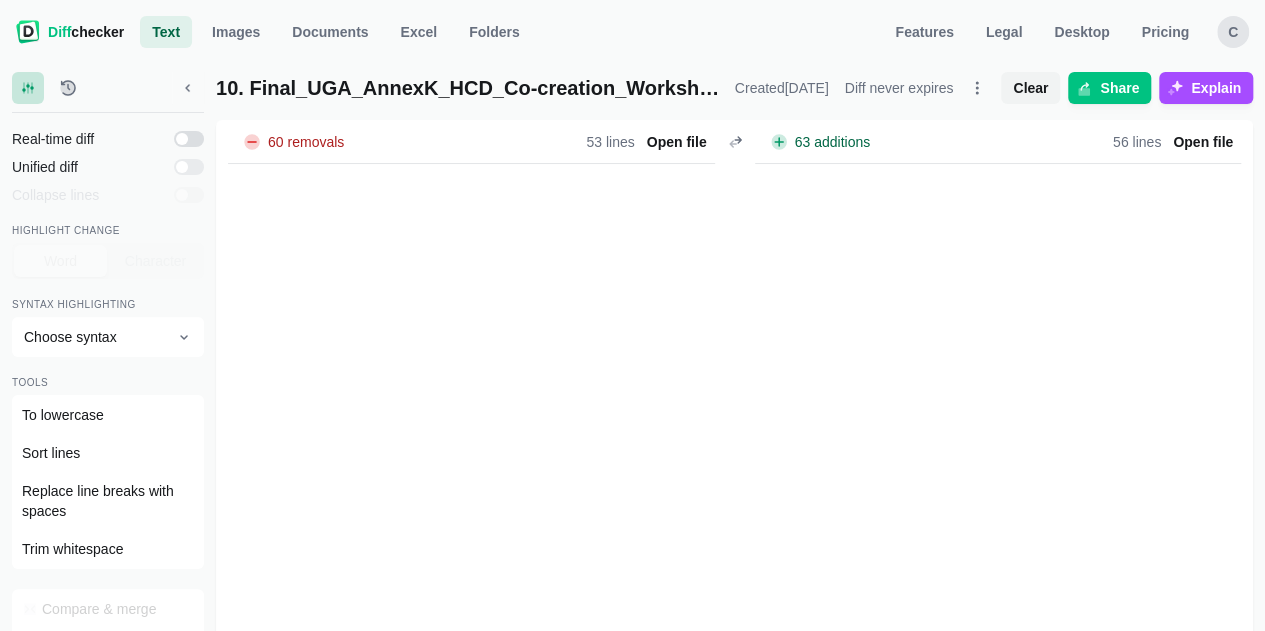 checkbox on "false" 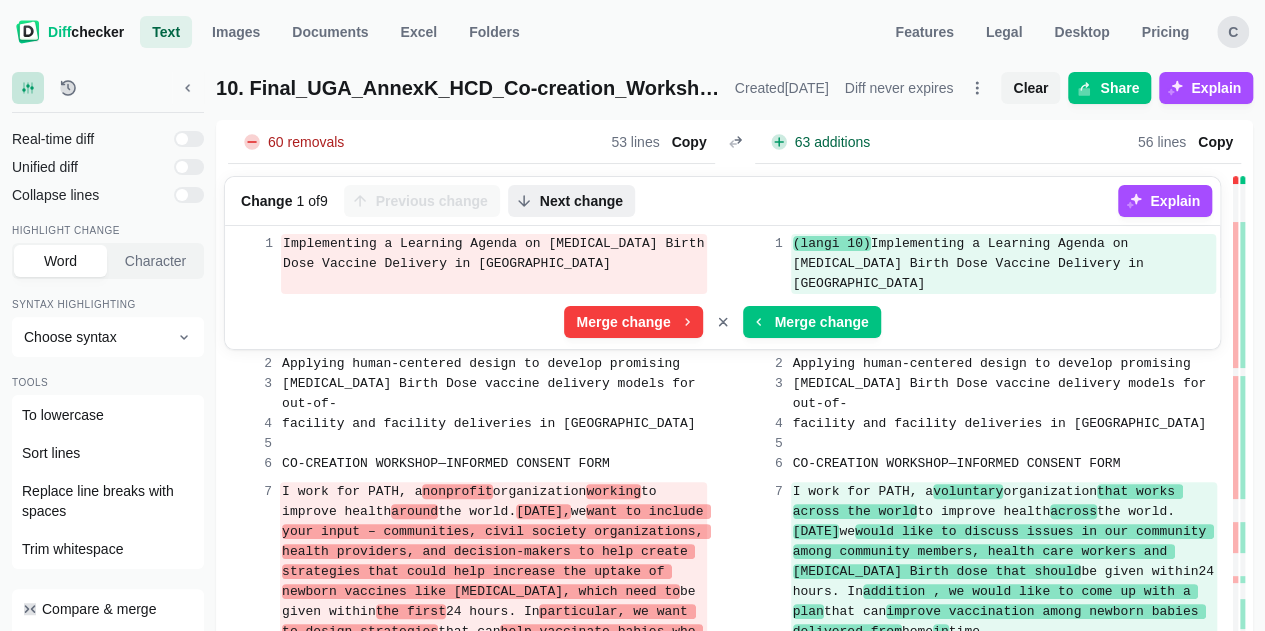 click on "Next change" at bounding box center (581, 201) 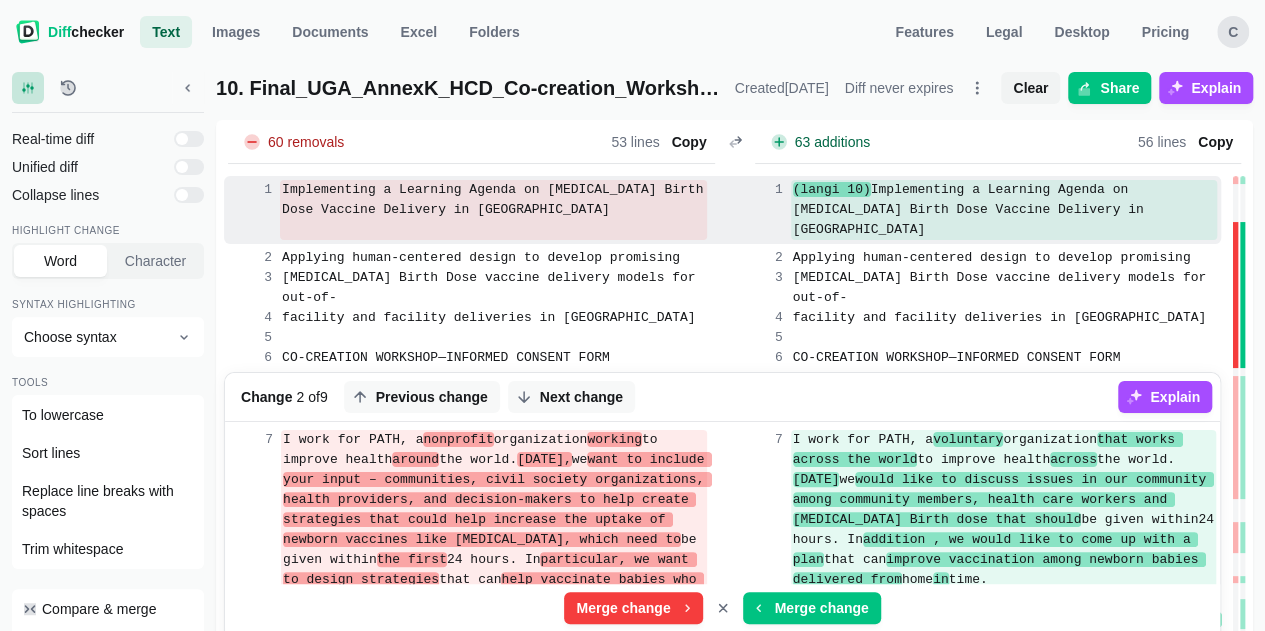scroll, scrollTop: 274, scrollLeft: 0, axis: vertical 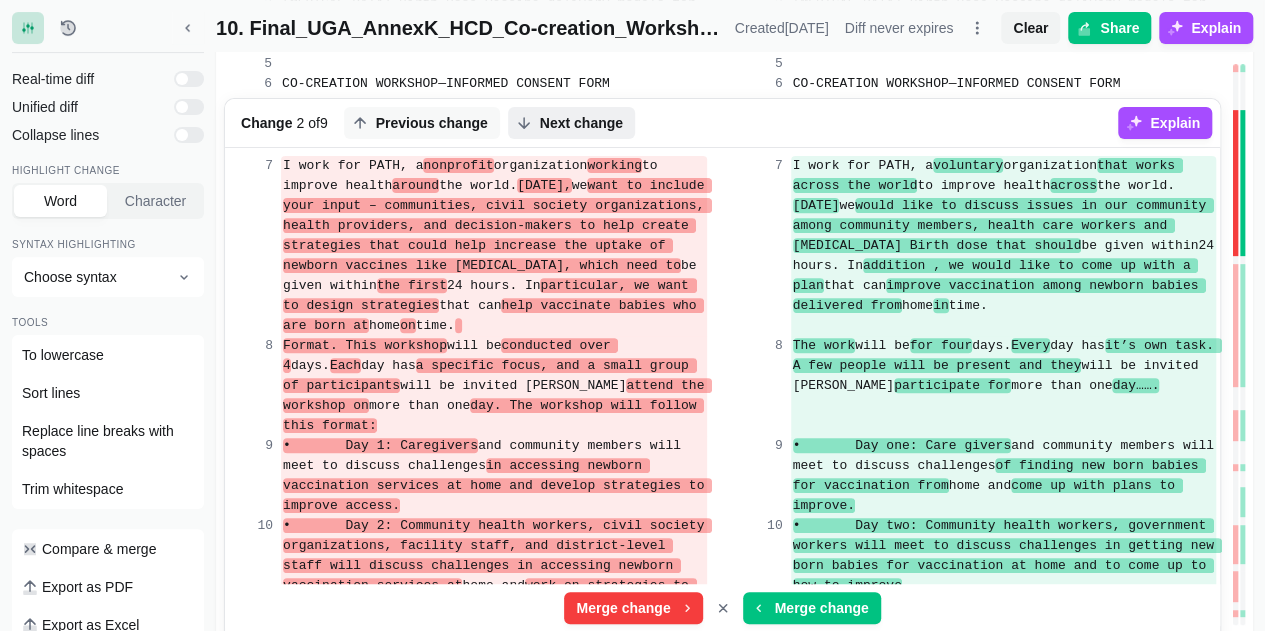 click on "Next change" at bounding box center (581, 123) 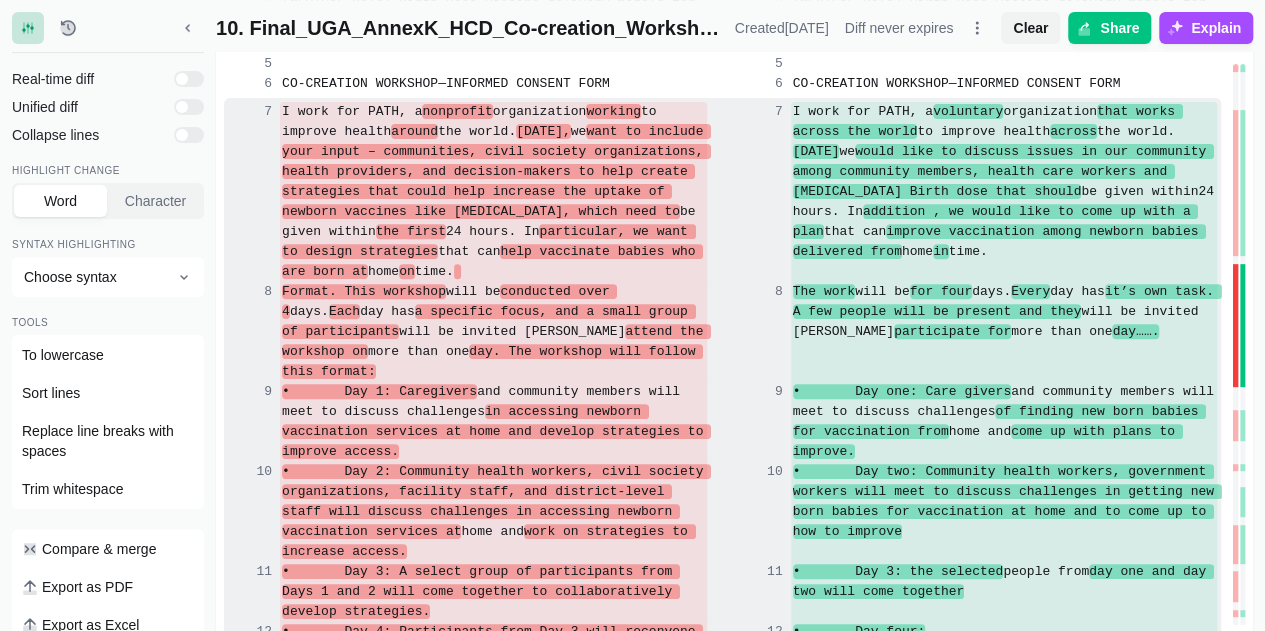 scroll, scrollTop: 1930, scrollLeft: 0, axis: vertical 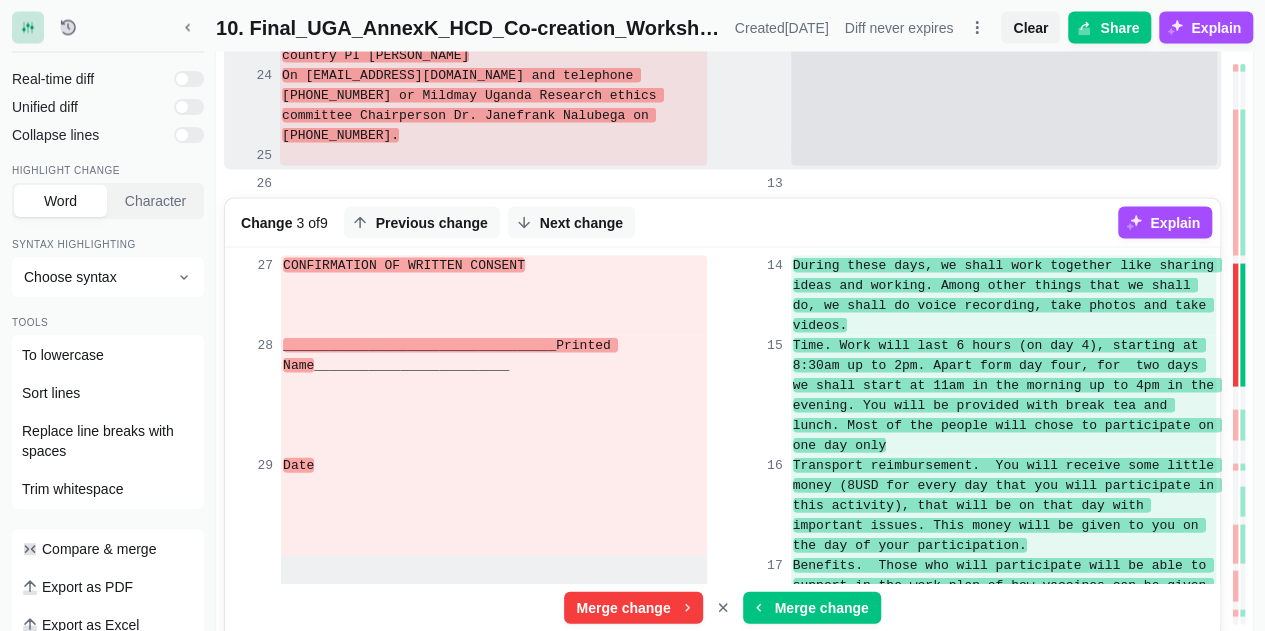 click on "Next change" at bounding box center (581, 223) 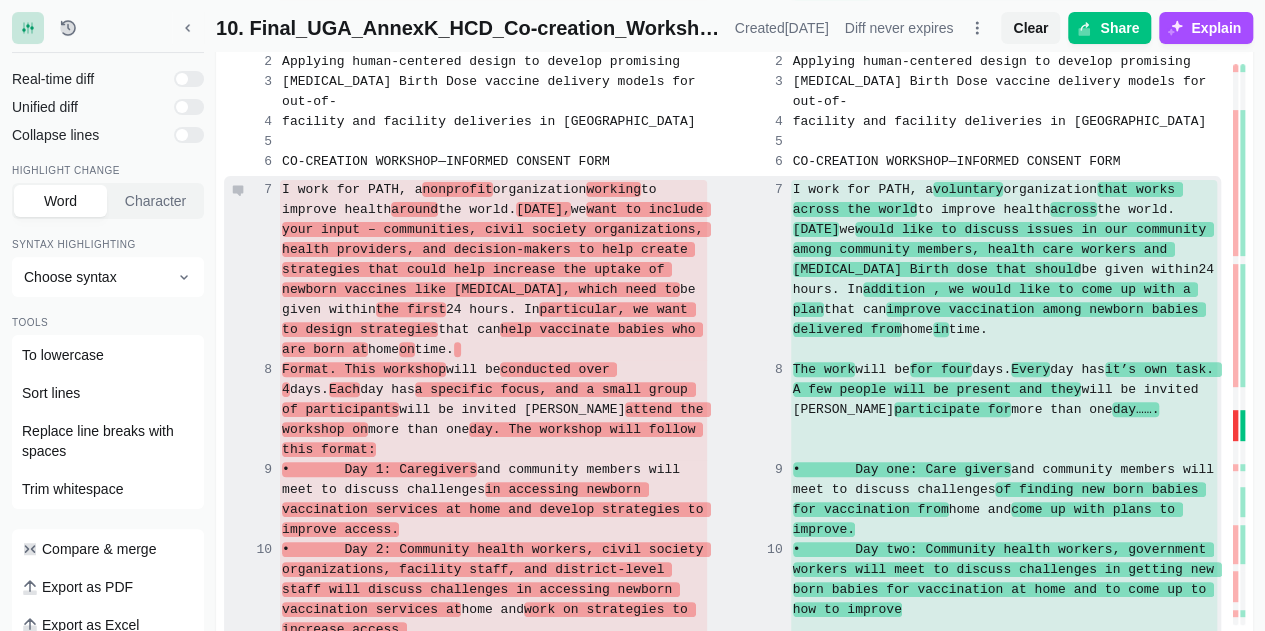 scroll, scrollTop: 0, scrollLeft: 0, axis: both 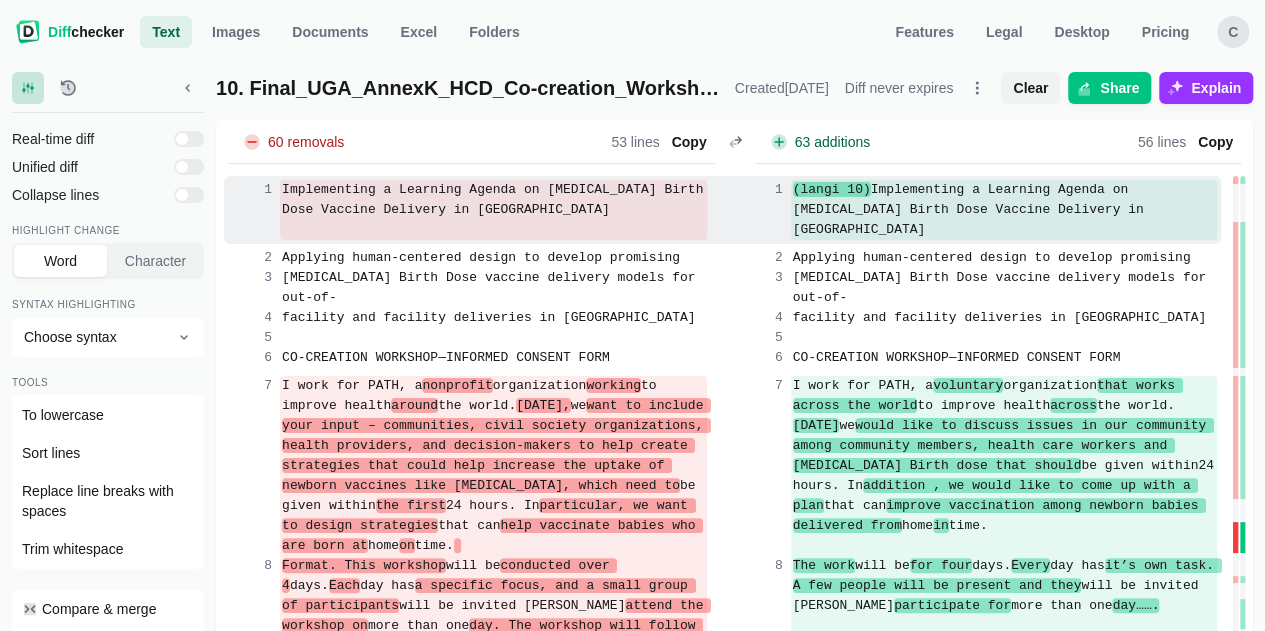 click on "Explain" at bounding box center (1216, 88) 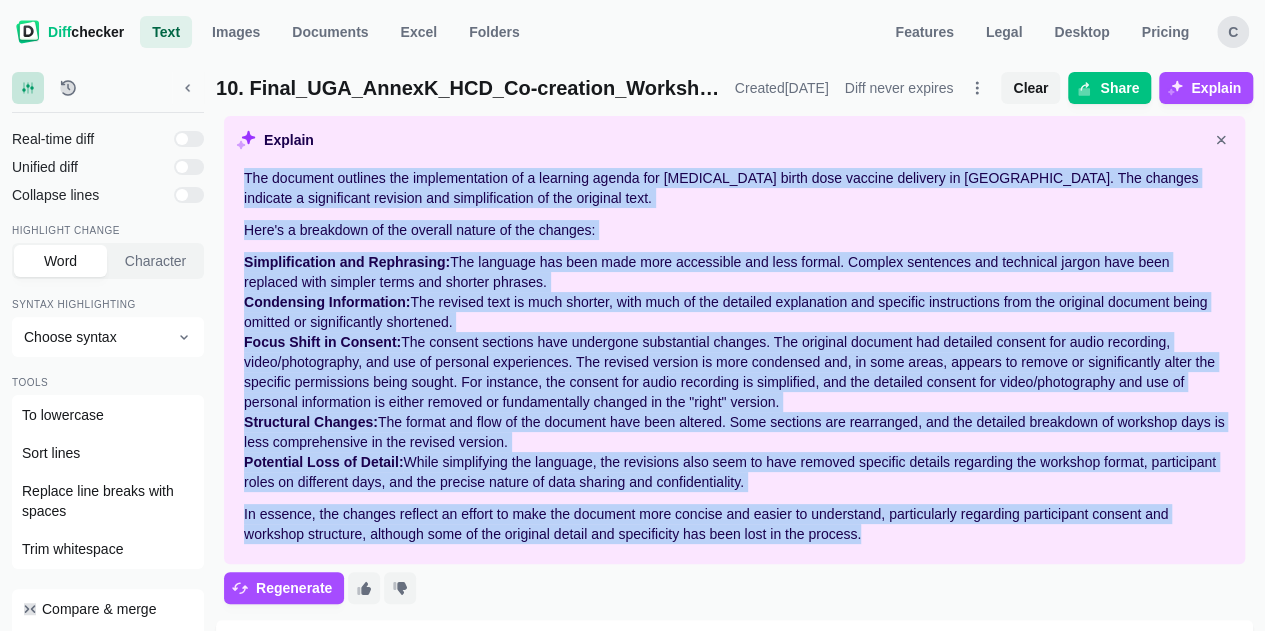 drag, startPoint x: 246, startPoint y: 173, endPoint x: 540, endPoint y: 344, distance: 340.11322 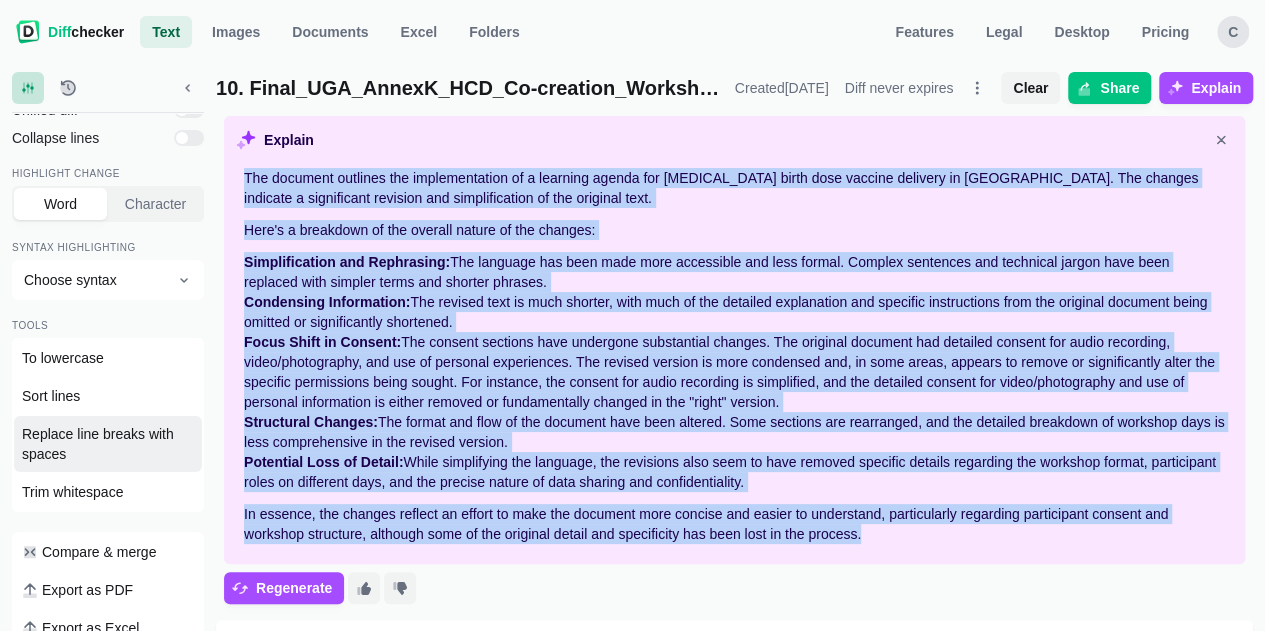 scroll, scrollTop: 73, scrollLeft: 0, axis: vertical 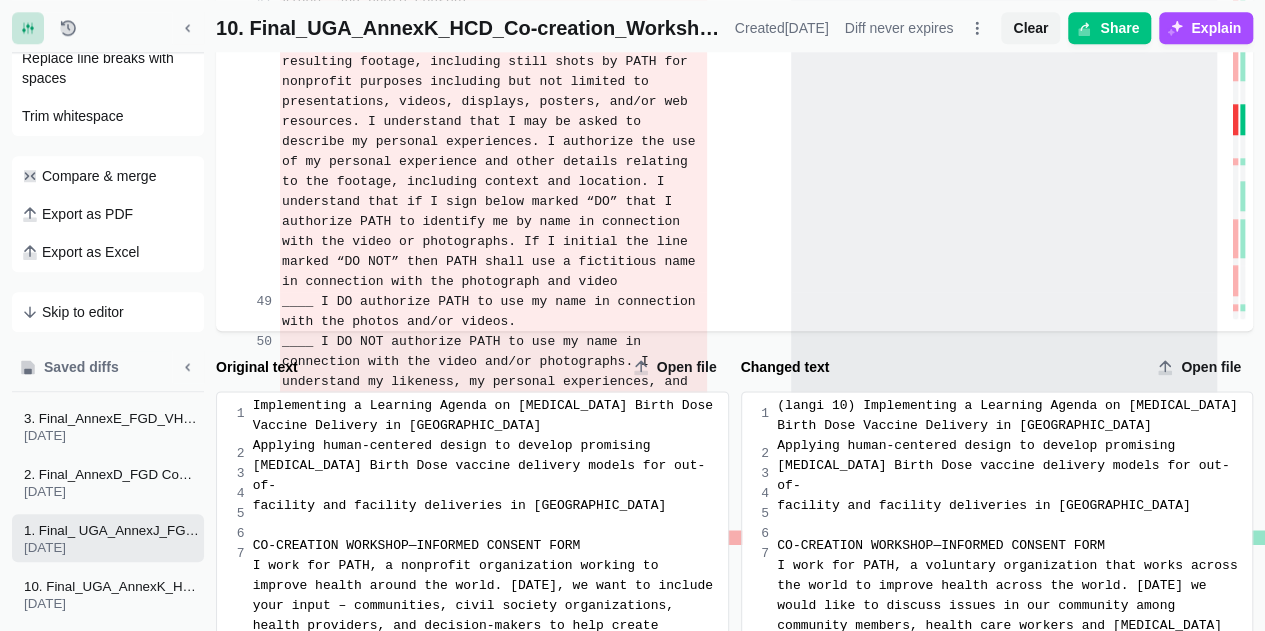 click on "1. Final_ UGA_AnnexJ_FGD_Informed_Consent_Form" at bounding box center (112, 530) 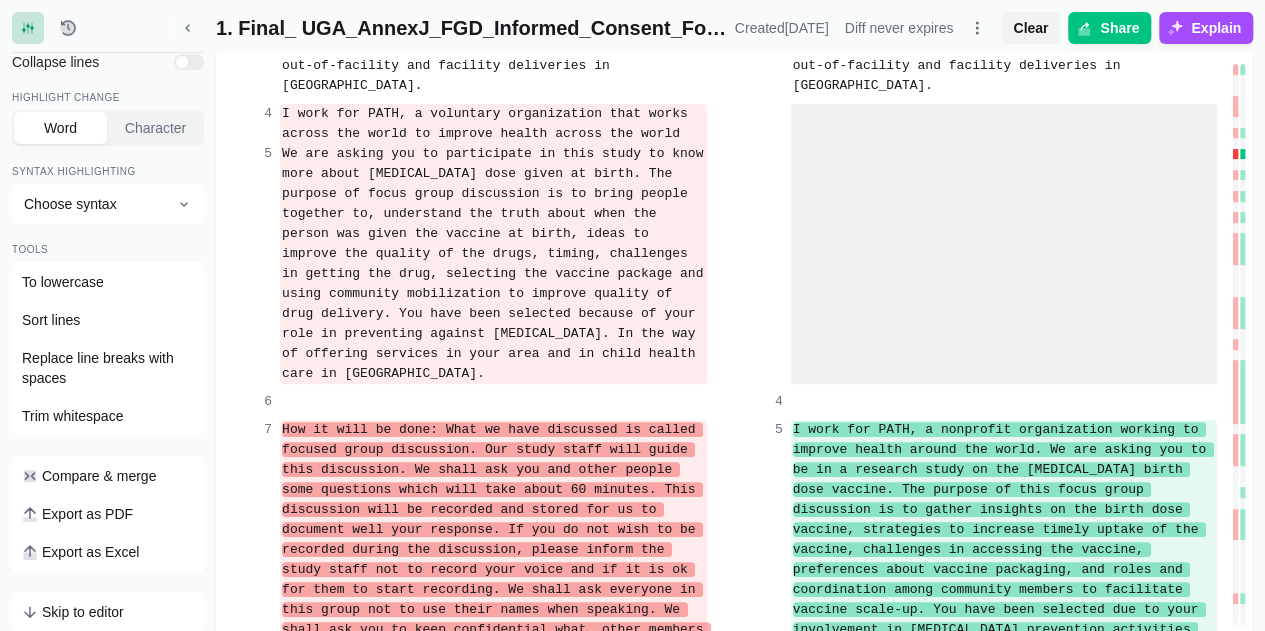 scroll, scrollTop: 0, scrollLeft: 0, axis: both 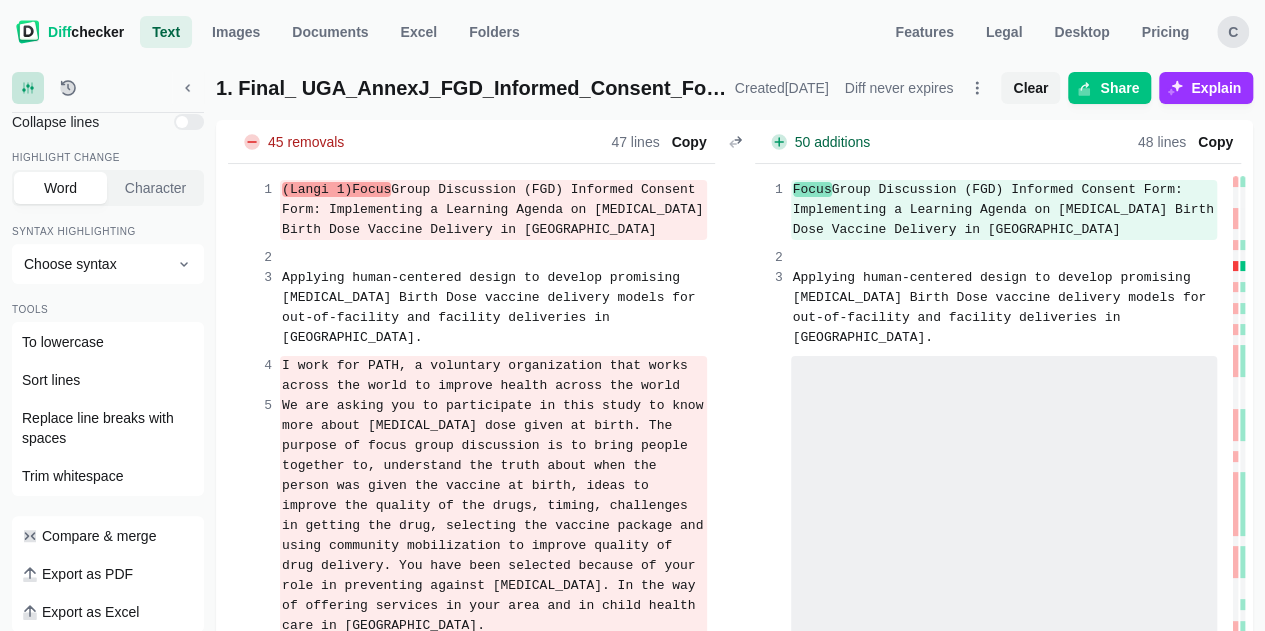 click on "Explain" at bounding box center (1216, 88) 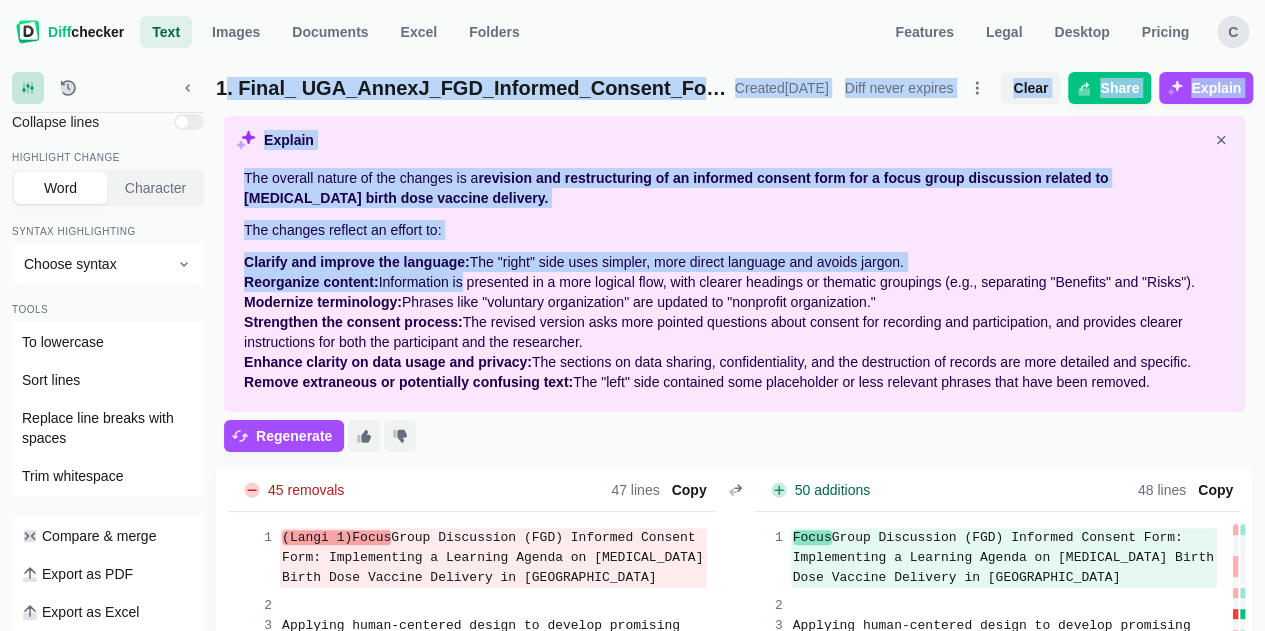 drag, startPoint x: 220, startPoint y: 83, endPoint x: 724, endPoint y: 345, distance: 568.0317 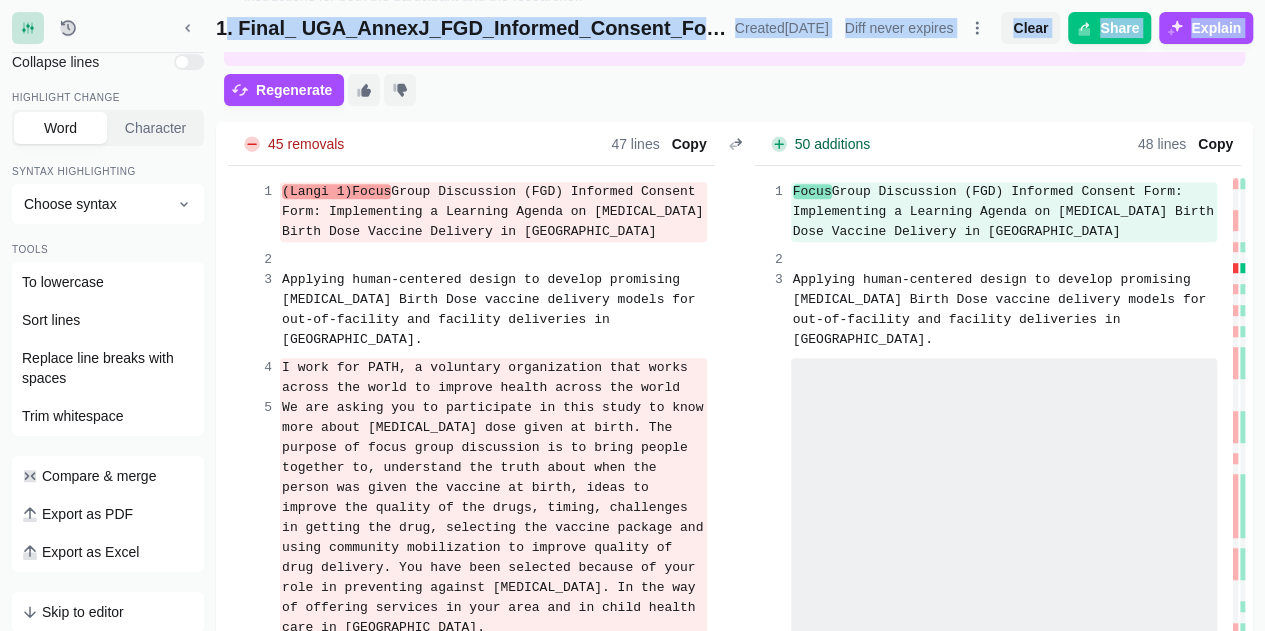 scroll, scrollTop: 500, scrollLeft: 0, axis: vertical 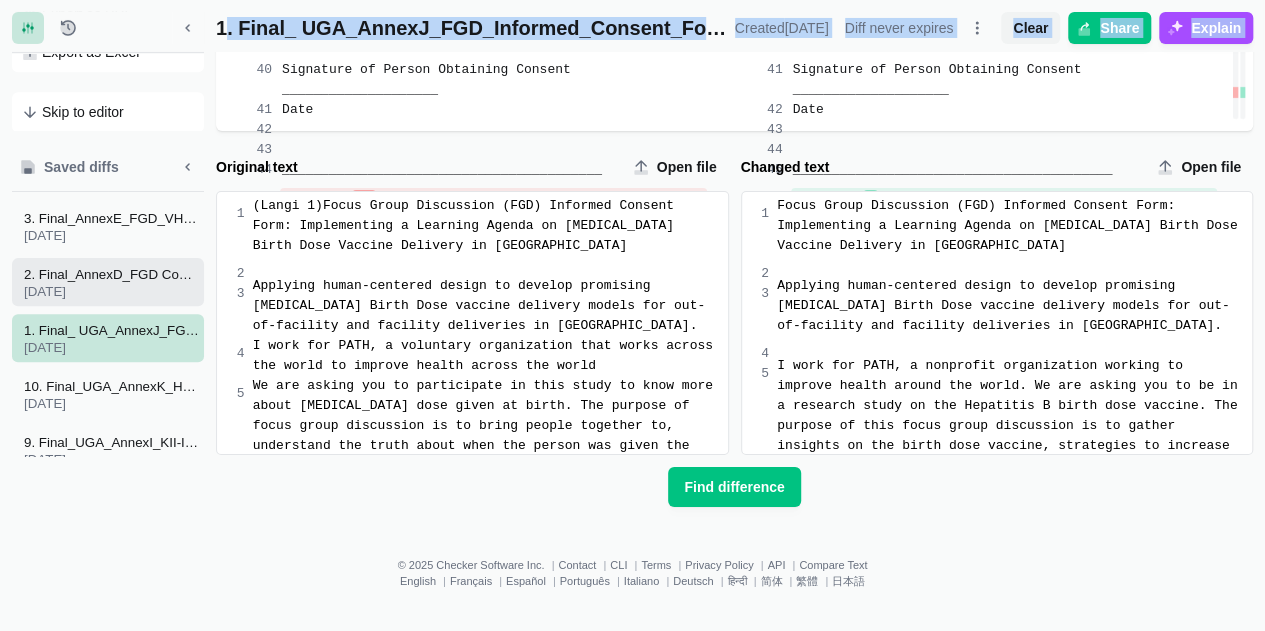 click on "2. Final_AnnexD_FGD Community_leaders_CSOs" at bounding box center (112, 274) 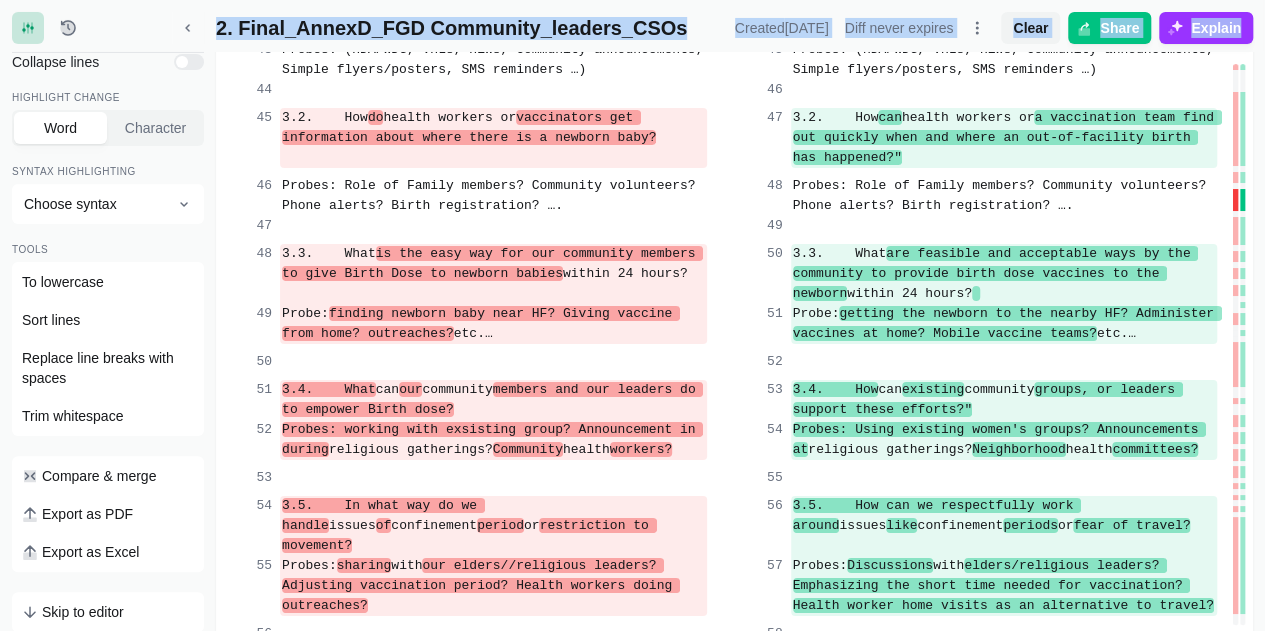 click on "Explain" at bounding box center [1216, 28] 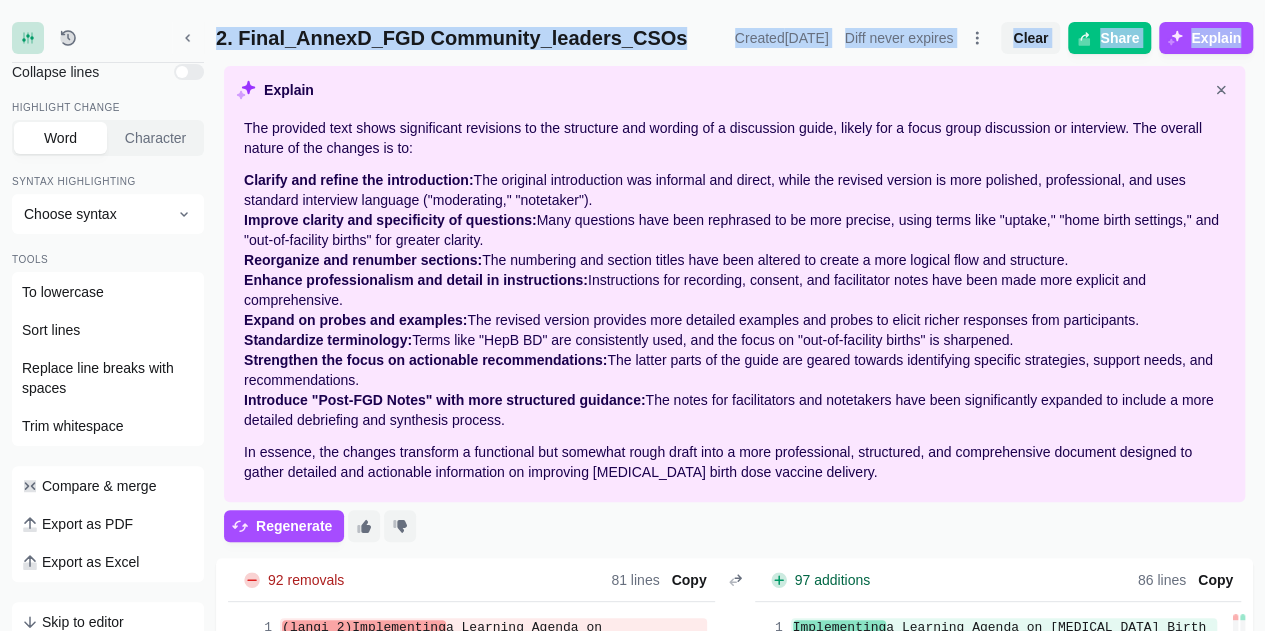 scroll, scrollTop: 0, scrollLeft: 0, axis: both 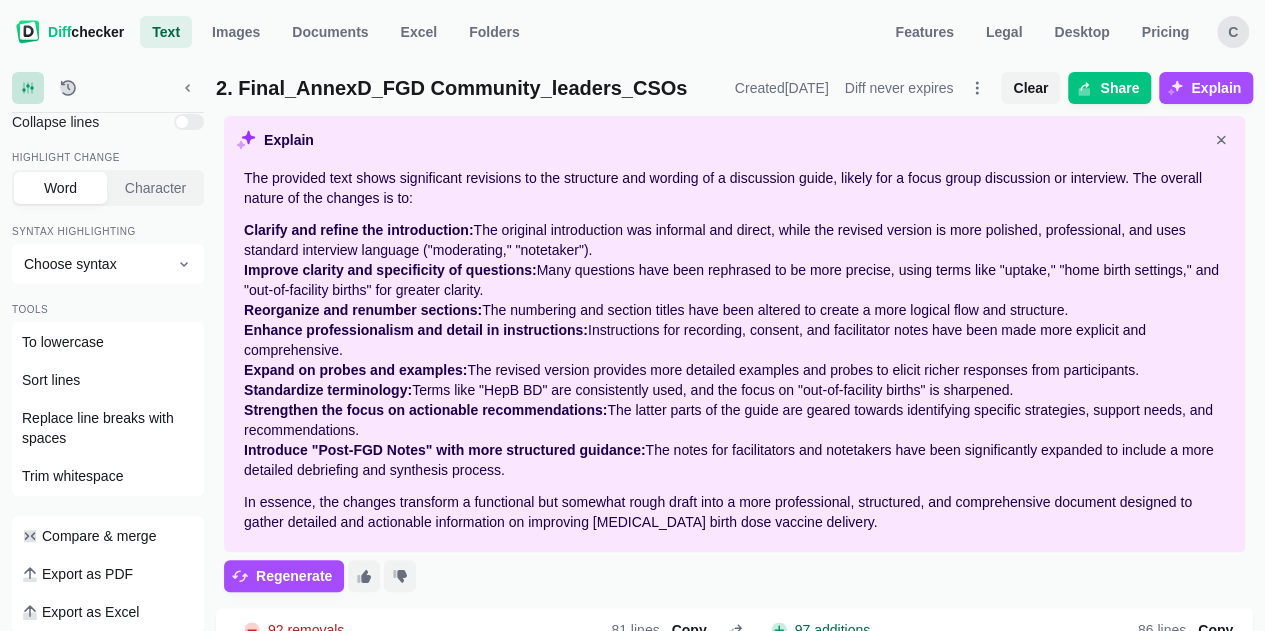 click on "The provided text shows significant revisions to the structure and wording of a discussion guide, likely for a focus group discussion or interview. The overall nature of the changes is to:
Clarify and refine the introduction:  The original introduction was informal and direct, while the revised version is more polished, professional, and uses standard interview language ("moderating," "notetaker").
Improve clarity and specificity of questions:  Many questions have been rephrased to be more precise, using terms like "uptake," "home birth settings," and "out-of-facility births" for greater clarity.
Reorganize and renumber sections:  The numbering and section titles have been altered to create a more logical flow and structure.
Enhance professionalism and detail in instructions:  Instructions for recording, consent, and facilitator notes have been made more explicit and comprehensive.
Expand on probes and examples:
Standardize terminology:
Strengthen the focus on actionable recommendations:" at bounding box center (734, 350) 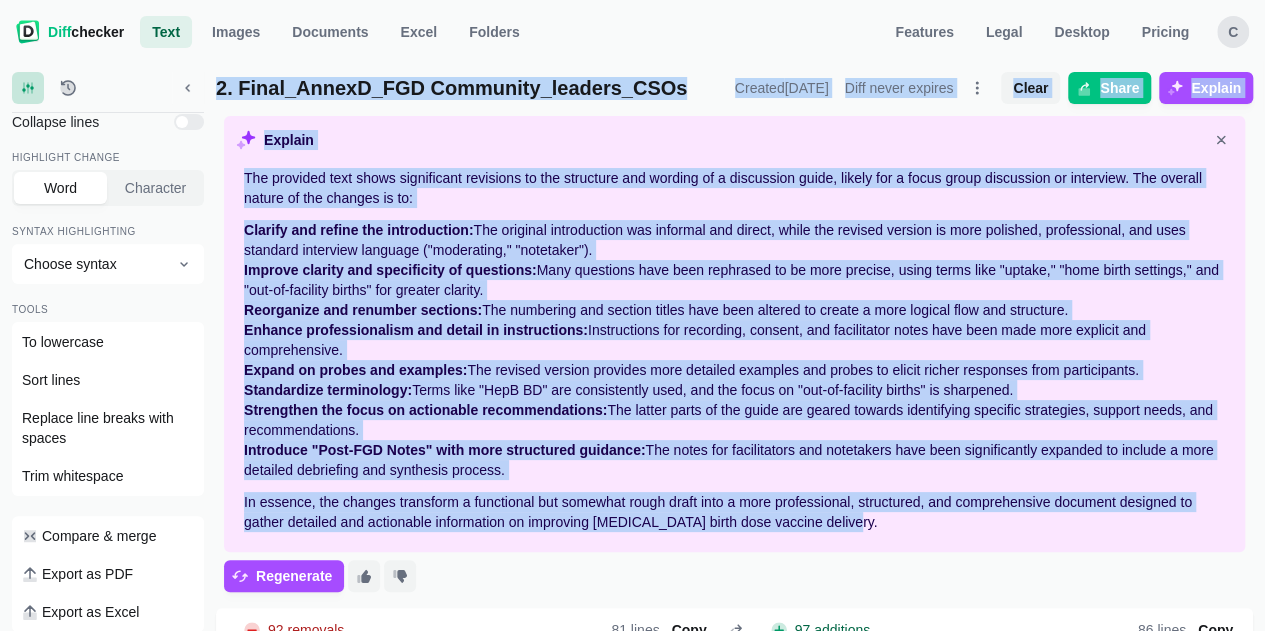 drag, startPoint x: 216, startPoint y: 85, endPoint x: 436, endPoint y: 403, distance: 386.68332 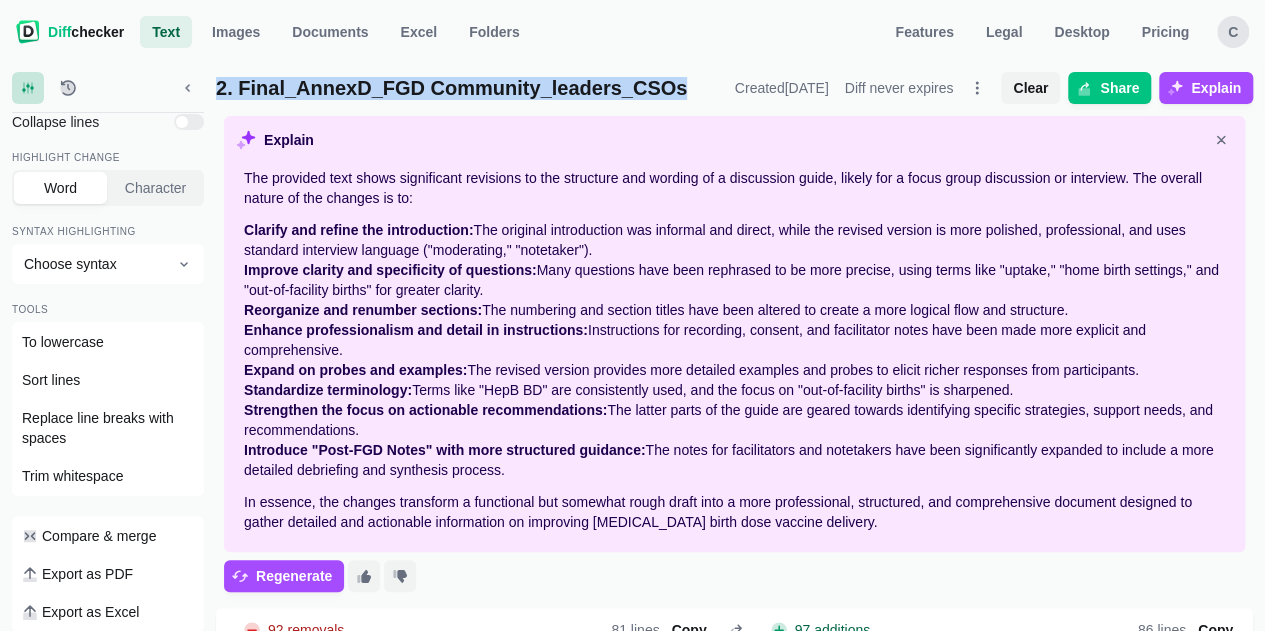 drag, startPoint x: 216, startPoint y: 86, endPoint x: 652, endPoint y: 86, distance: 436 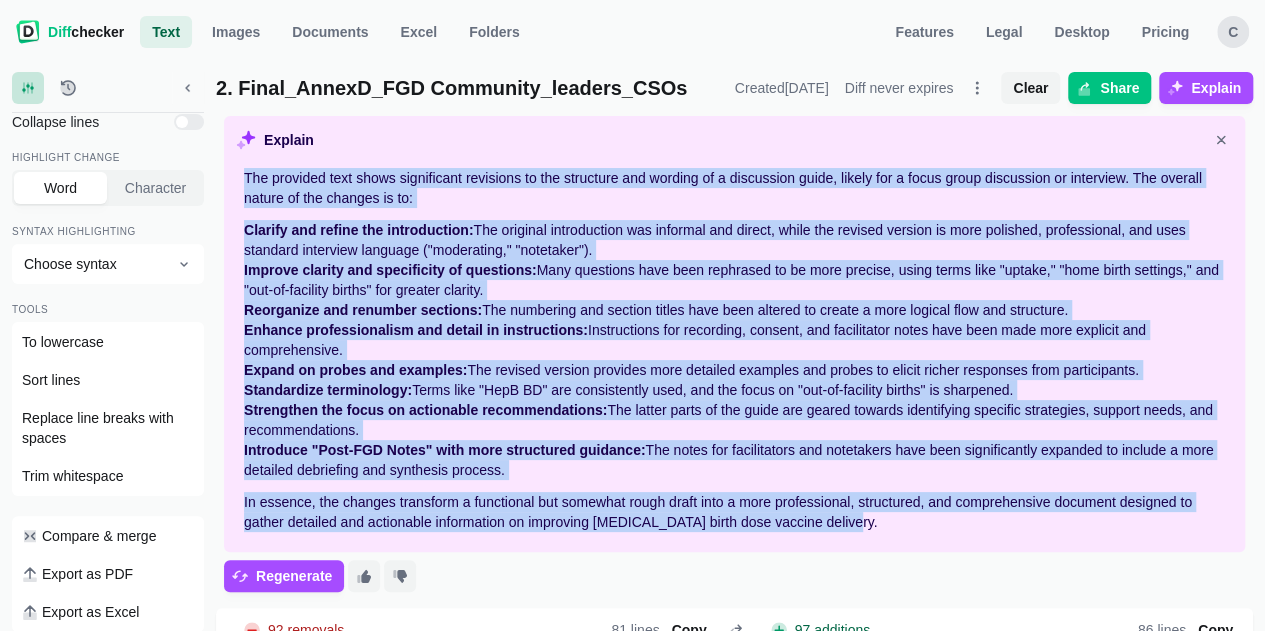 drag, startPoint x: 240, startPoint y: 173, endPoint x: 928, endPoint y: 524, distance: 772.3633 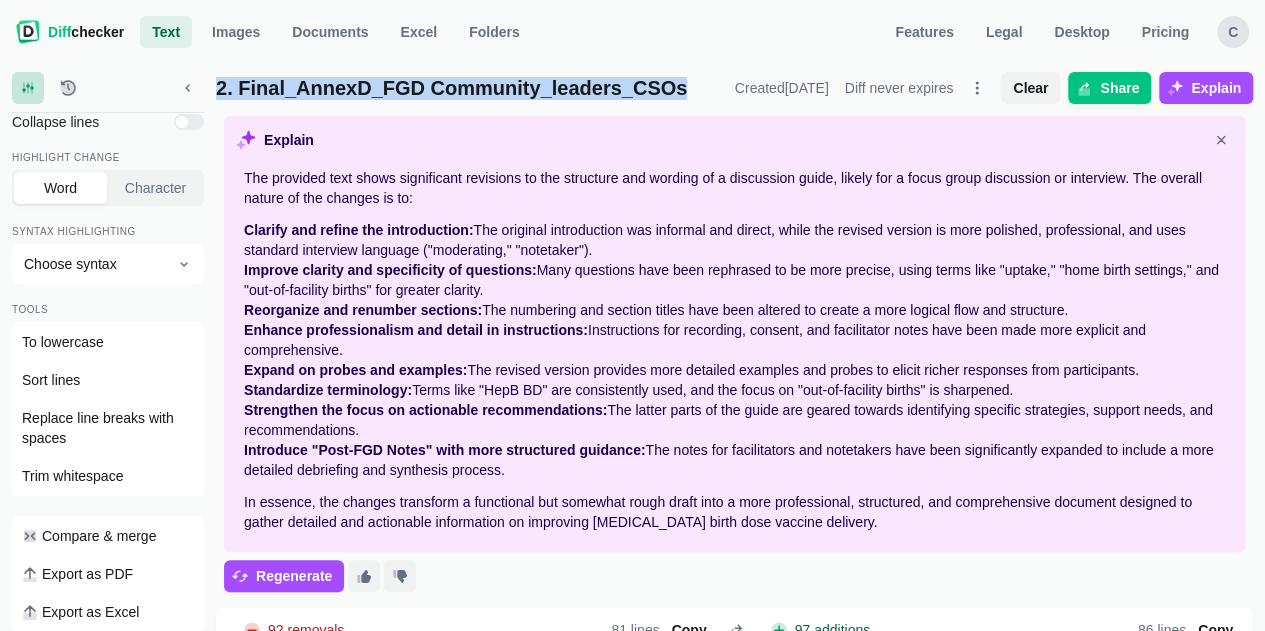 drag, startPoint x: 216, startPoint y: 91, endPoint x: 656, endPoint y: 92, distance: 440.00113 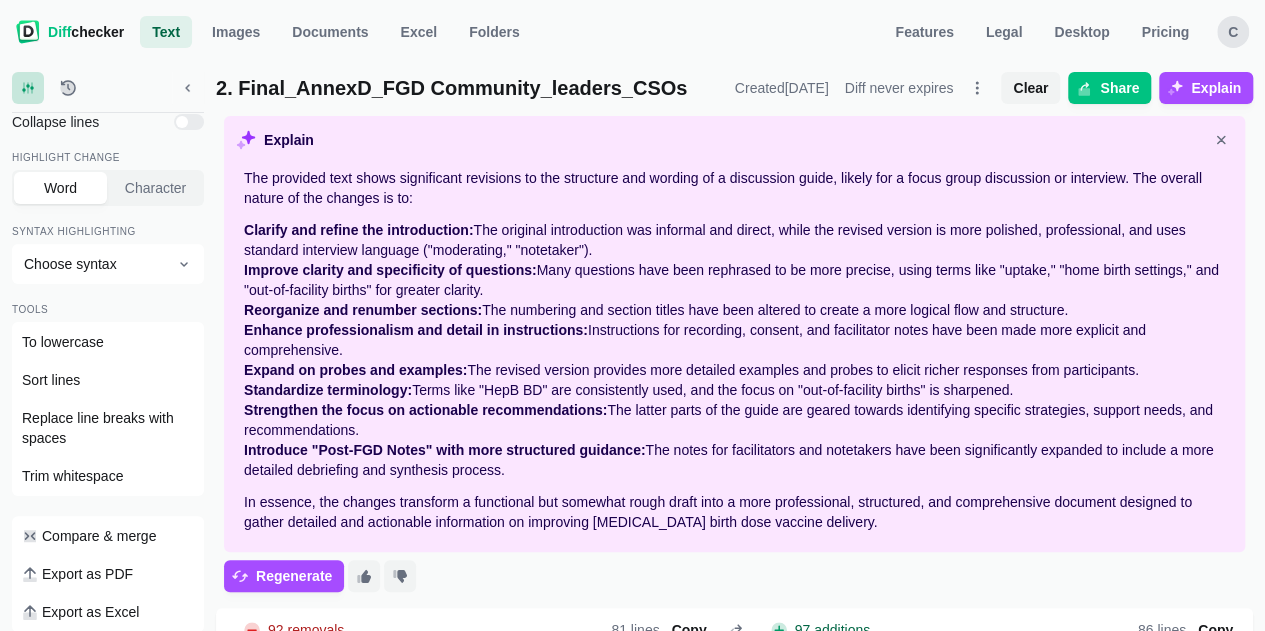 drag, startPoint x: 404, startPoint y: 223, endPoint x: 388, endPoint y: 226, distance: 16.27882 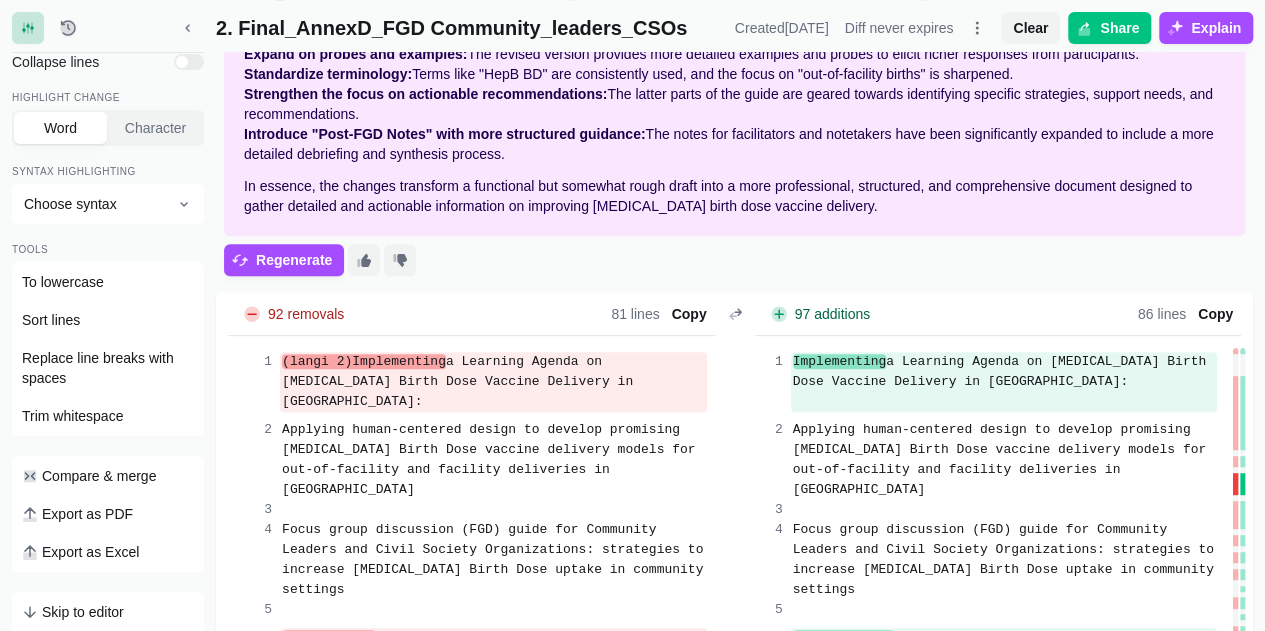 scroll, scrollTop: 500, scrollLeft: 0, axis: vertical 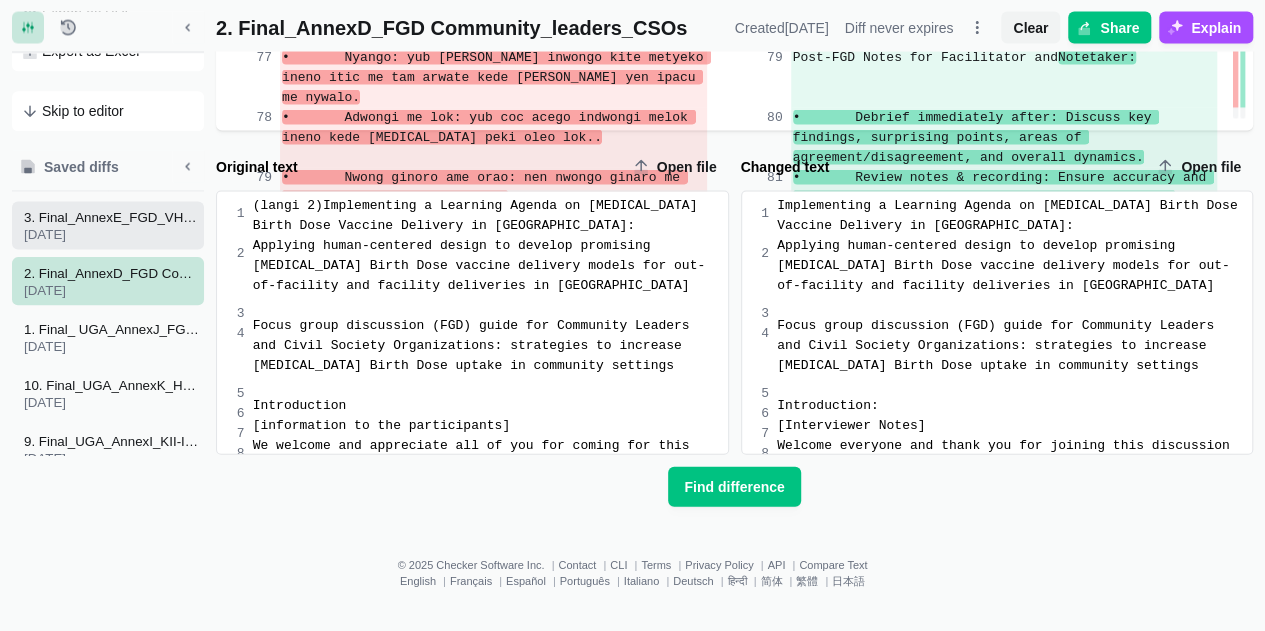 click on "3.	Final_AnnexE_FGD_VHTs_CHEWs [DATE]" at bounding box center [112, 226] 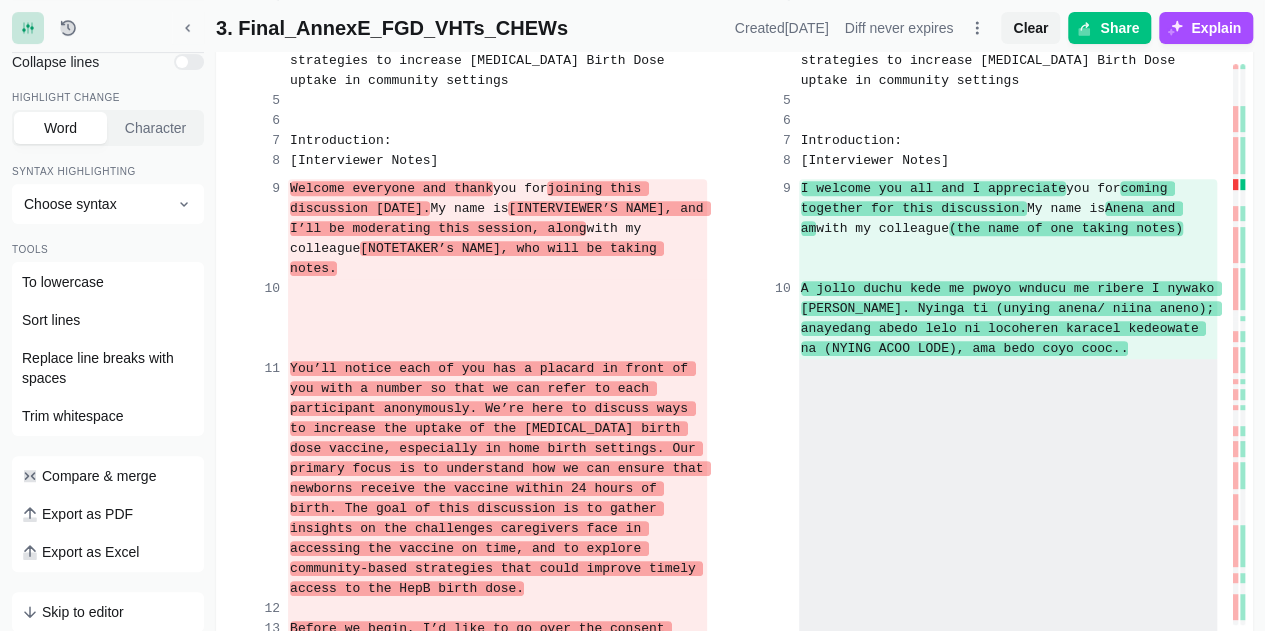 scroll, scrollTop: 0, scrollLeft: 0, axis: both 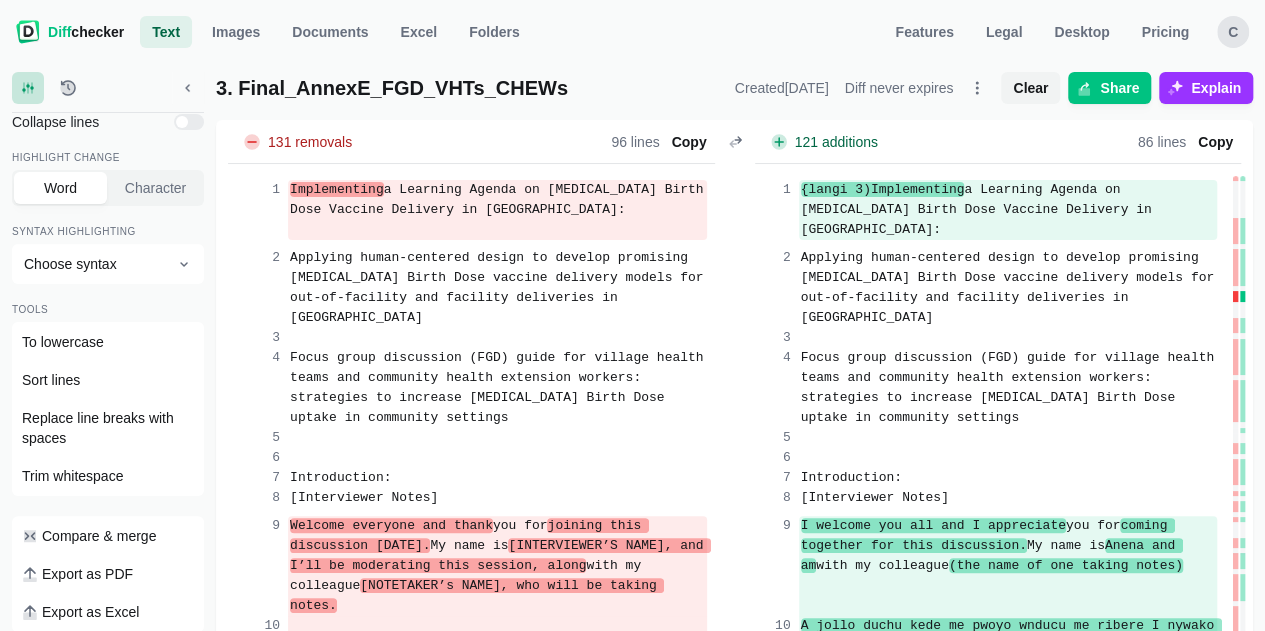 click on "Explain" at bounding box center (1216, 88) 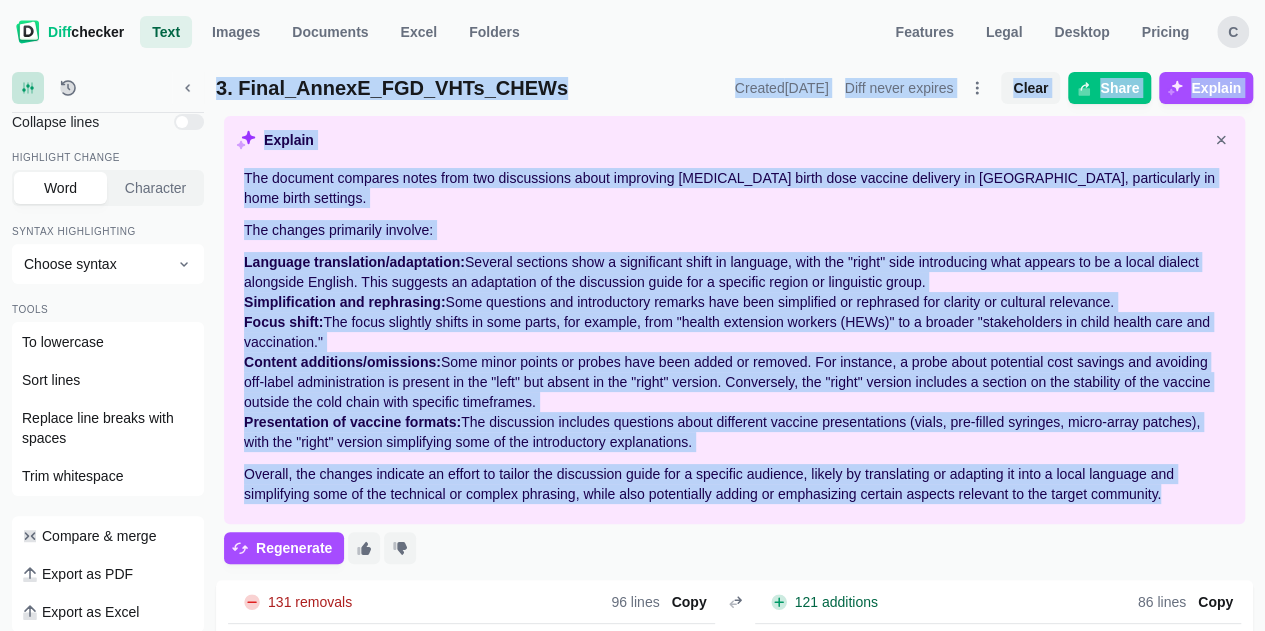 drag, startPoint x: 216, startPoint y: 86, endPoint x: 868, endPoint y: 439, distance: 741.42633 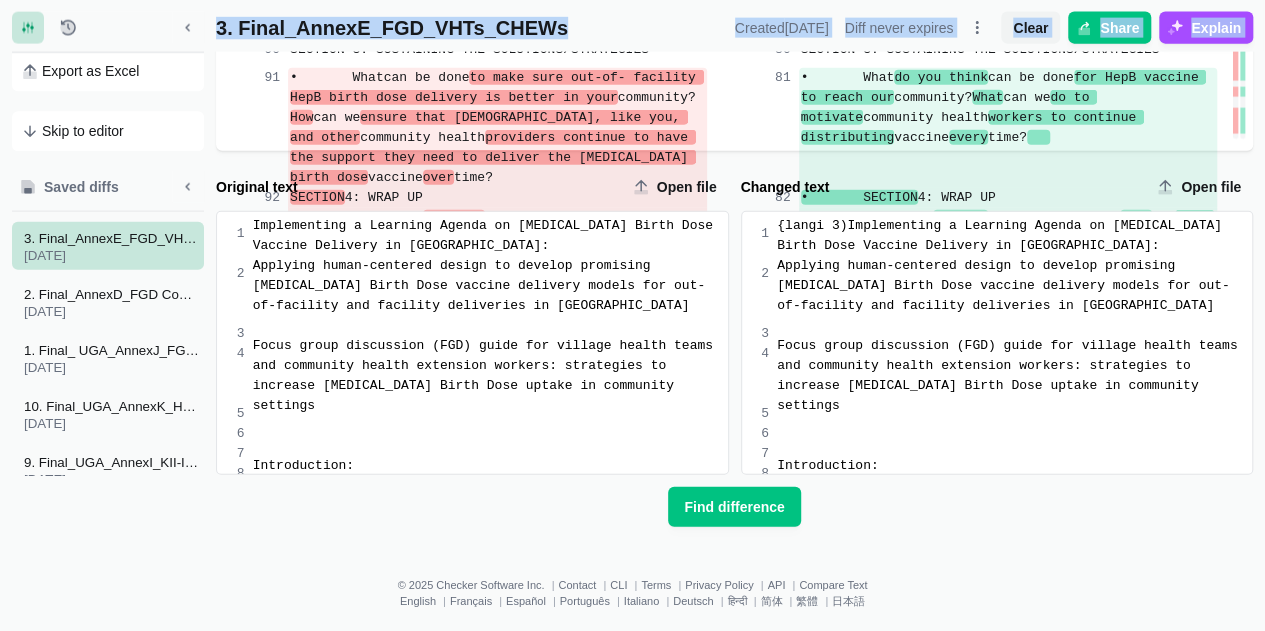 scroll, scrollTop: 6095, scrollLeft: 0, axis: vertical 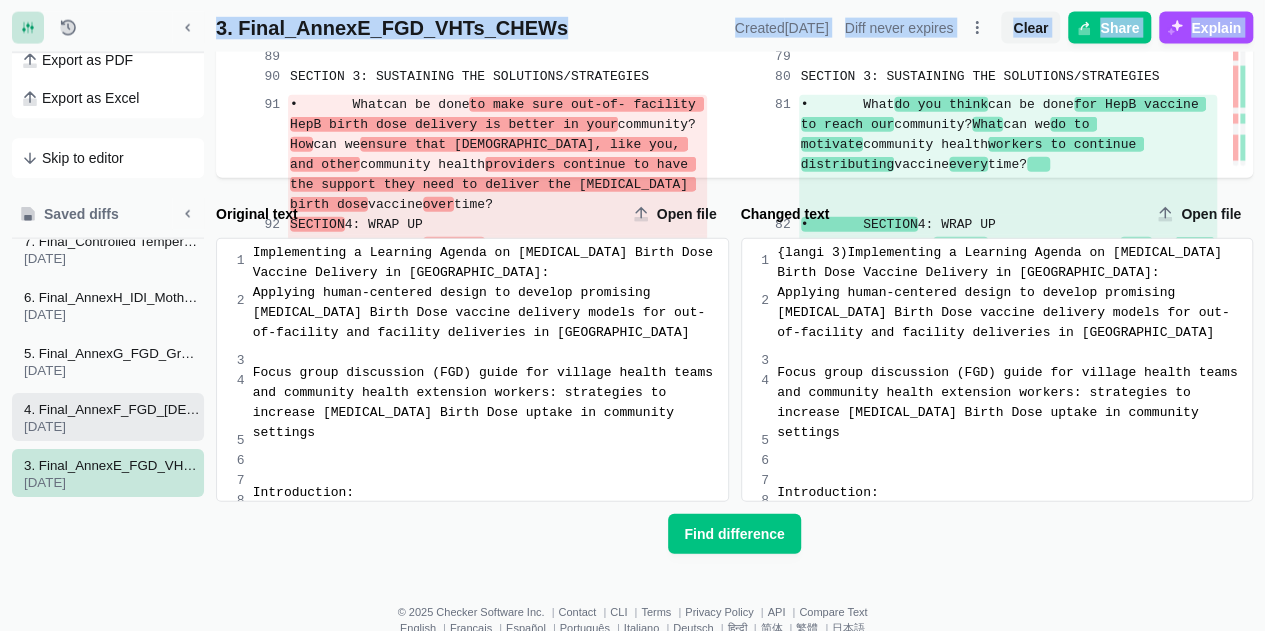 click on "4.	Final_AnnexF_FGD_[DEMOGRAPHIC_DATA]_Dev_Groups_Fathers" at bounding box center [112, 409] 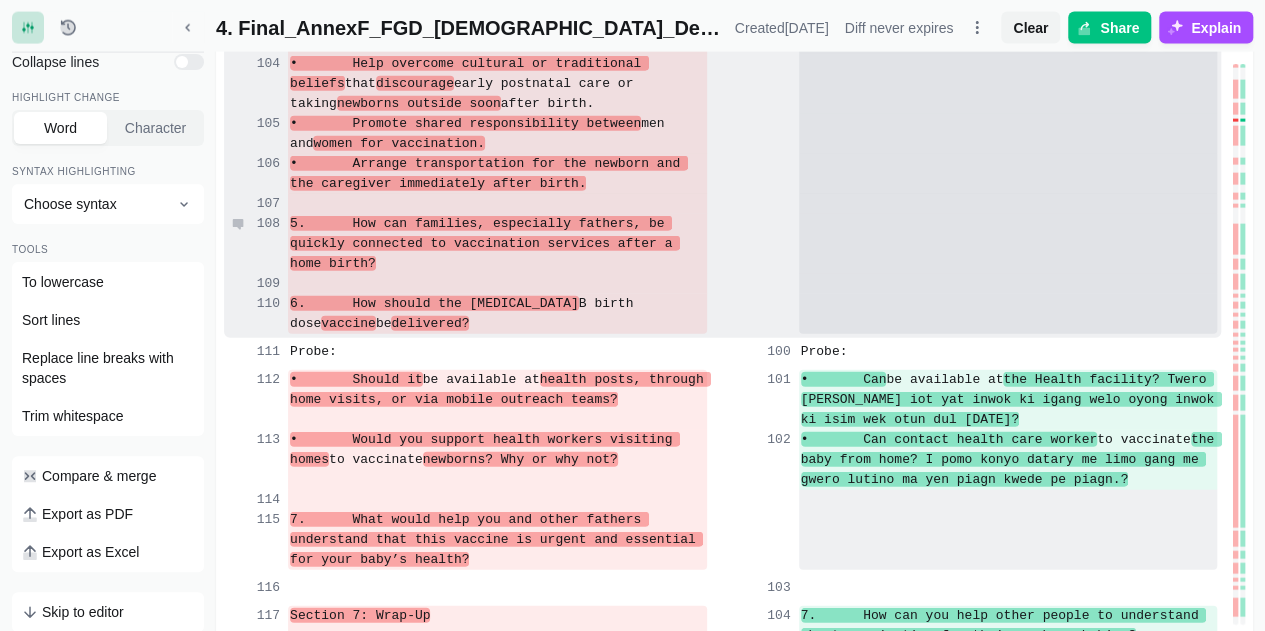 click on "5.	How can families, especially fathers, be quickly connected to vaccination services after a home birth?" at bounding box center [497, 244] 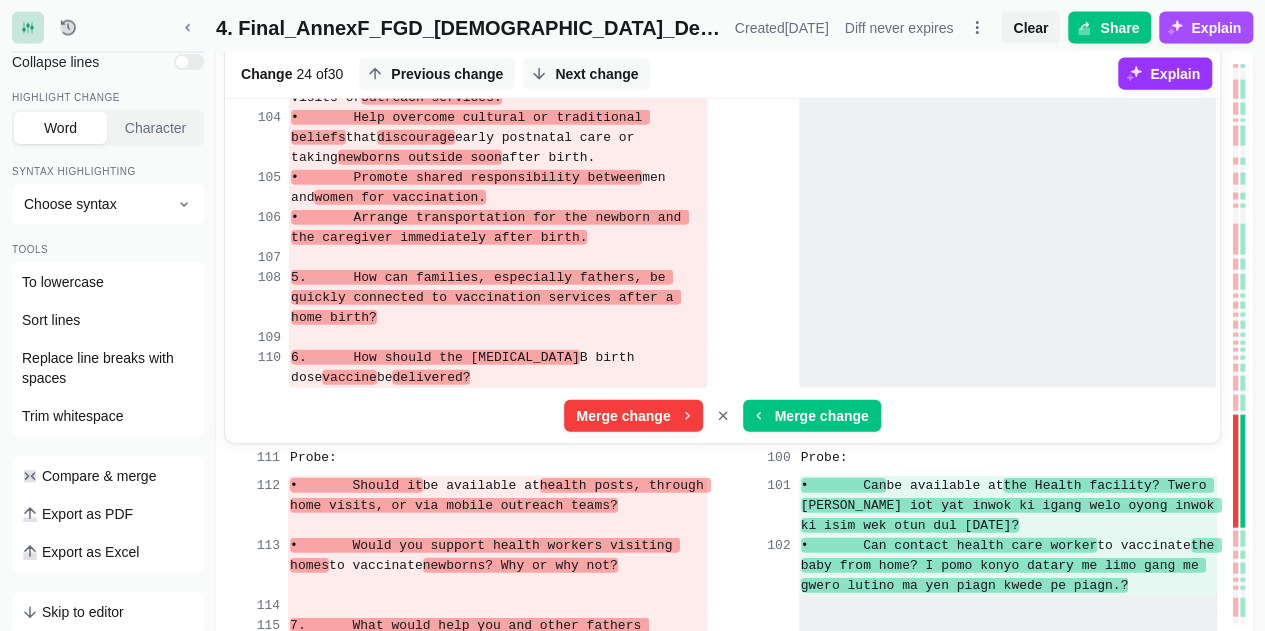 click on "Explain" at bounding box center [1175, 74] 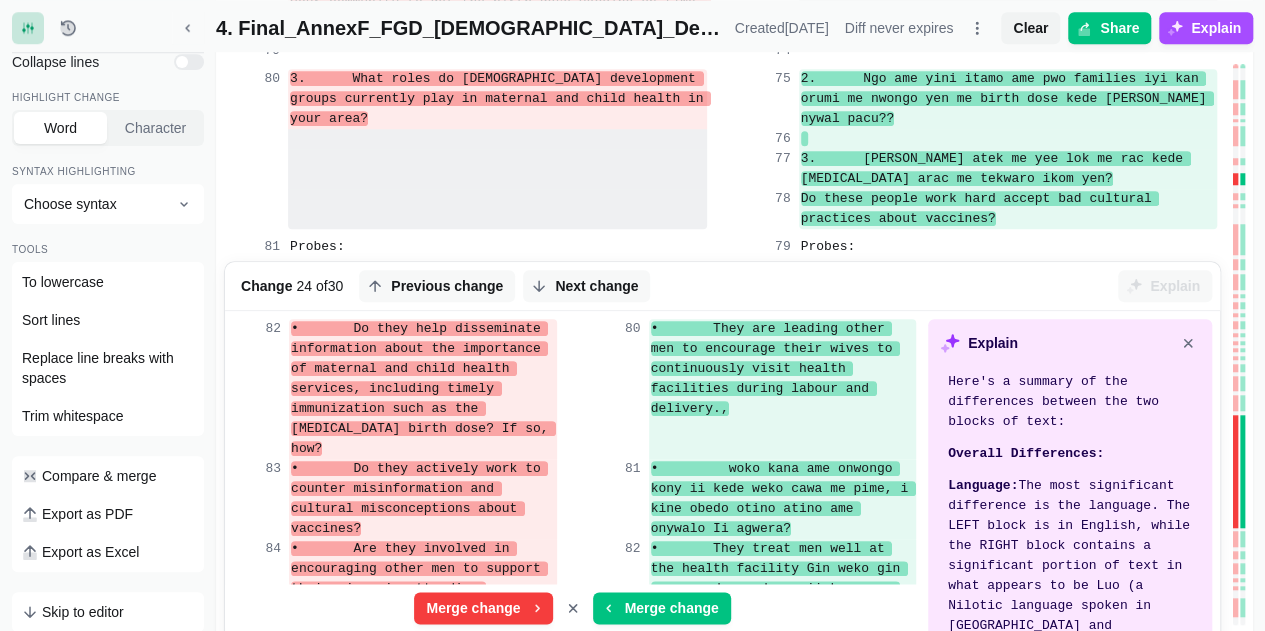 scroll, scrollTop: 4295, scrollLeft: 0, axis: vertical 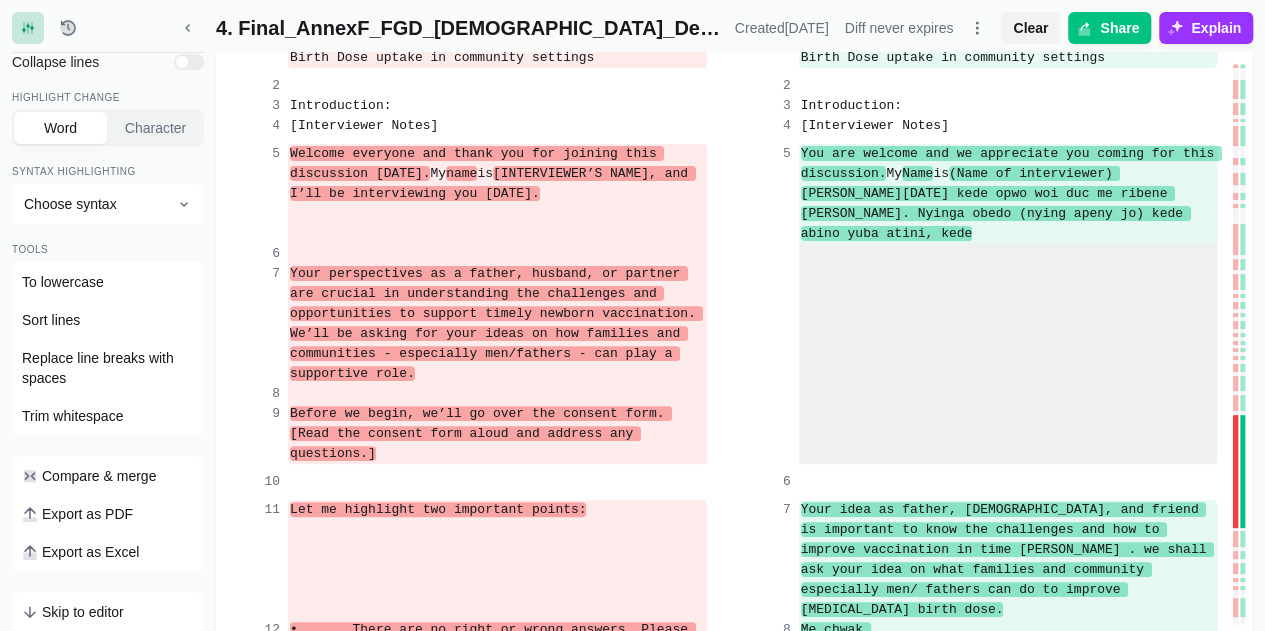 click on "Explain" at bounding box center (1216, 28) 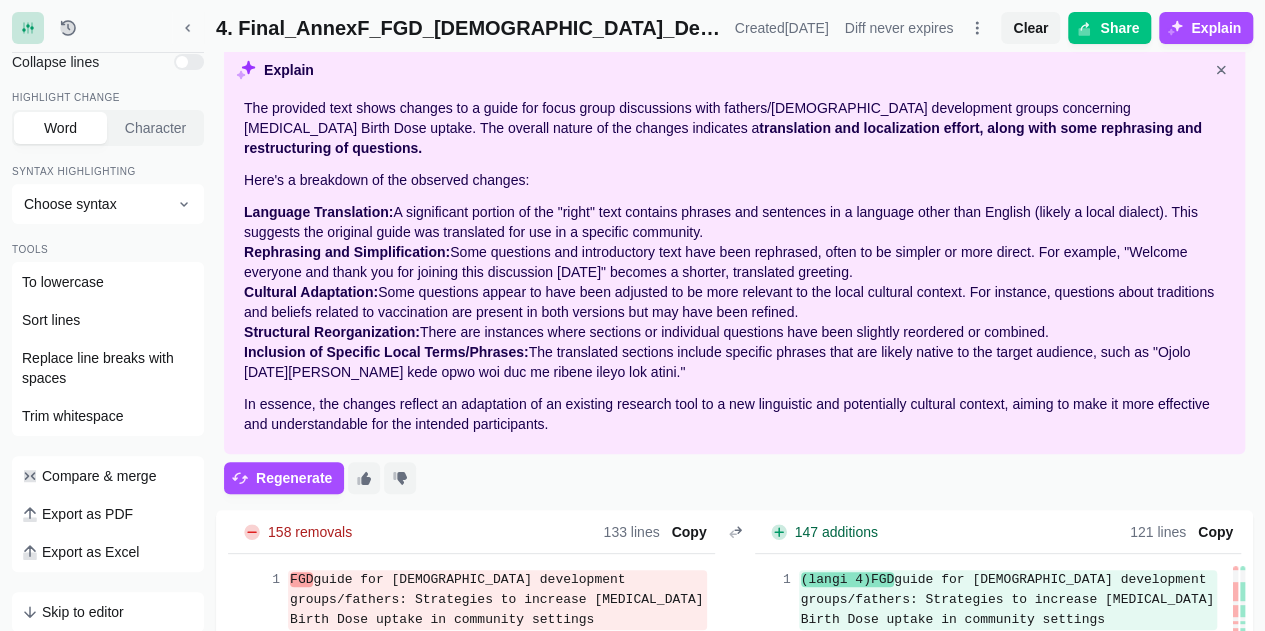 scroll, scrollTop: 0, scrollLeft: 0, axis: both 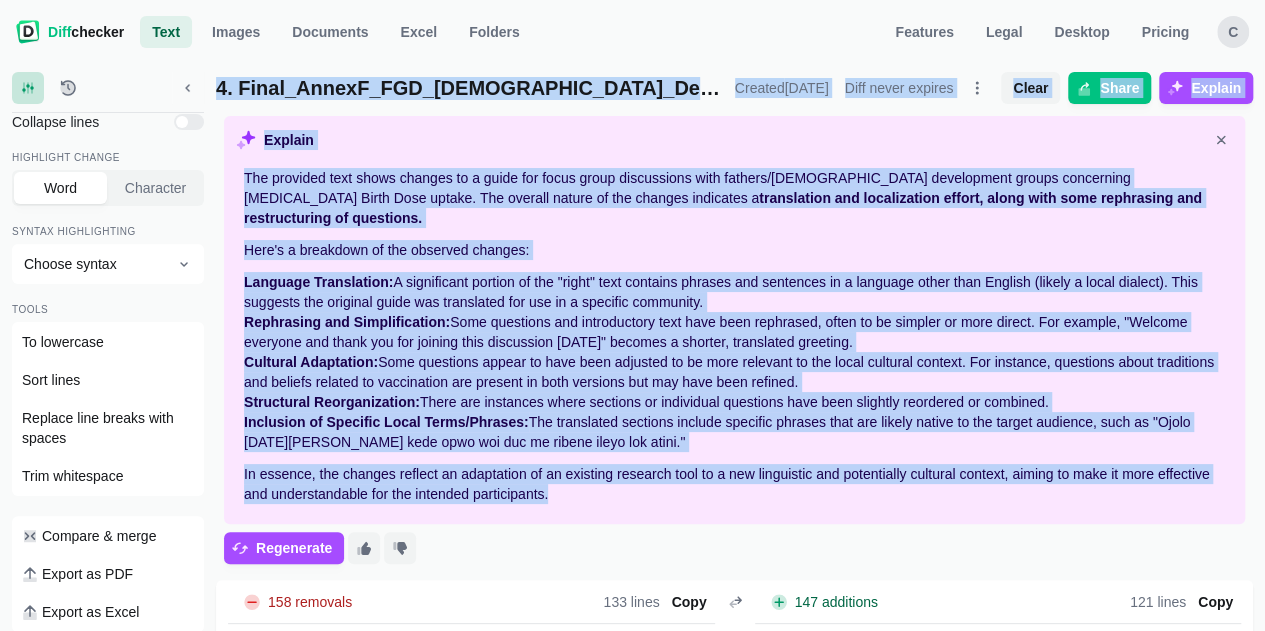 drag, startPoint x: 221, startPoint y: 89, endPoint x: 535, endPoint y: 379, distance: 427.42953 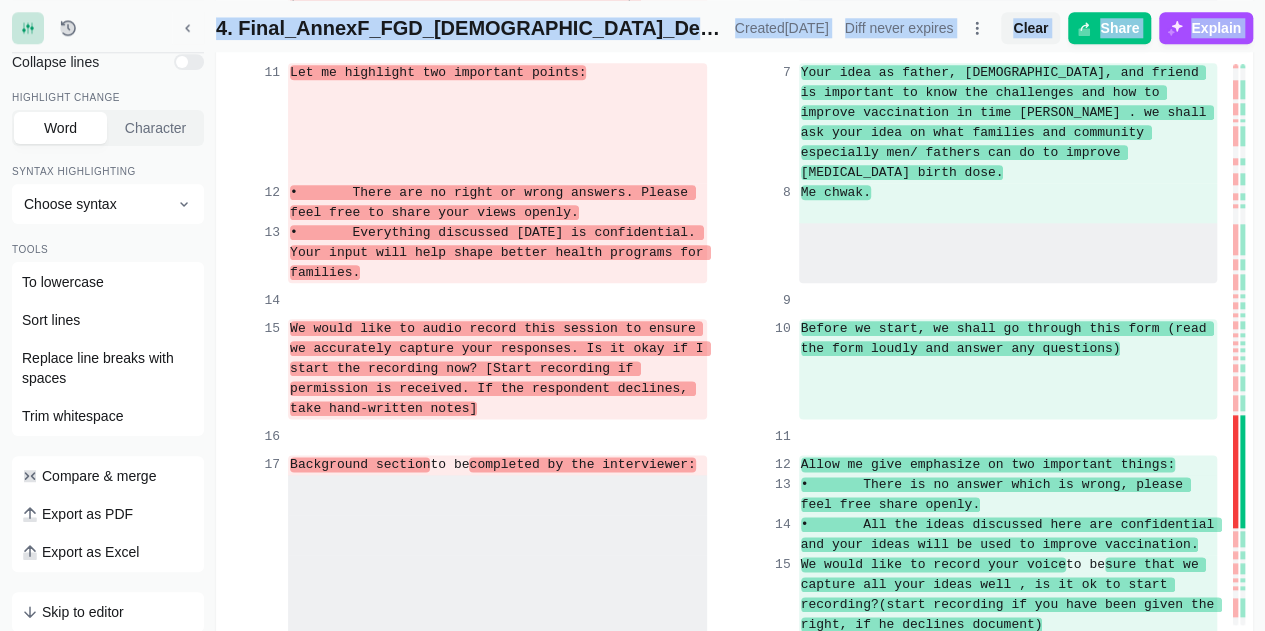 scroll, scrollTop: 1100, scrollLeft: 0, axis: vertical 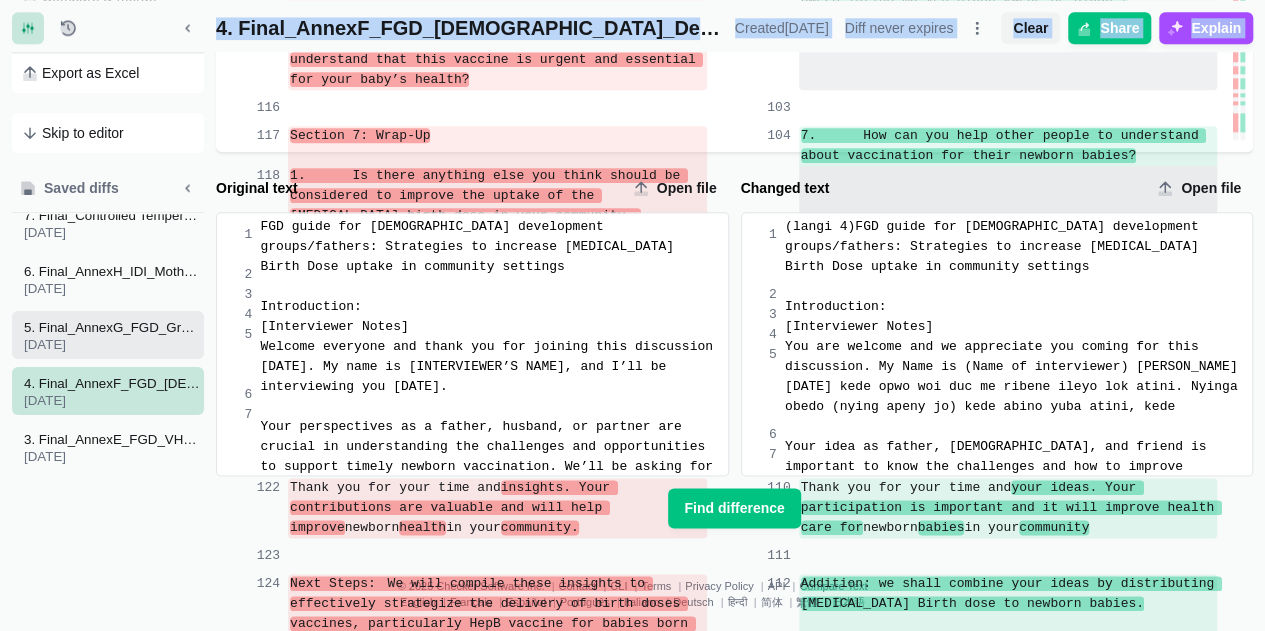 click on "[DATE]" at bounding box center (112, 344) 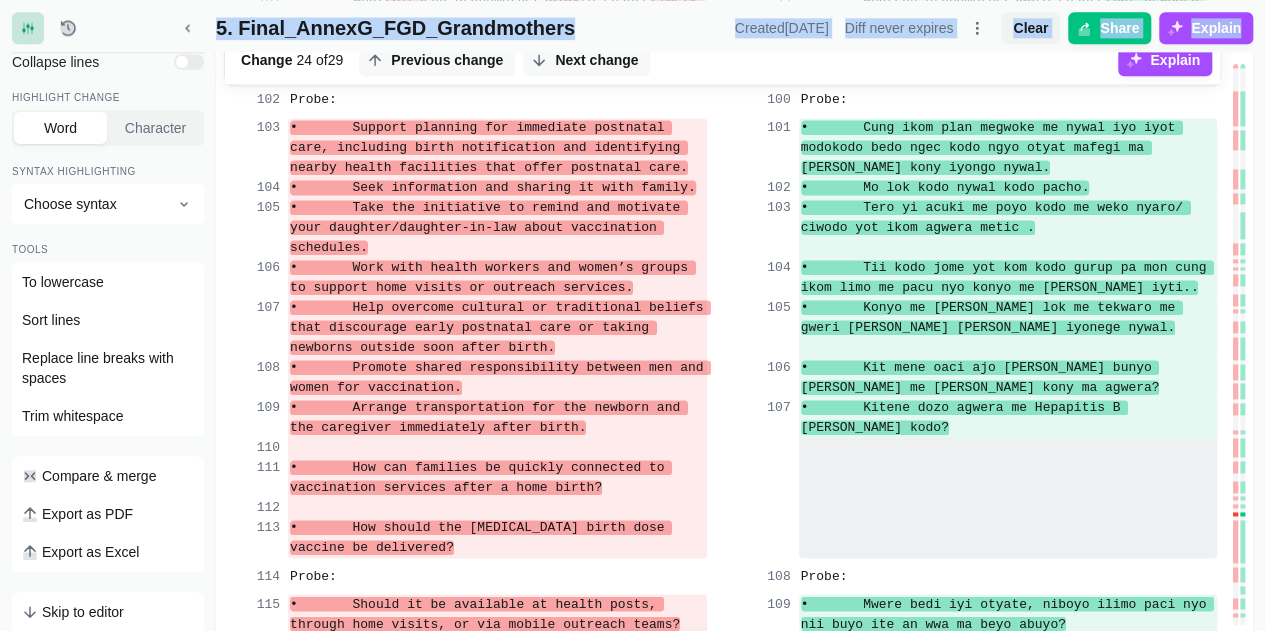 scroll, scrollTop: 4962, scrollLeft: 0, axis: vertical 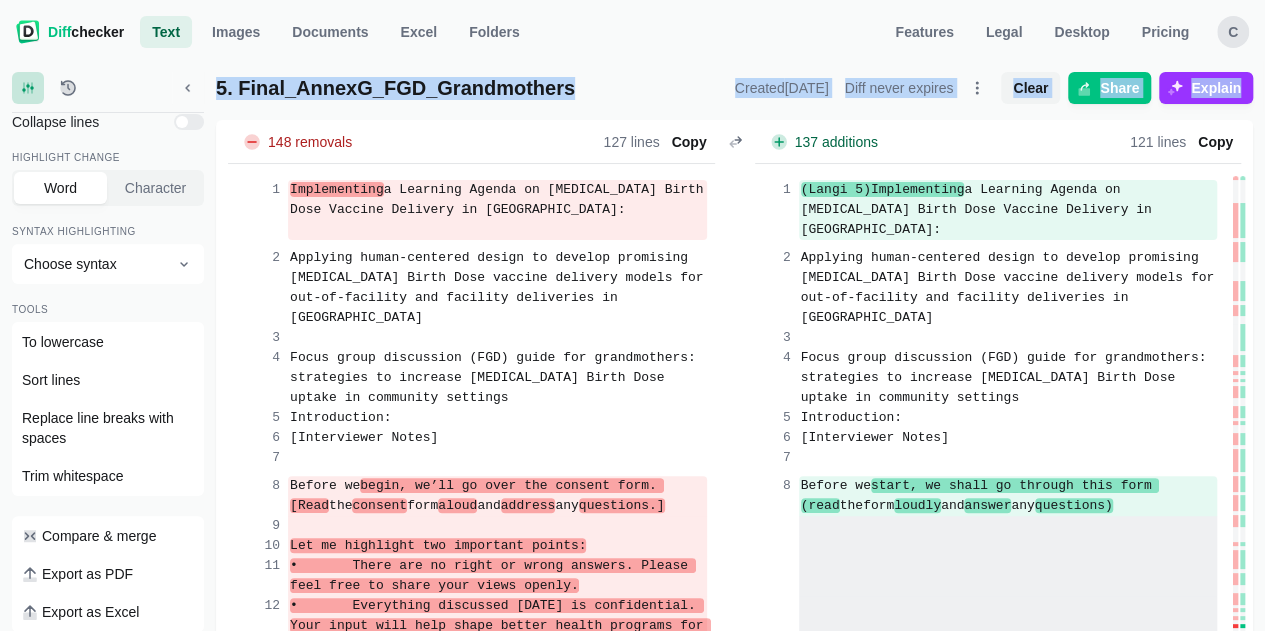 click on "Explain" at bounding box center [1216, 88] 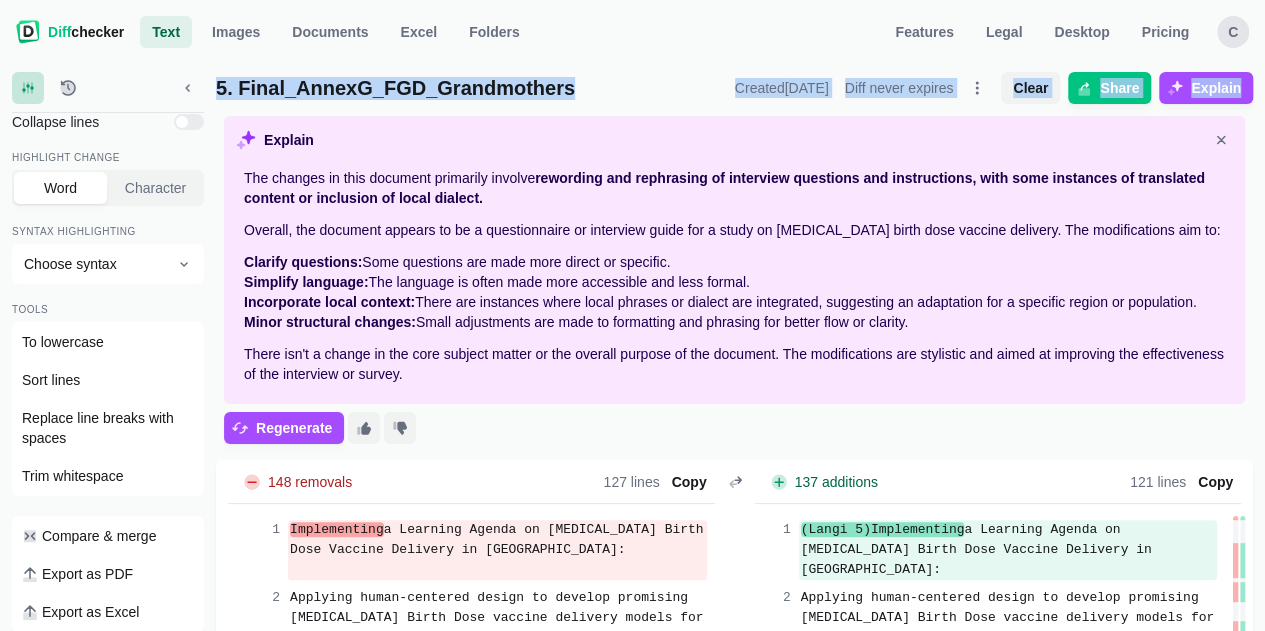 click on "5. Final_AnnexG_FGD_Grandmothers" at bounding box center (471, 88) 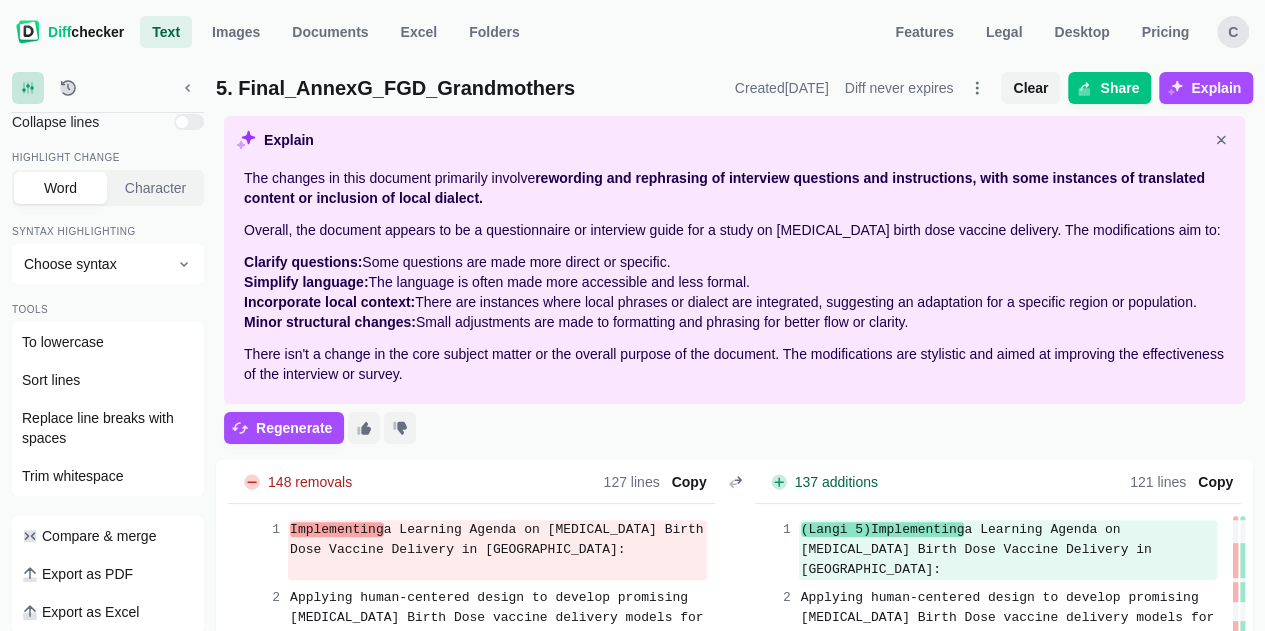 click on "rewording and rephrasing of interview questions and instructions, with some instances of translated content or inclusion of local dialect." at bounding box center [724, 188] 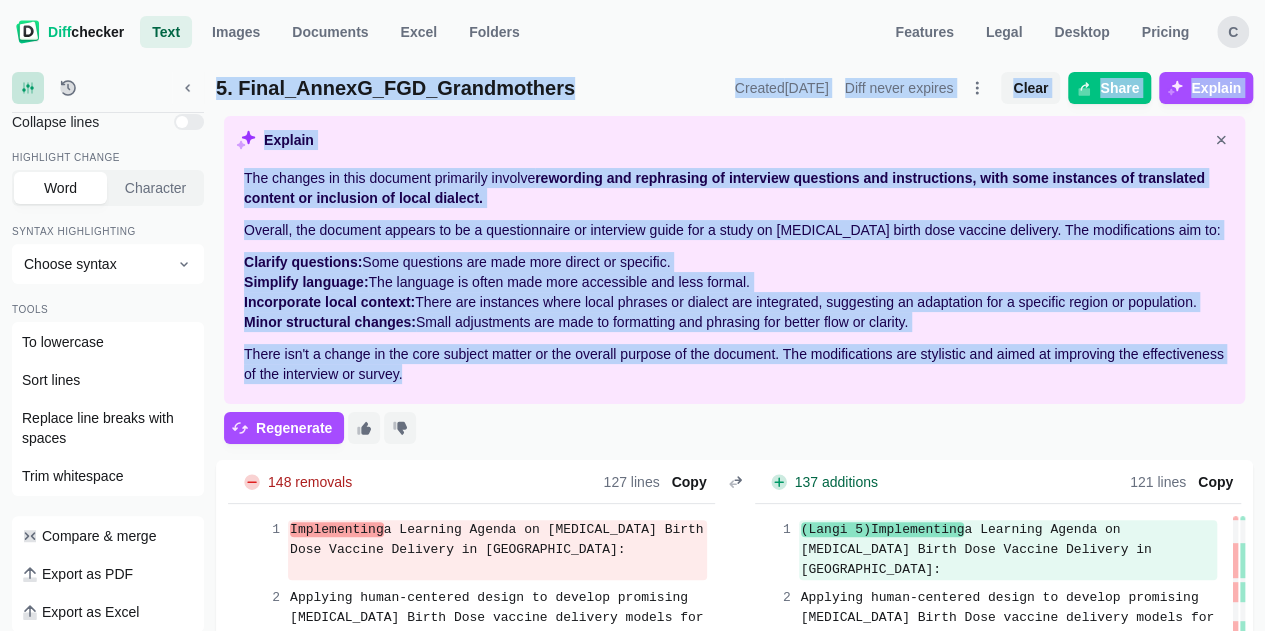 drag, startPoint x: 218, startPoint y: 84, endPoint x: 505, endPoint y: 354, distance: 394.04187 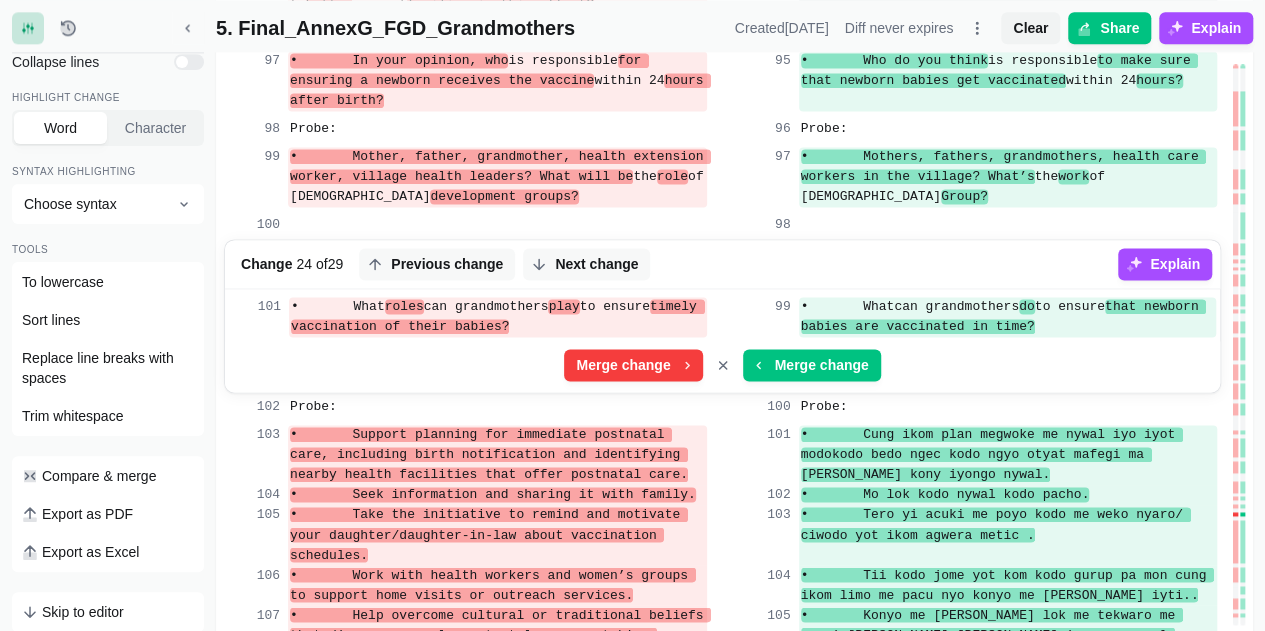 scroll, scrollTop: 6426, scrollLeft: 0, axis: vertical 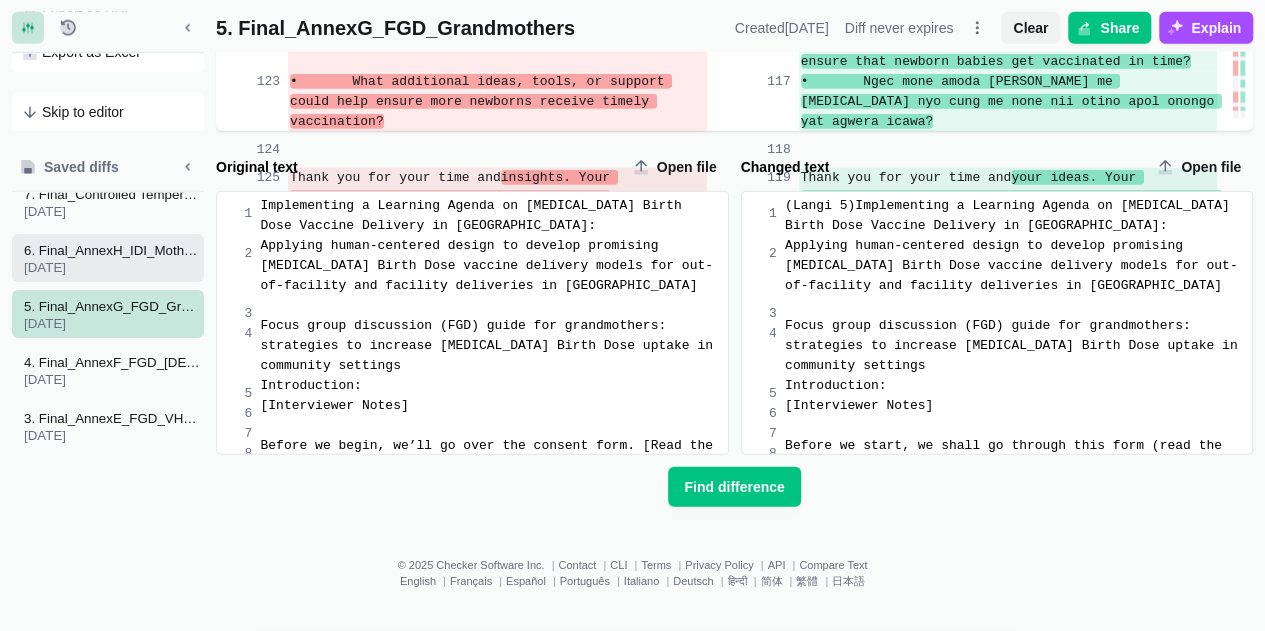 click on "6.	Final_AnnexH_IDI_Mothers_Primary_Caregivers – [DATE]" at bounding box center [112, 258] 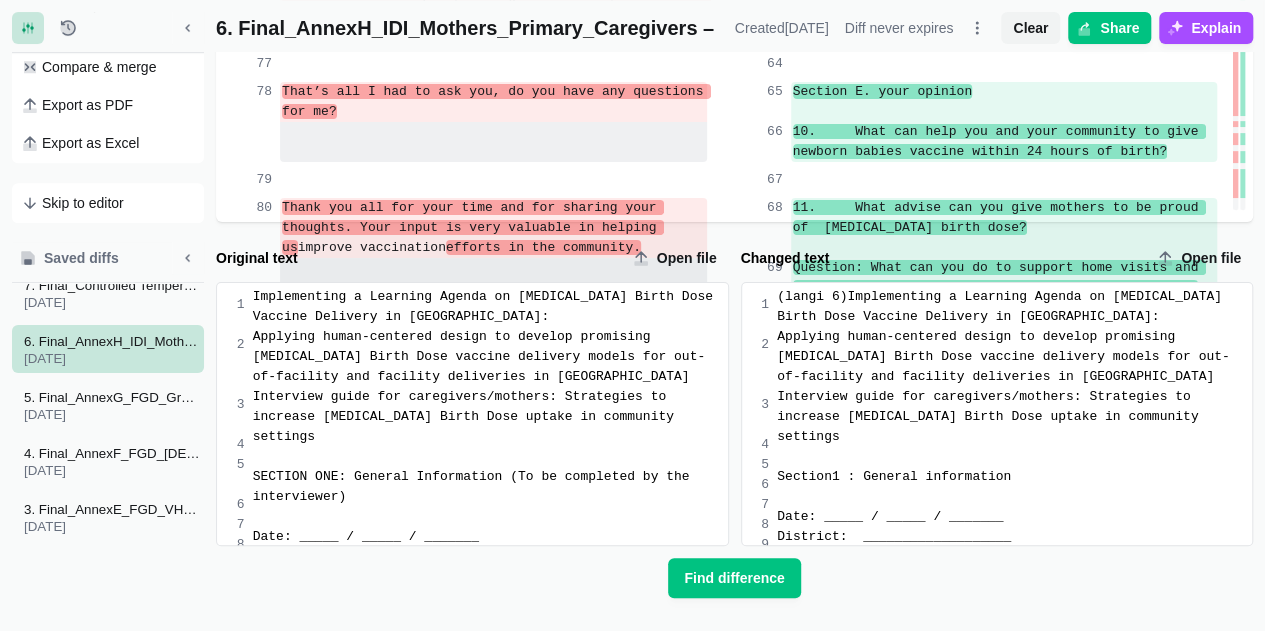 scroll, scrollTop: 3972, scrollLeft: 0, axis: vertical 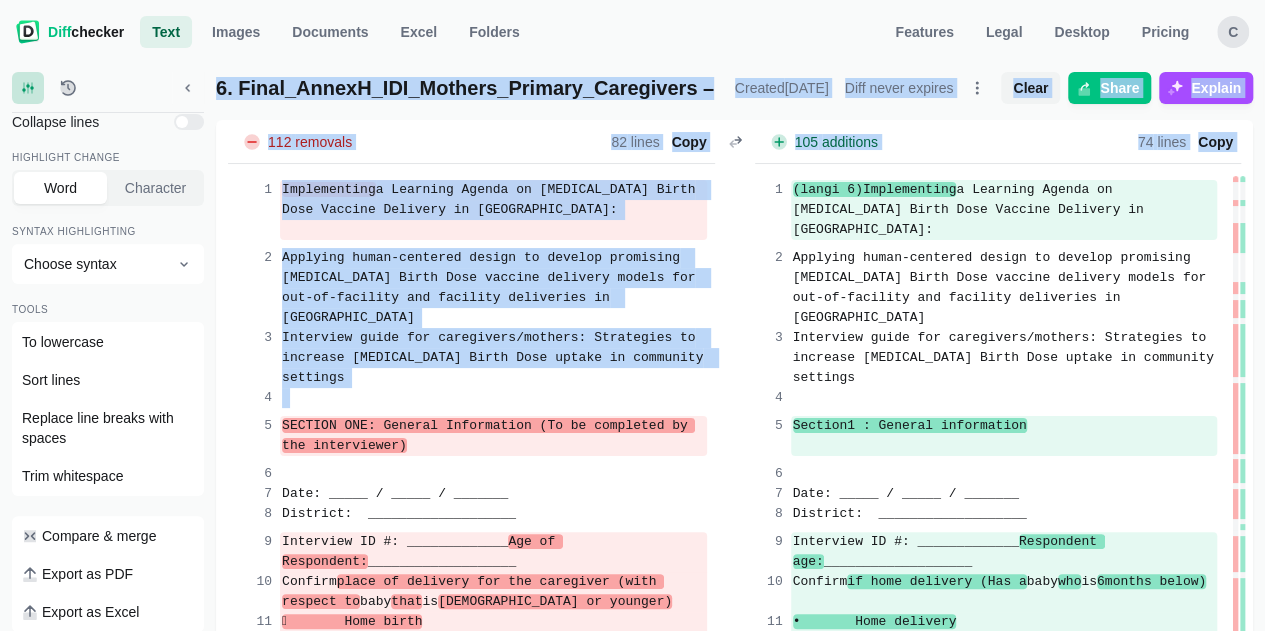 drag, startPoint x: 219, startPoint y: 87, endPoint x: 710, endPoint y: 349, distance: 556.5294 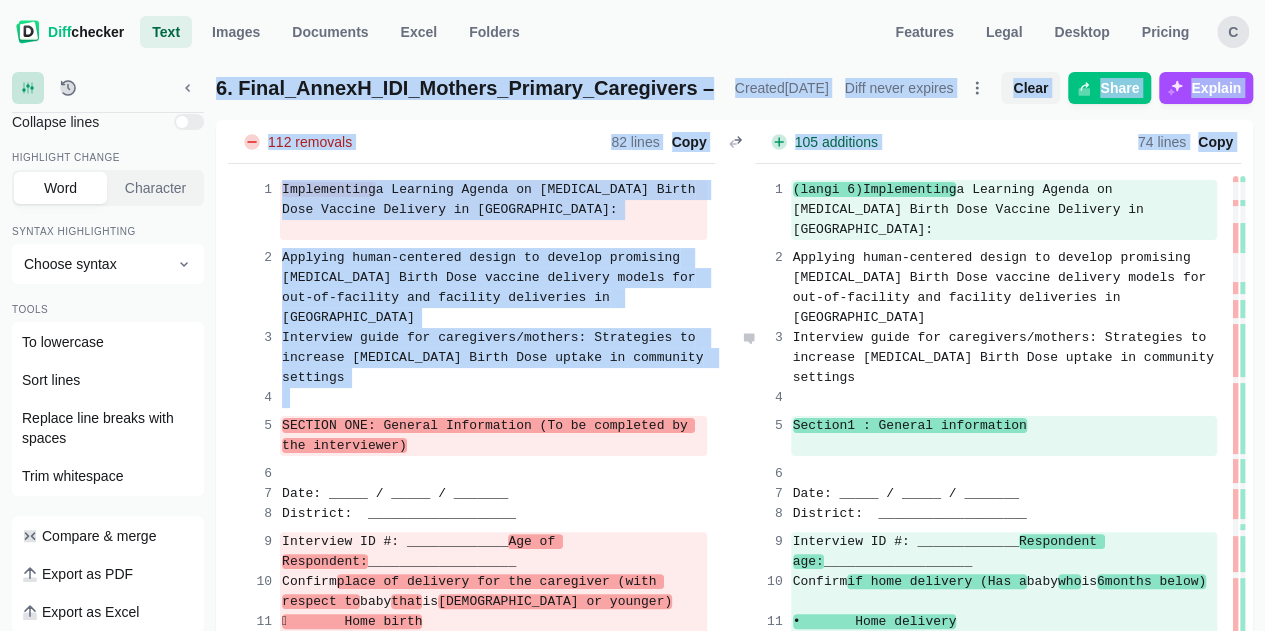 click on "Interview guide for caregivers/mothers: Strategies to increase [MEDICAL_DATA] Birth Dose uptake in community settings" at bounding box center (1007, 357) 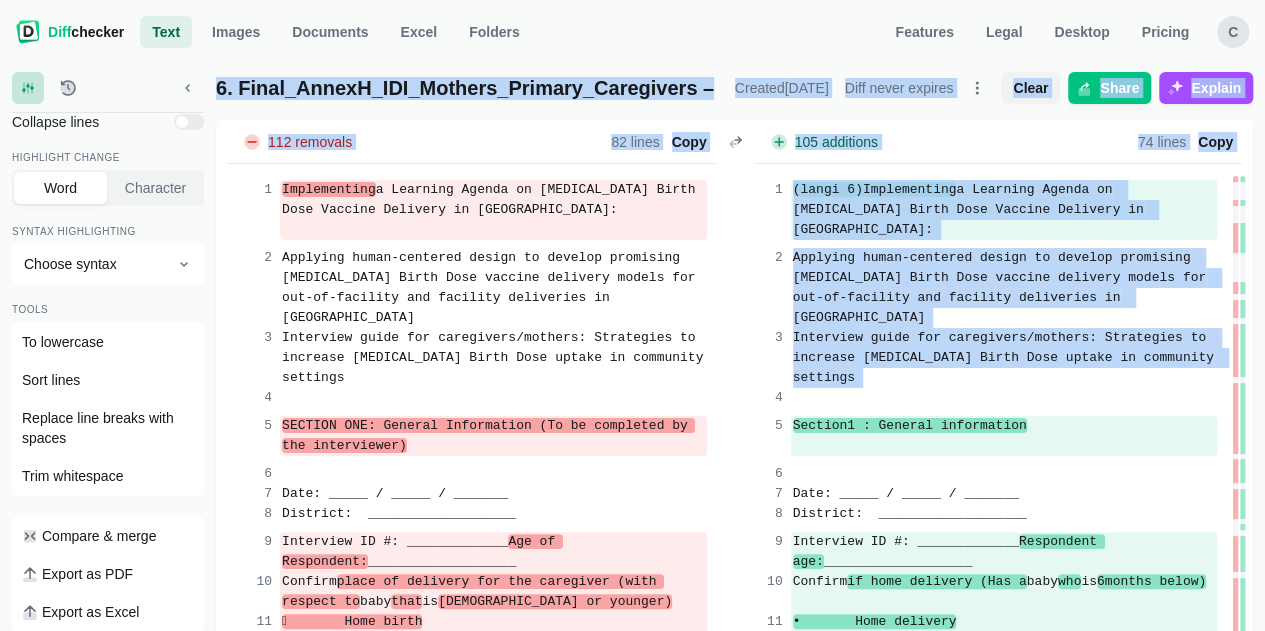 click on "74   lines Copy" at bounding box center [1069, 142] 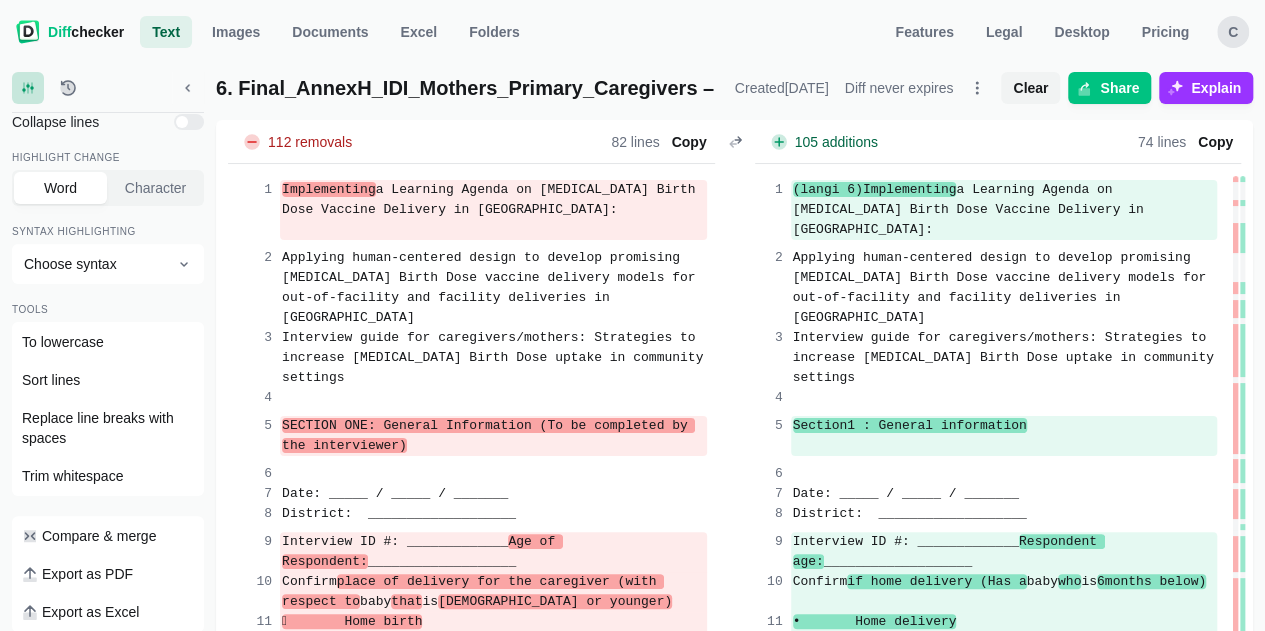 click on "Explain" at bounding box center (1216, 88) 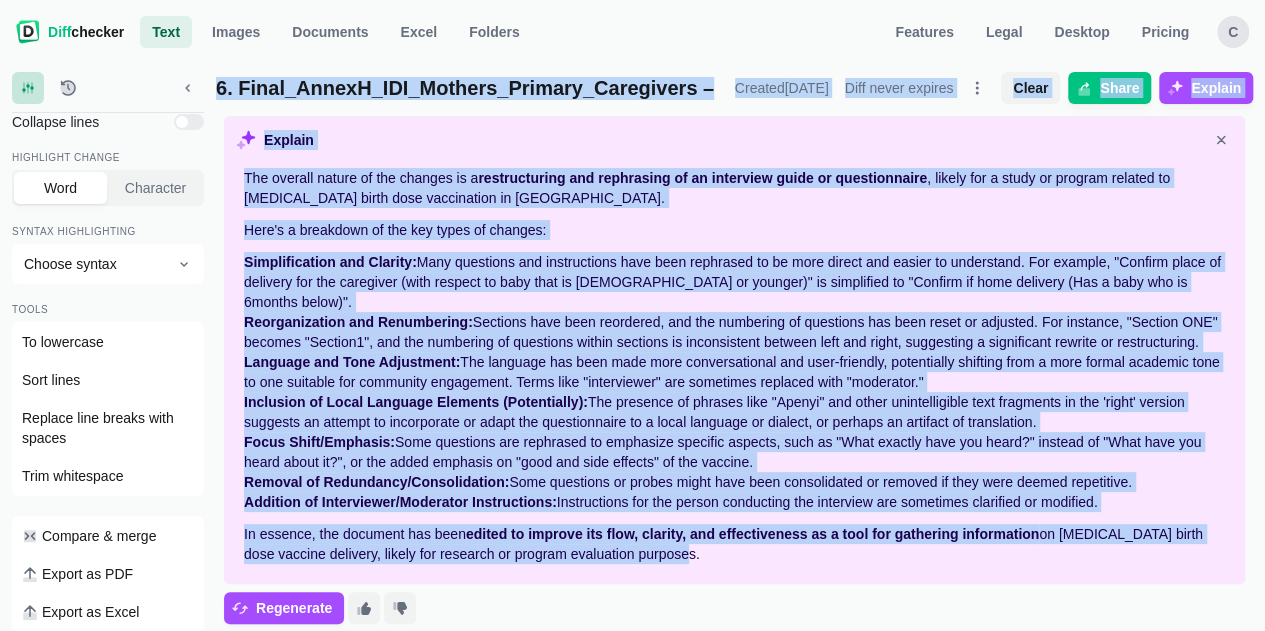drag, startPoint x: 208, startPoint y: 80, endPoint x: 738, endPoint y: 561, distance: 715.7241 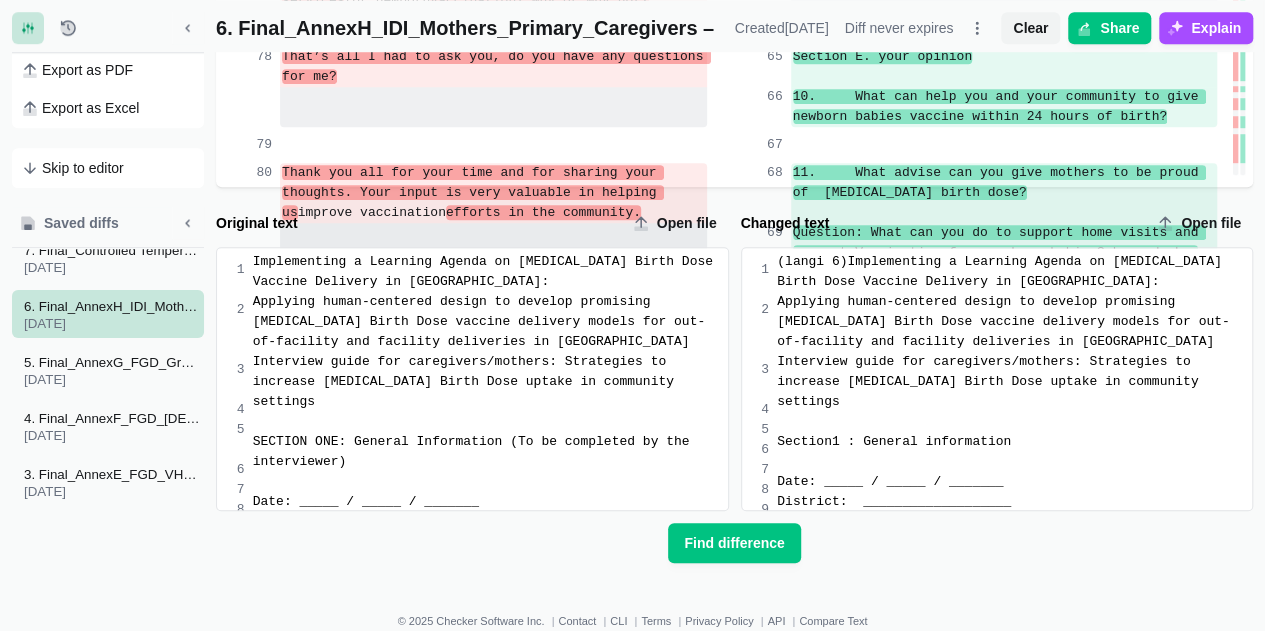 scroll, scrollTop: 4496, scrollLeft: 0, axis: vertical 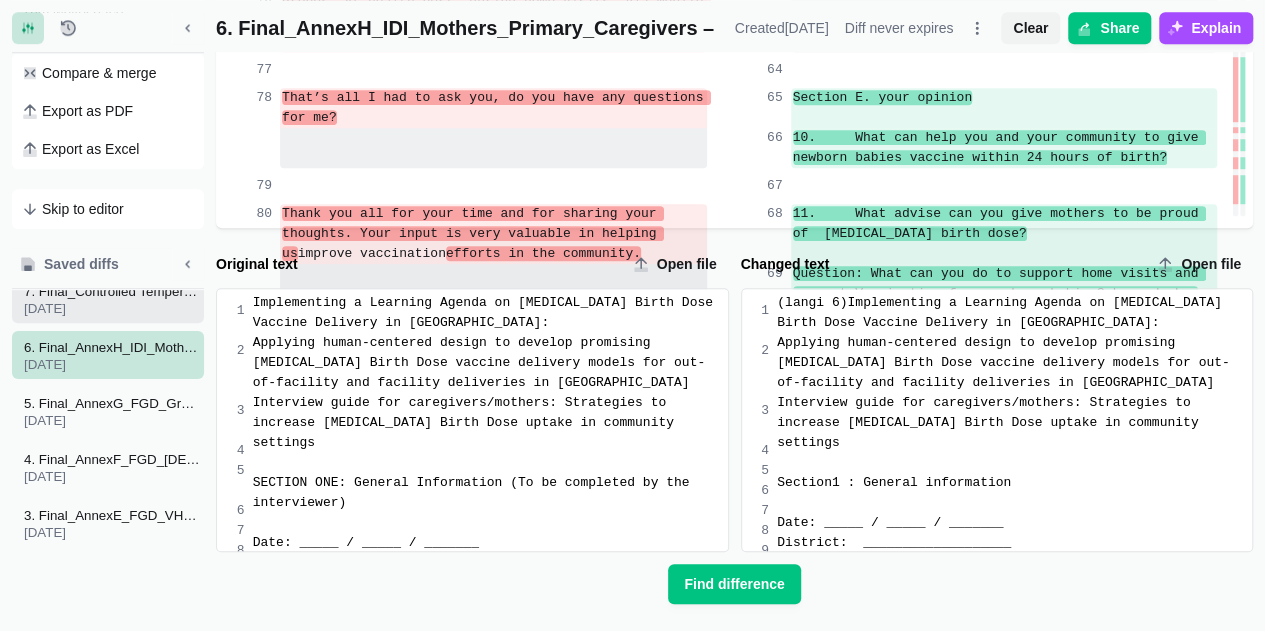 click on "7. Final_Controlled Temperature Chain Overview" at bounding box center [112, 291] 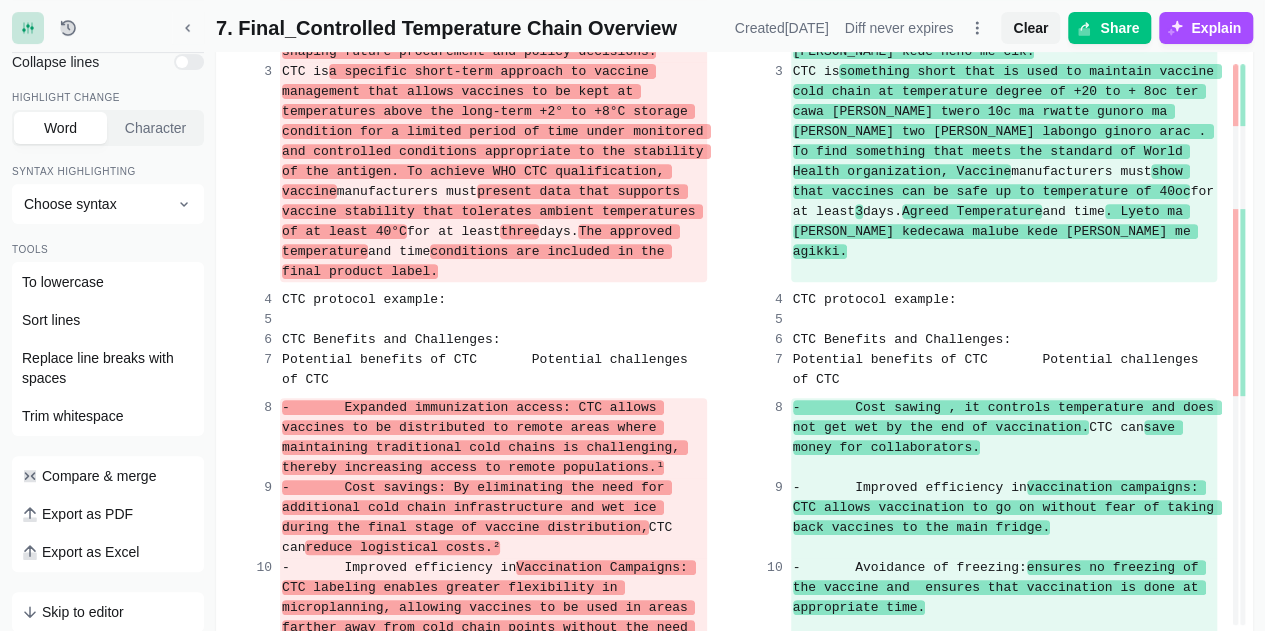 scroll, scrollTop: 0, scrollLeft: 0, axis: both 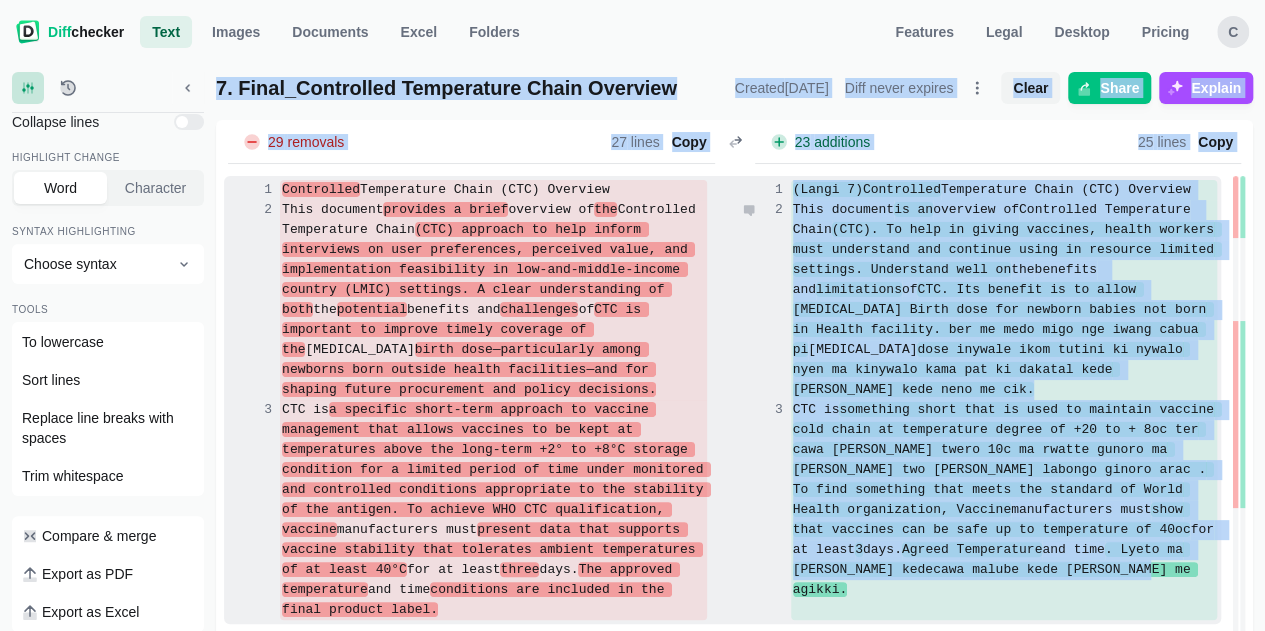 drag, startPoint x: 218, startPoint y: 89, endPoint x: 1039, endPoint y: 331, distance: 855.92346 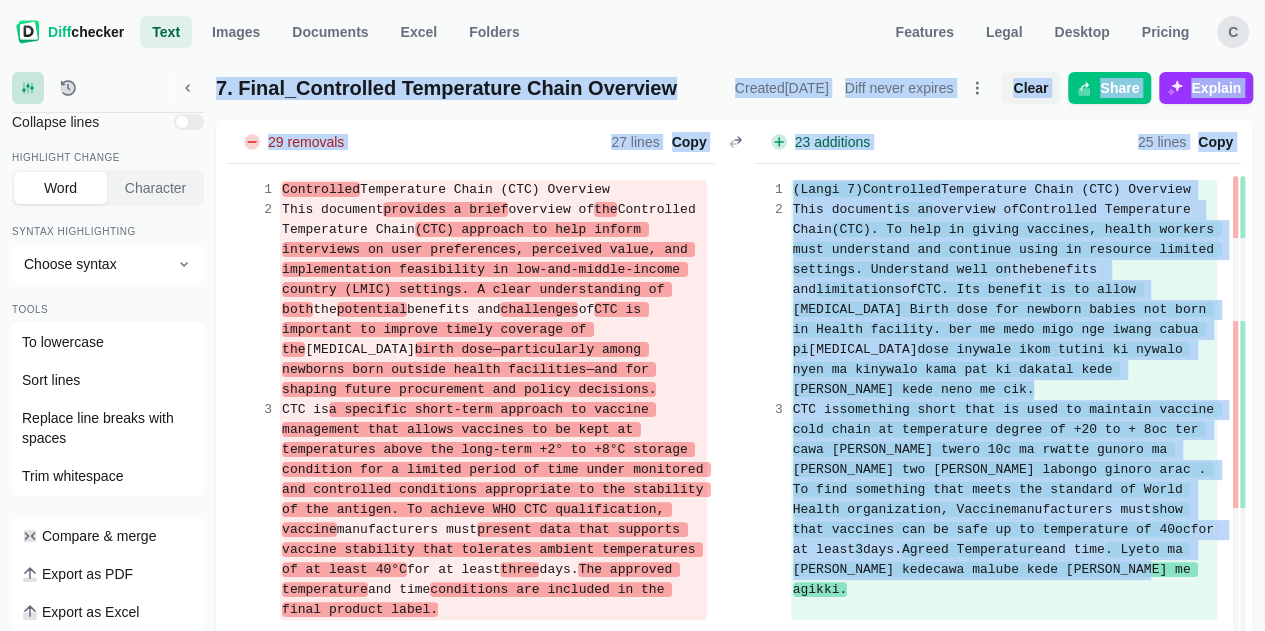 click on "Explain" at bounding box center [1216, 88] 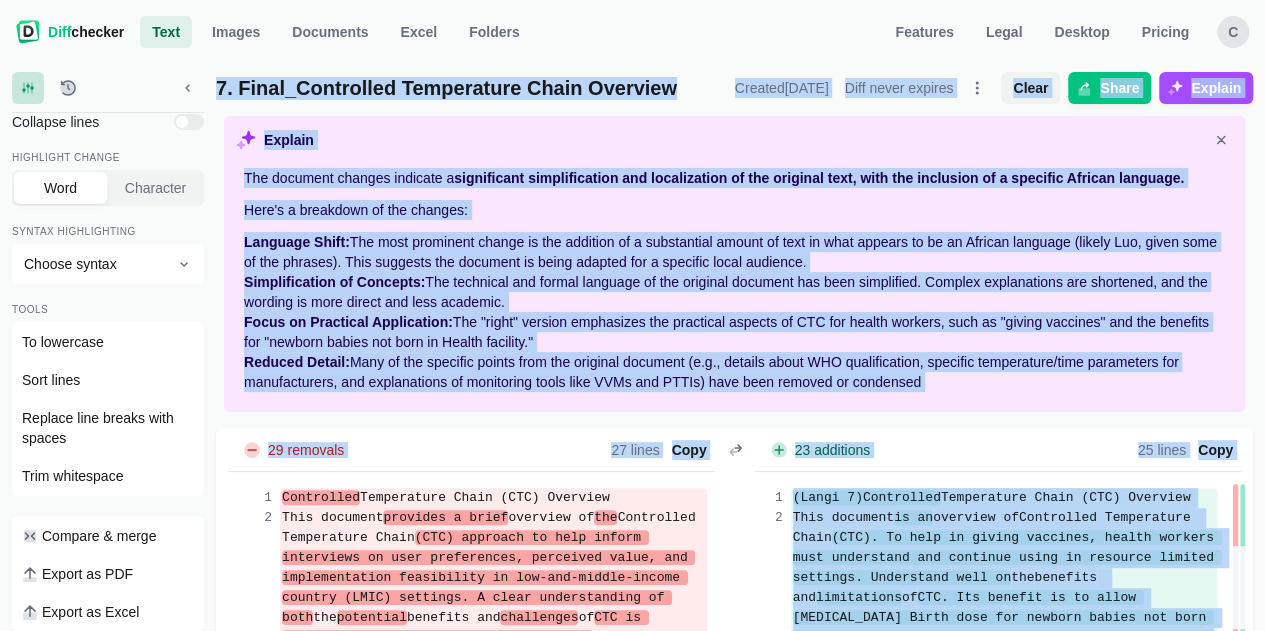 click on "Explain" at bounding box center [734, 140] 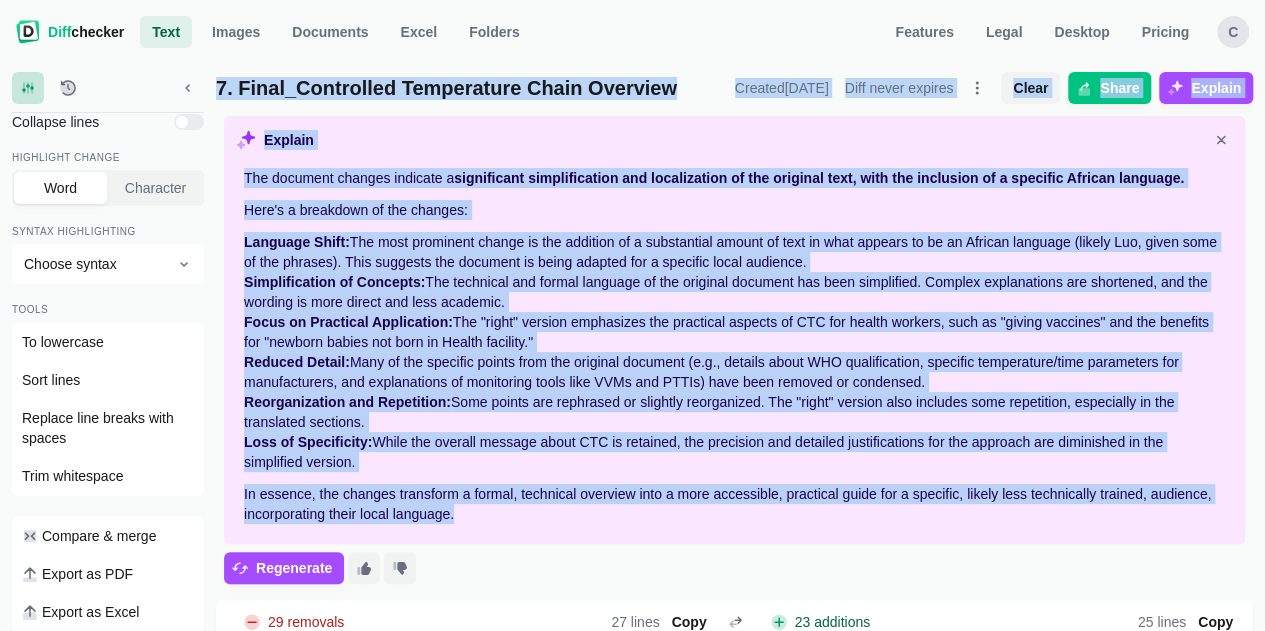 drag, startPoint x: 212, startPoint y: 85, endPoint x: 641, endPoint y: 520, distance: 610.955 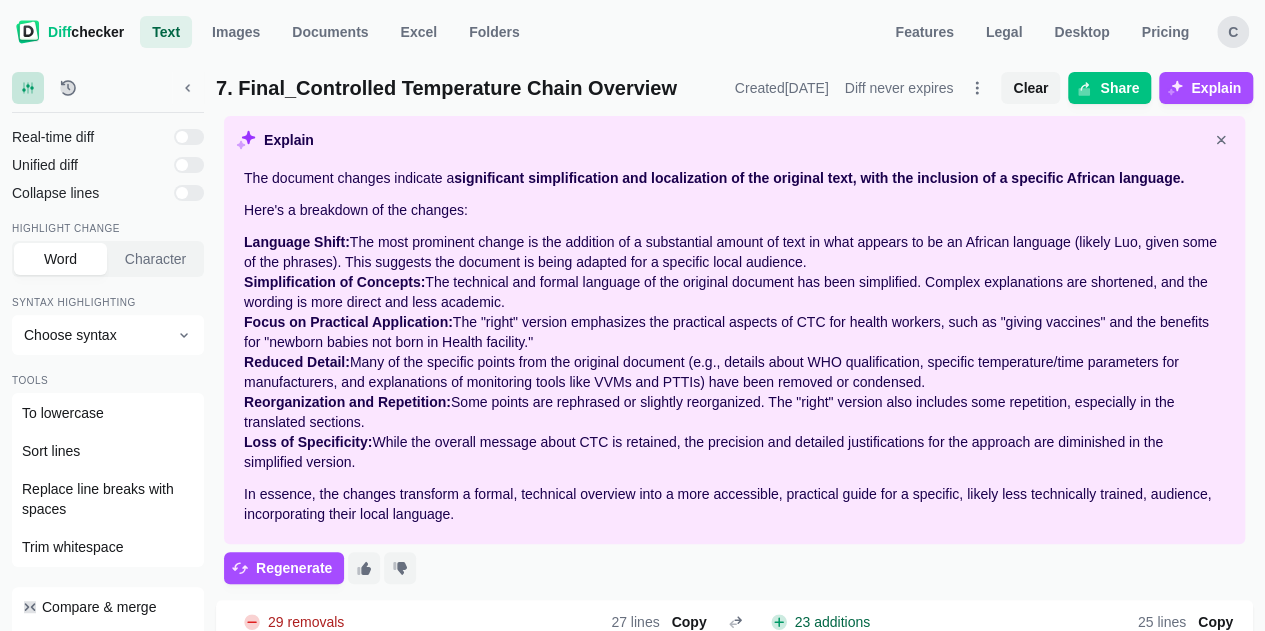 scroll, scrollTop: 0, scrollLeft: 0, axis: both 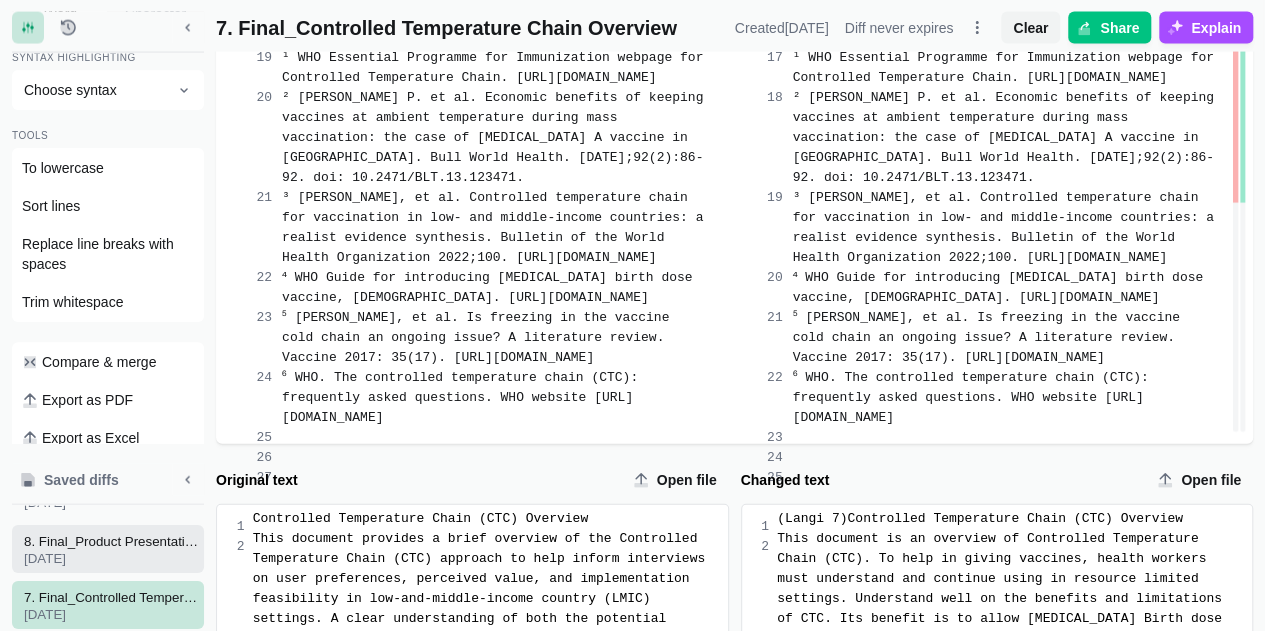 click on "[DATE]" at bounding box center [112, 558] 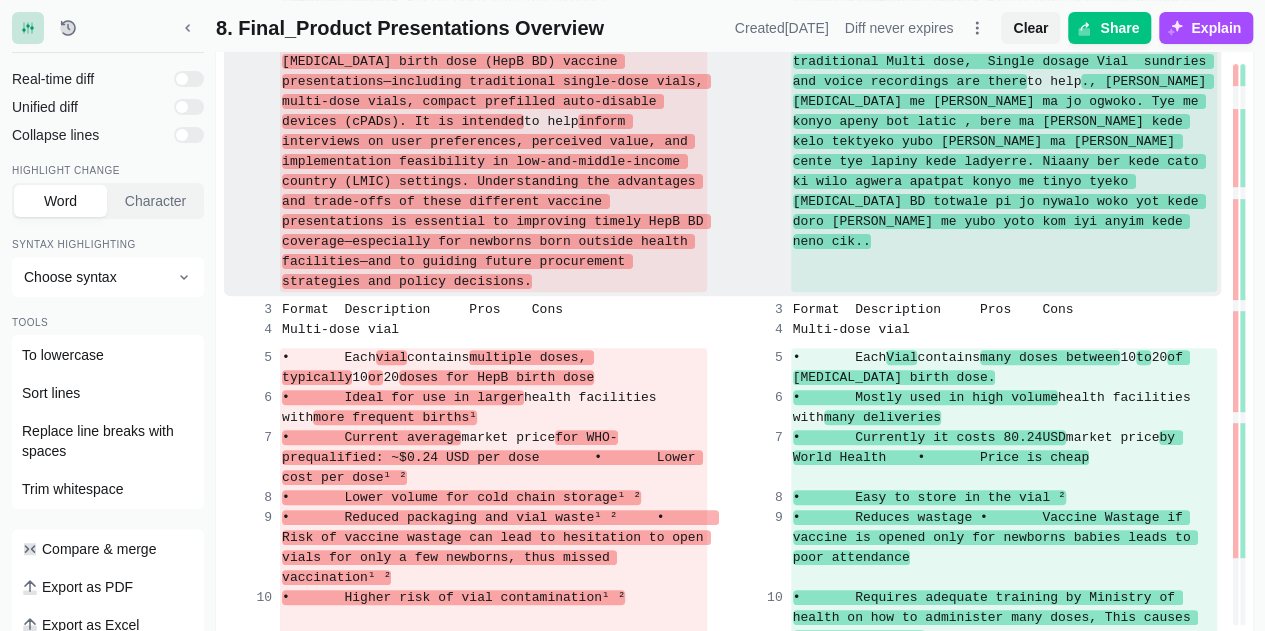scroll, scrollTop: 0, scrollLeft: 0, axis: both 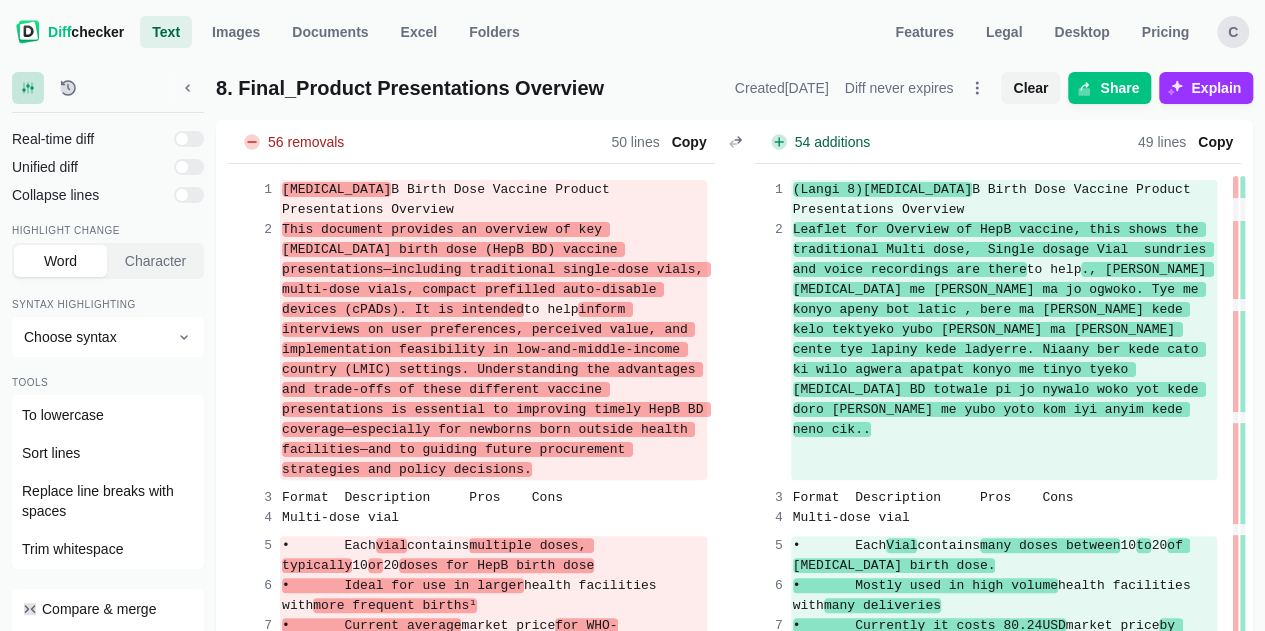drag, startPoint x: 1204, startPoint y: 82, endPoint x: 1186, endPoint y: 90, distance: 19.697716 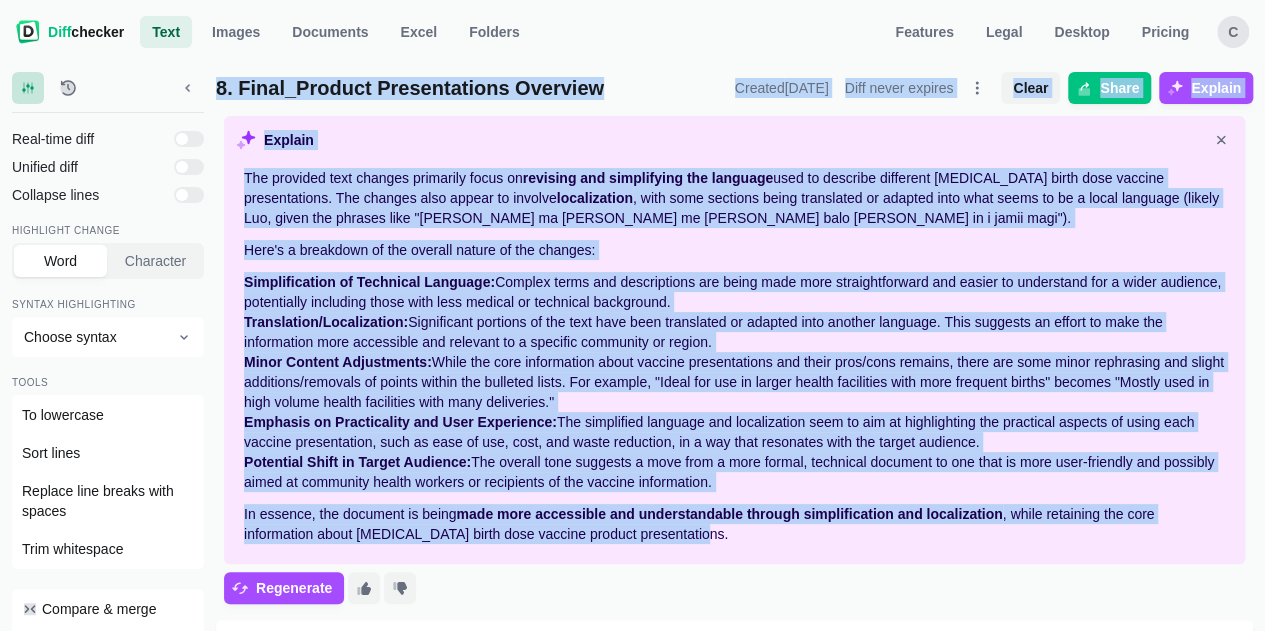 drag, startPoint x: 217, startPoint y: 80, endPoint x: 450, endPoint y: 434, distance: 423.7983 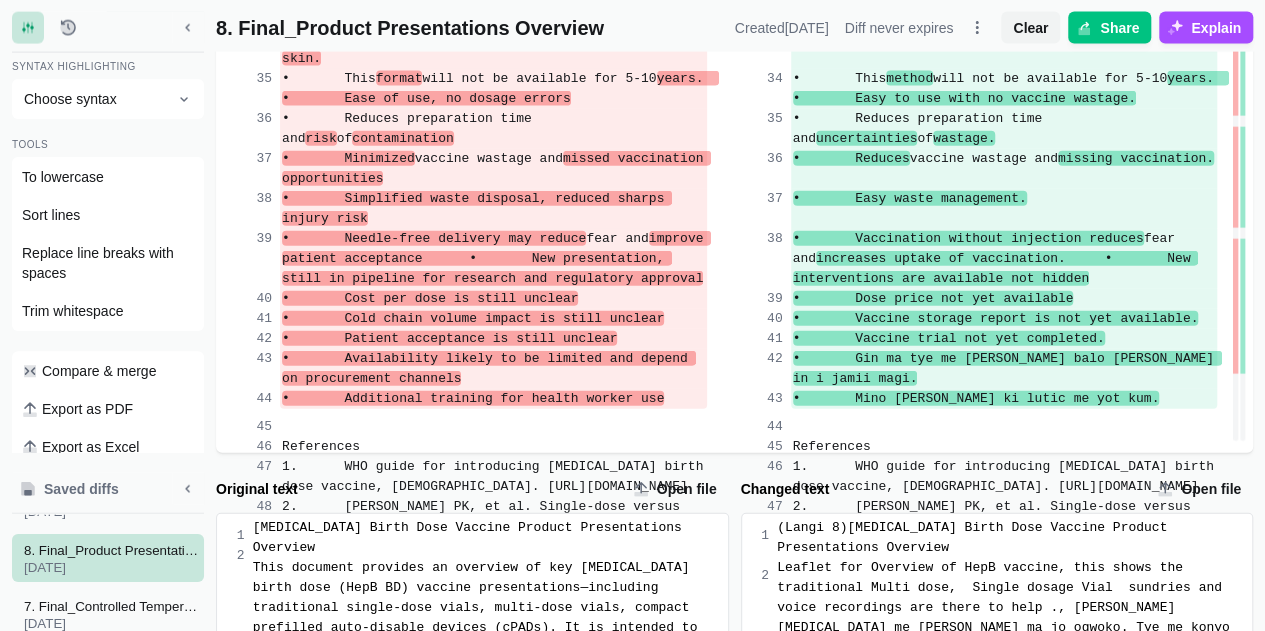 scroll, scrollTop: 2576, scrollLeft: 0, axis: vertical 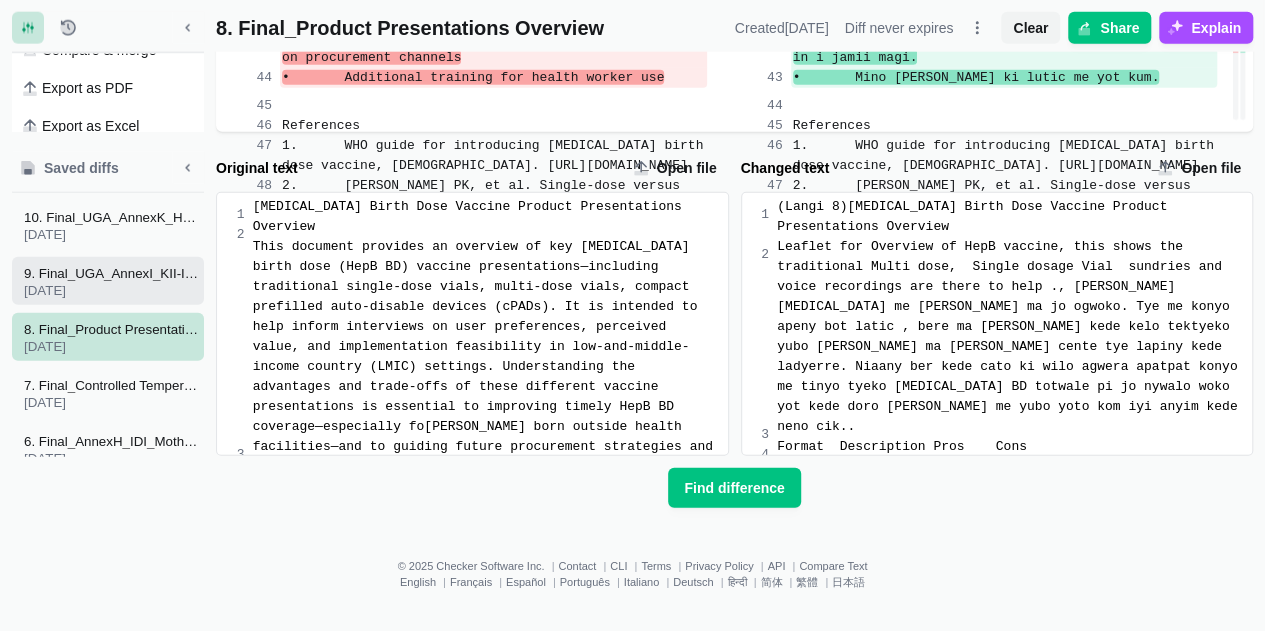 click on "9. Final_UGA_AnnexI_KII-IDI_Informed_Consent_Form [DATE]" at bounding box center [112, 281] 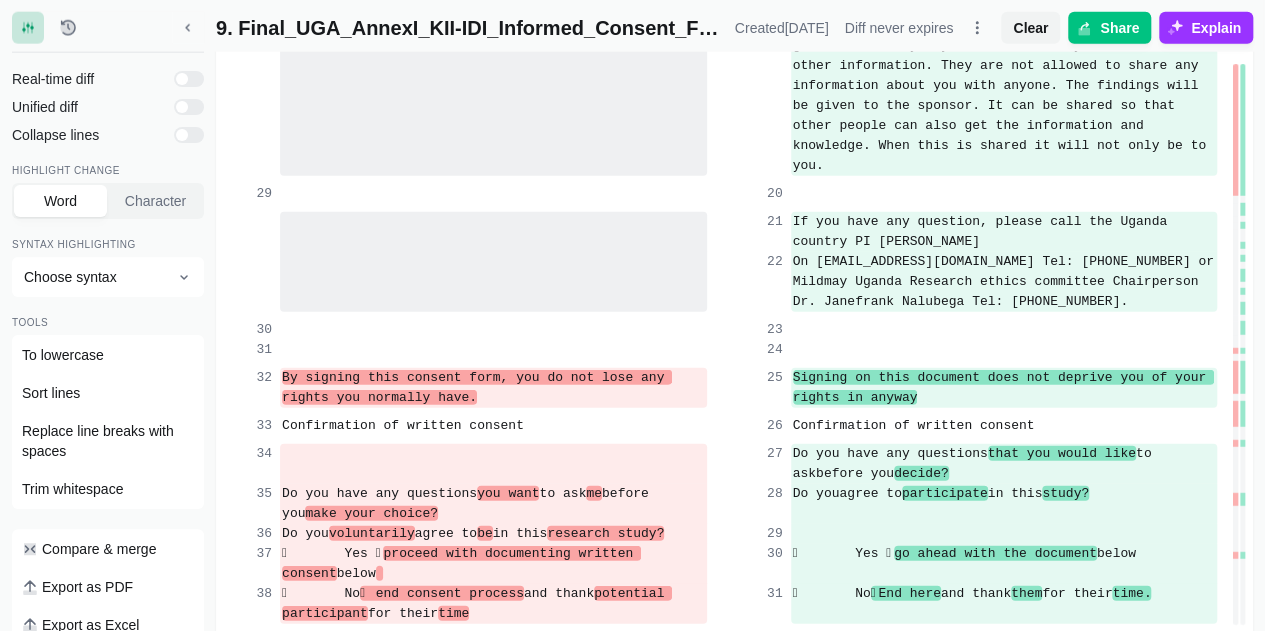 click on "Explain" at bounding box center (1216, 28) 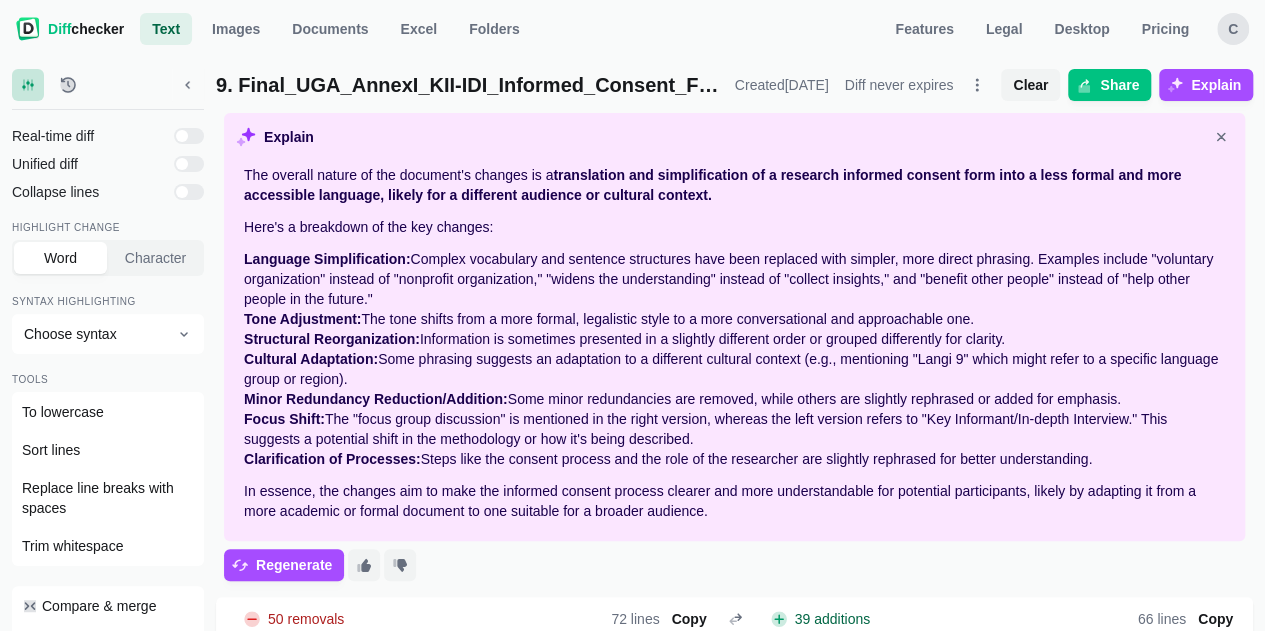 scroll, scrollTop: 0, scrollLeft: 0, axis: both 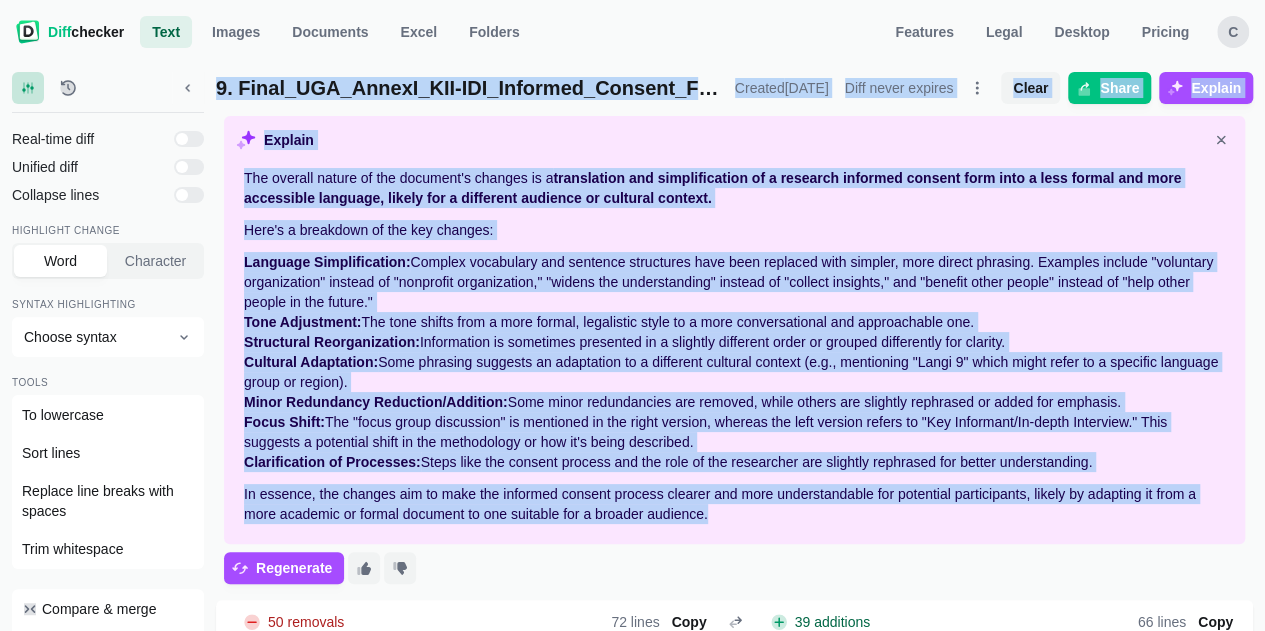 drag, startPoint x: 217, startPoint y: 86, endPoint x: 575, endPoint y: 416, distance: 486.89218 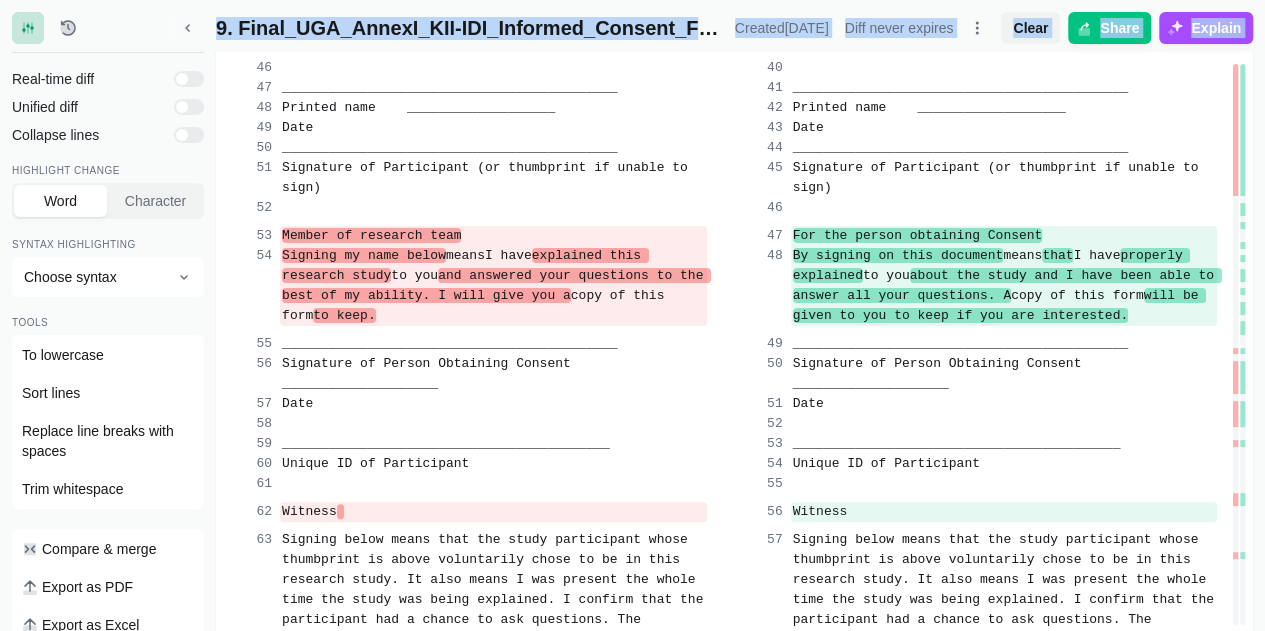 scroll, scrollTop: 4476, scrollLeft: 0, axis: vertical 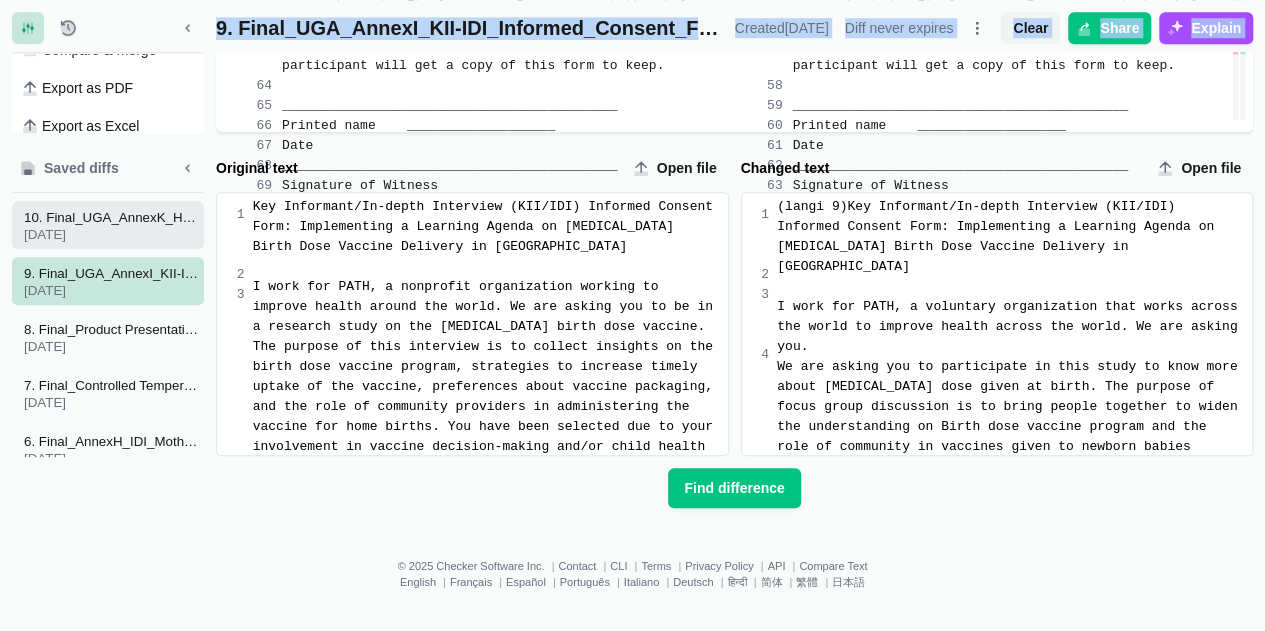 click on "10. Final_UGA_AnnexK_HCD_Co-creation_Workshop_Consent_Form [DATE]" at bounding box center (112, 225) 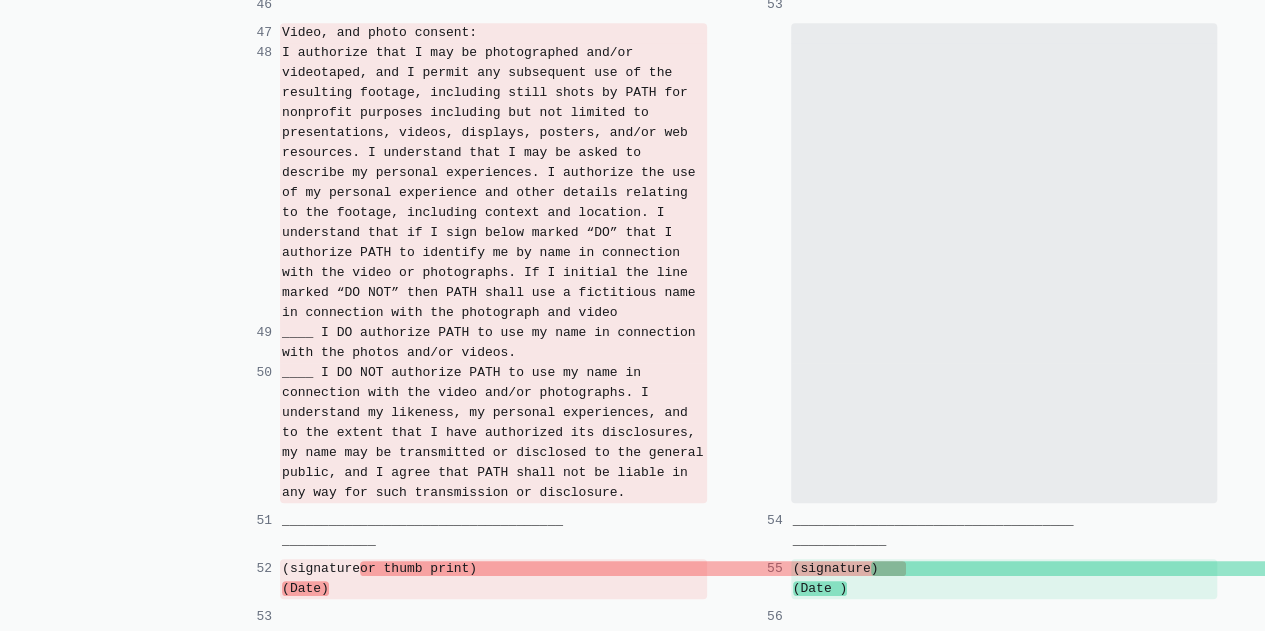 scroll, scrollTop: 4460, scrollLeft: 0, axis: vertical 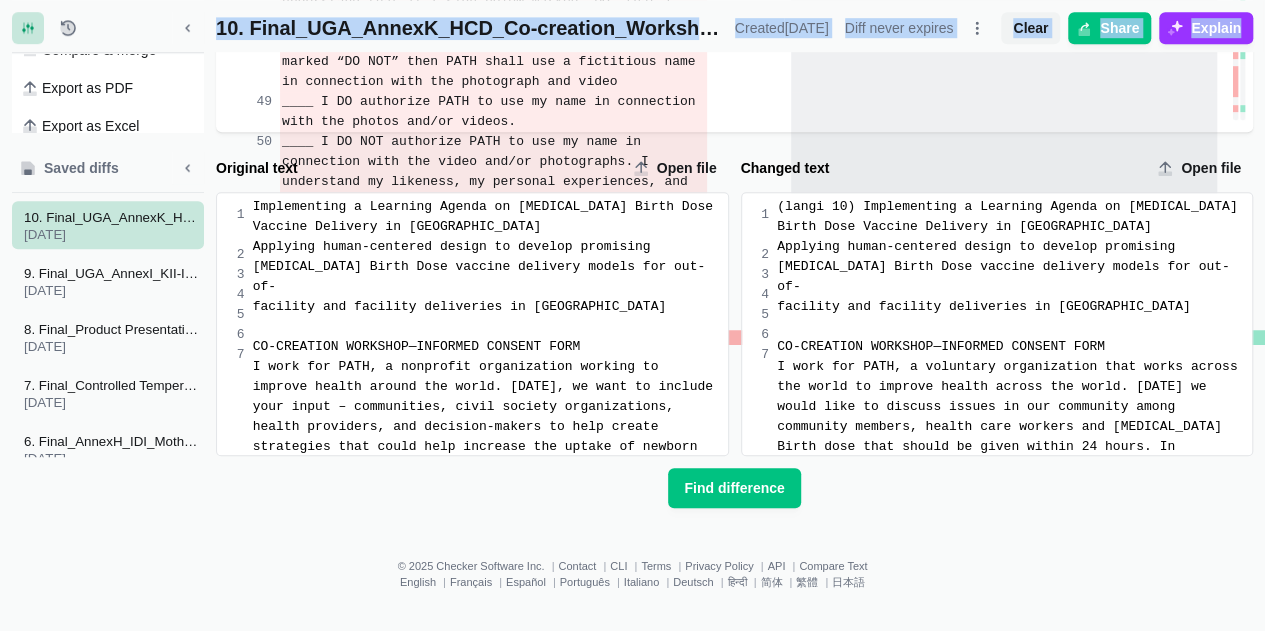click on "Explain" at bounding box center (1216, 28) 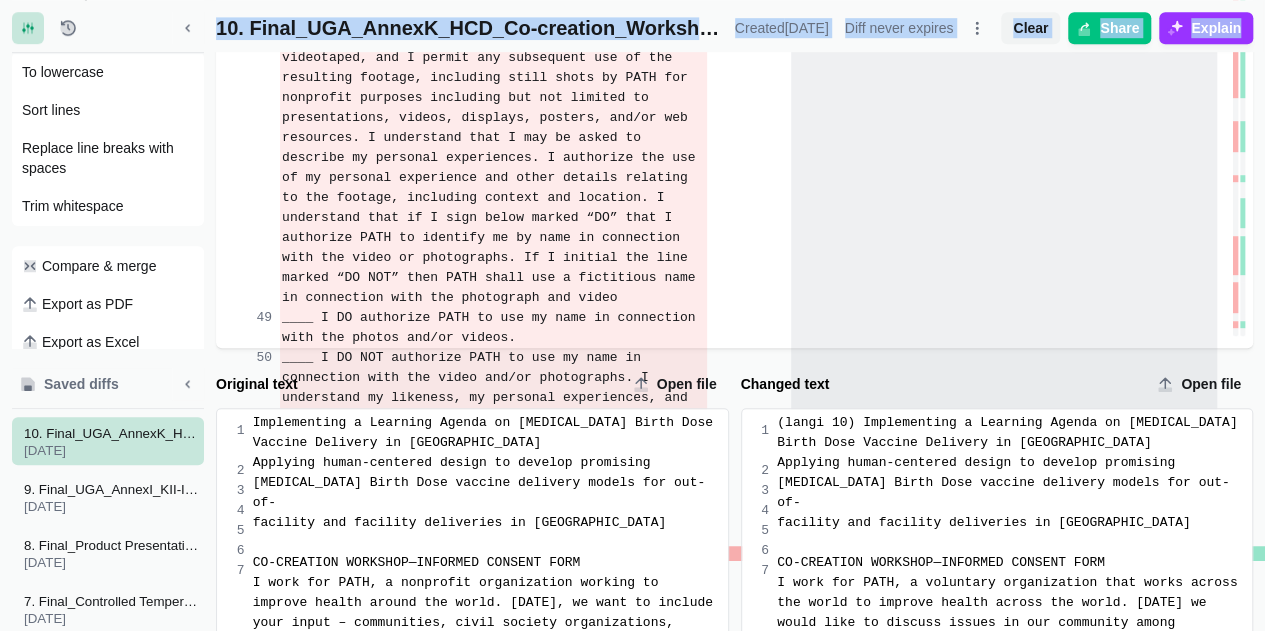 click on "Explain" at bounding box center (1206, 28) 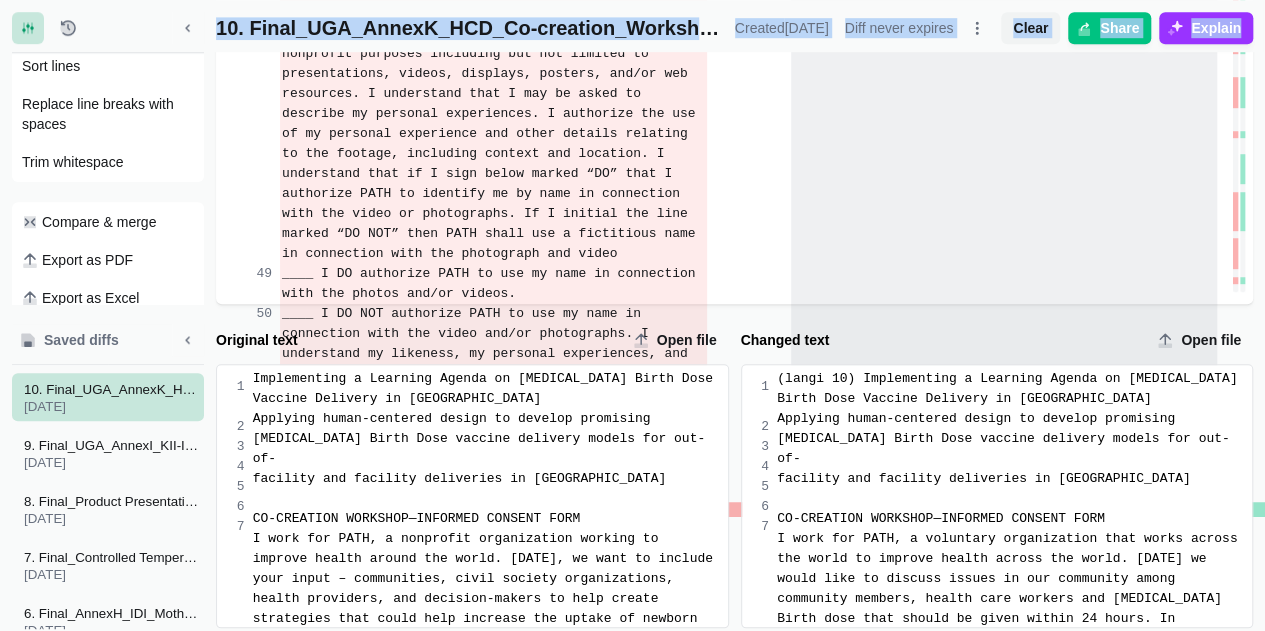 click on "Explain" at bounding box center (1216, 28) 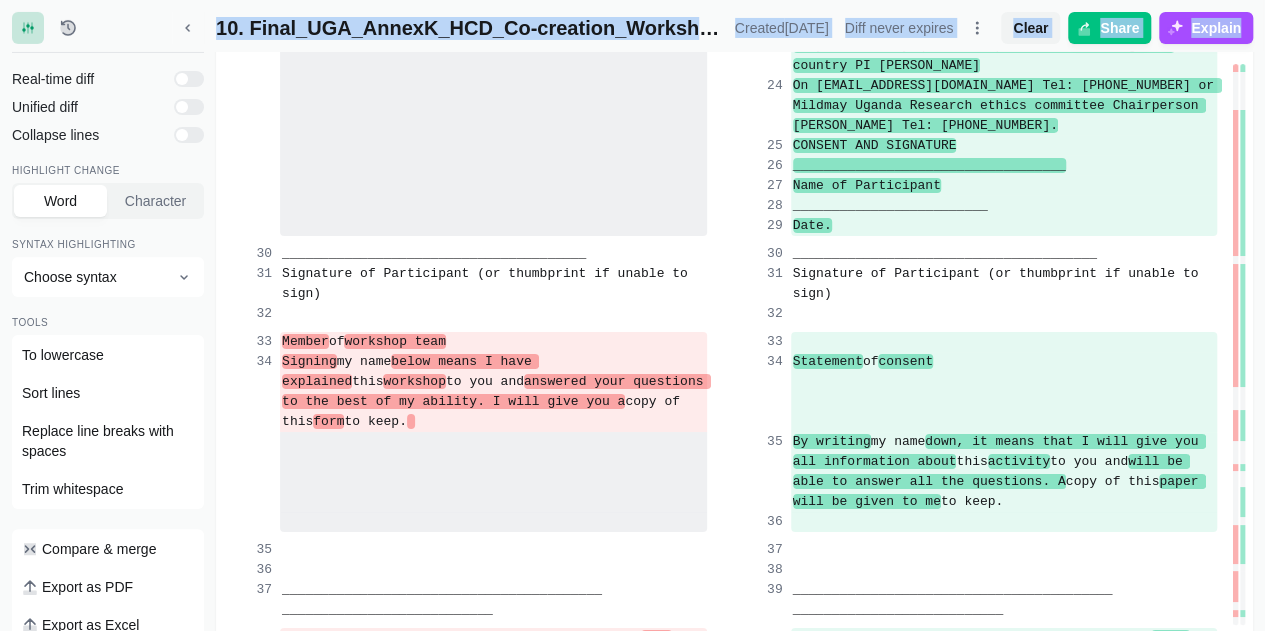 scroll, scrollTop: 0, scrollLeft: 0, axis: both 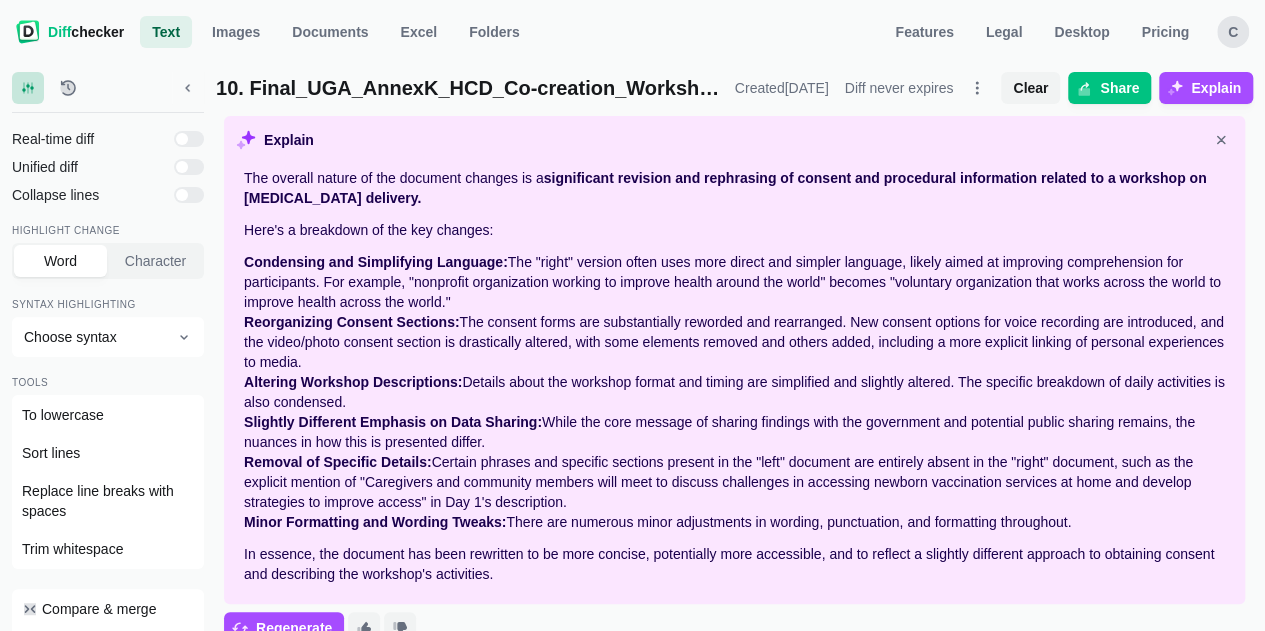 click on "Slightly Different Emphasis on Data Sharing:  While the core message of sharing findings with the government and potential public sharing remains, the nuances in how this is presented differ." at bounding box center [734, 432] 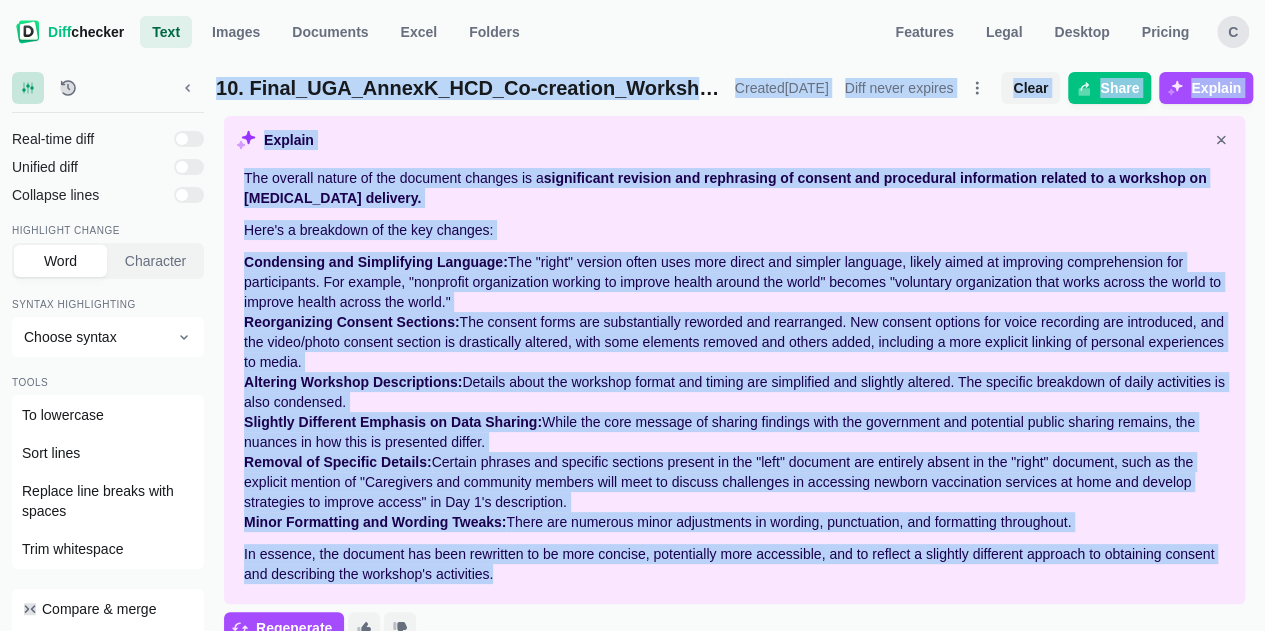 drag, startPoint x: 219, startPoint y: 89, endPoint x: 546, endPoint y: 499, distance: 524.43207 